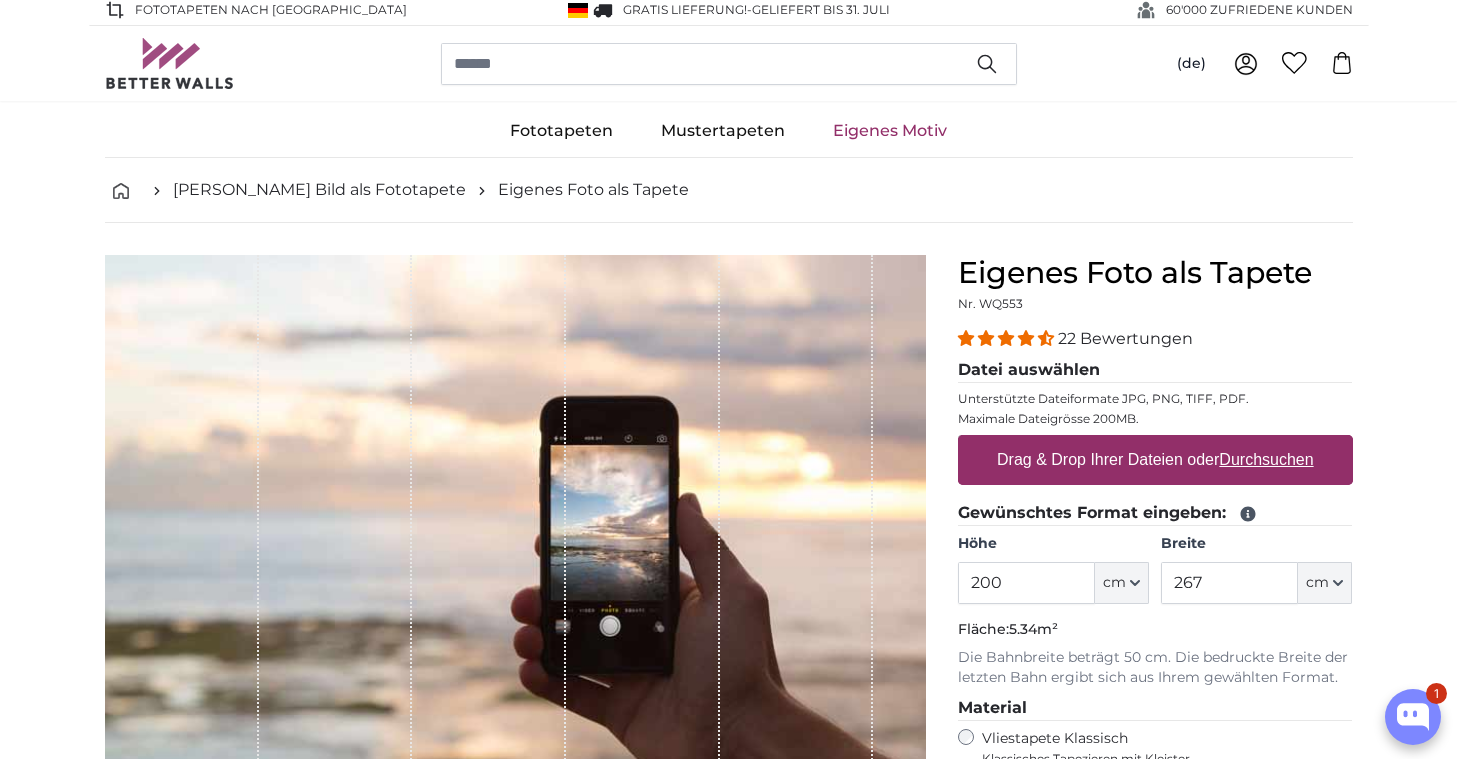 scroll, scrollTop: 5, scrollLeft: 0, axis: vertical 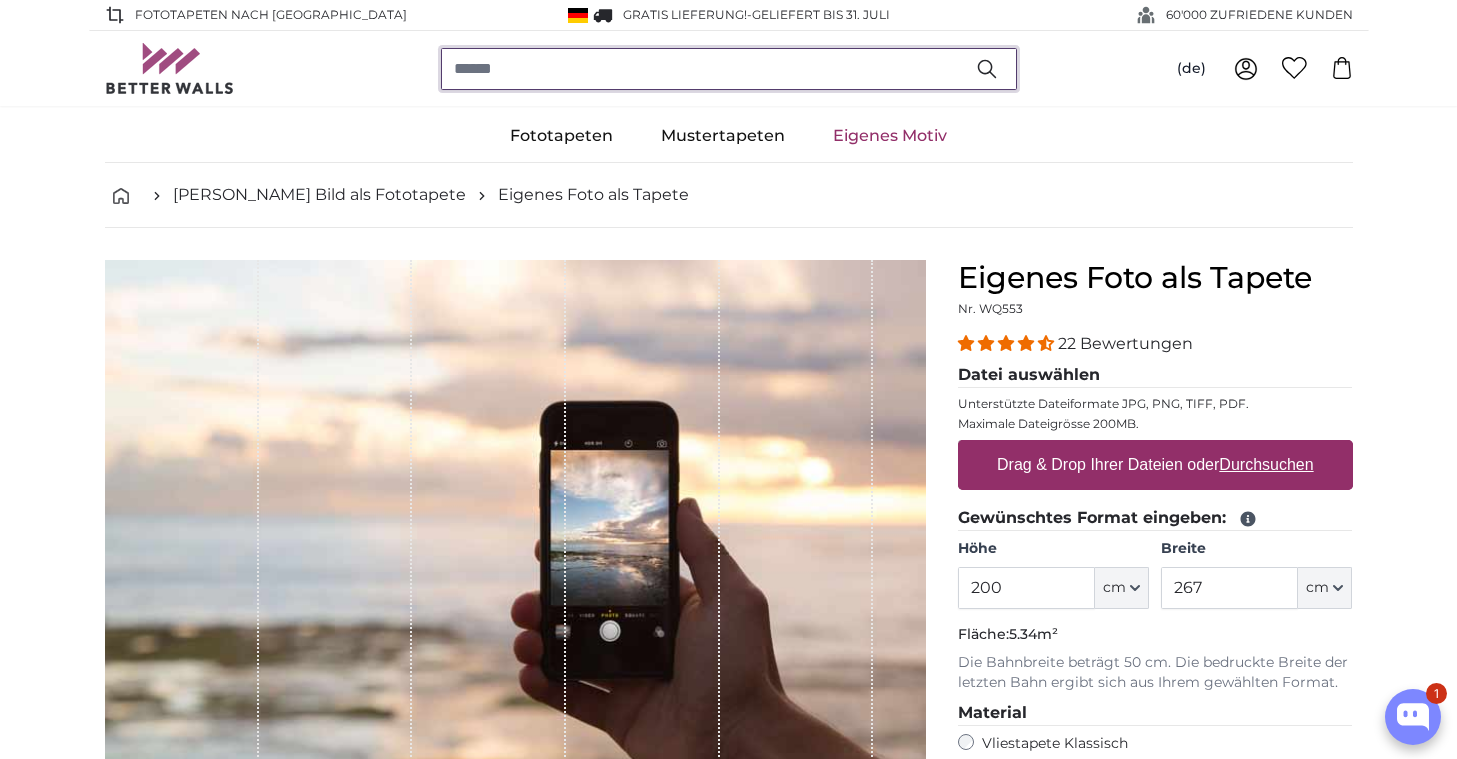 click at bounding box center (729, 69) 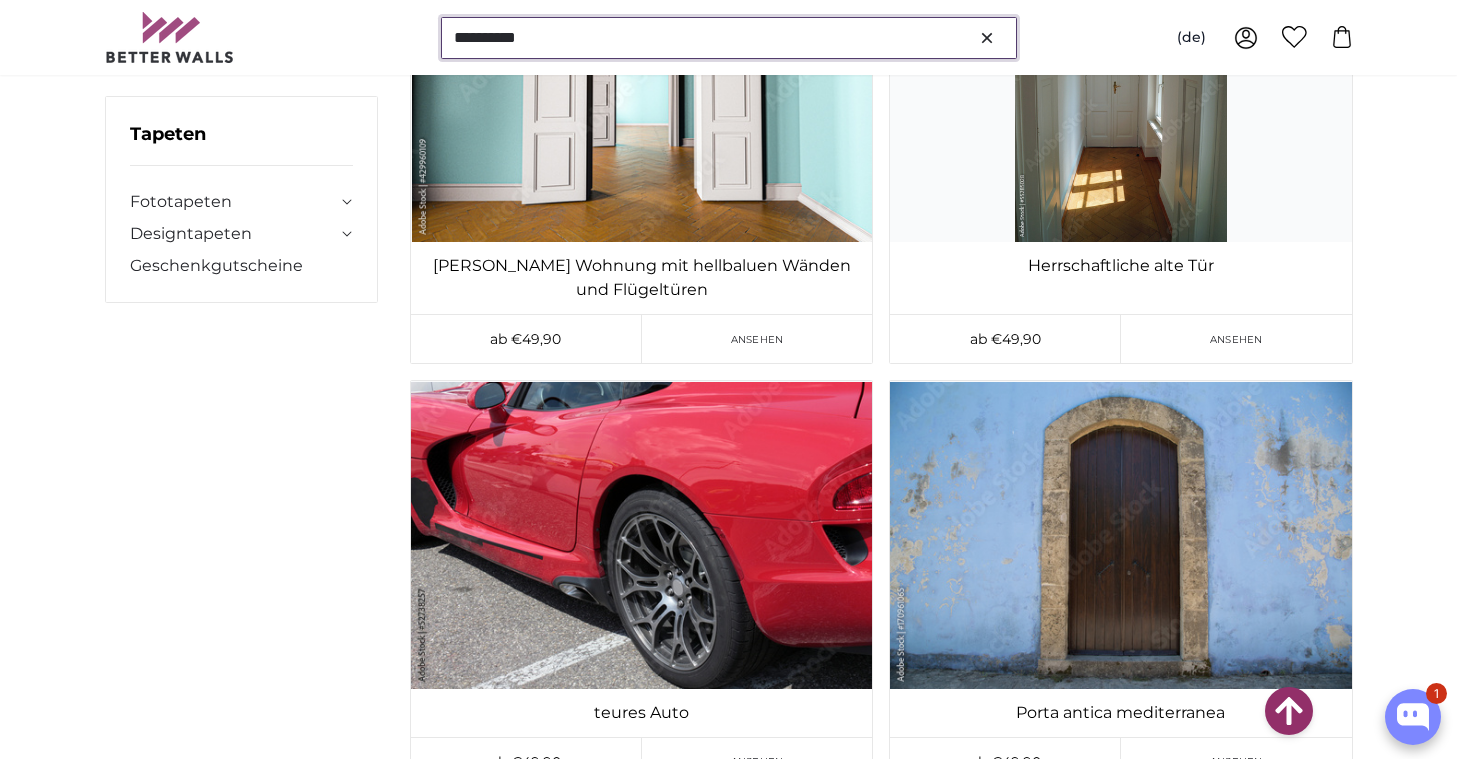 scroll, scrollTop: 0, scrollLeft: 0, axis: both 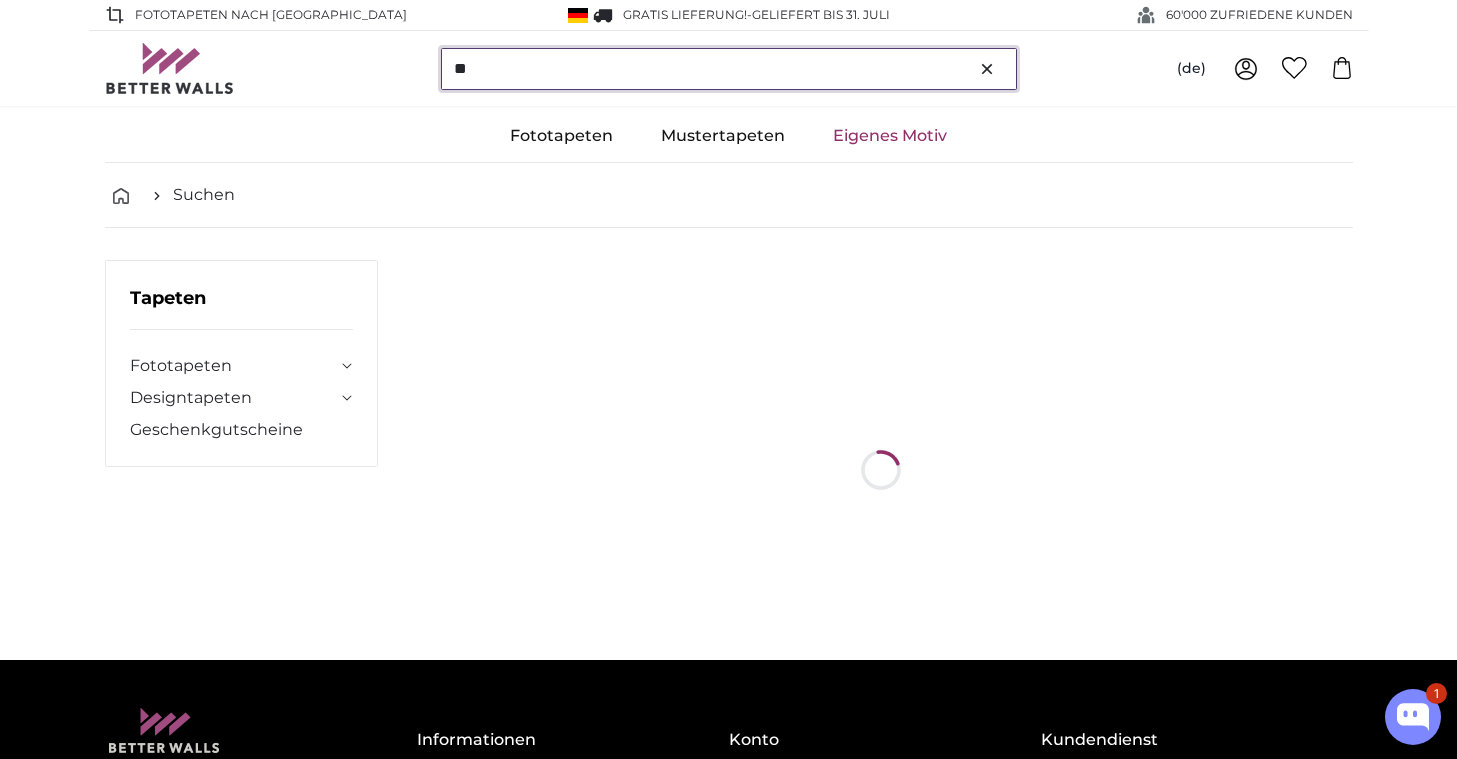 type on "*" 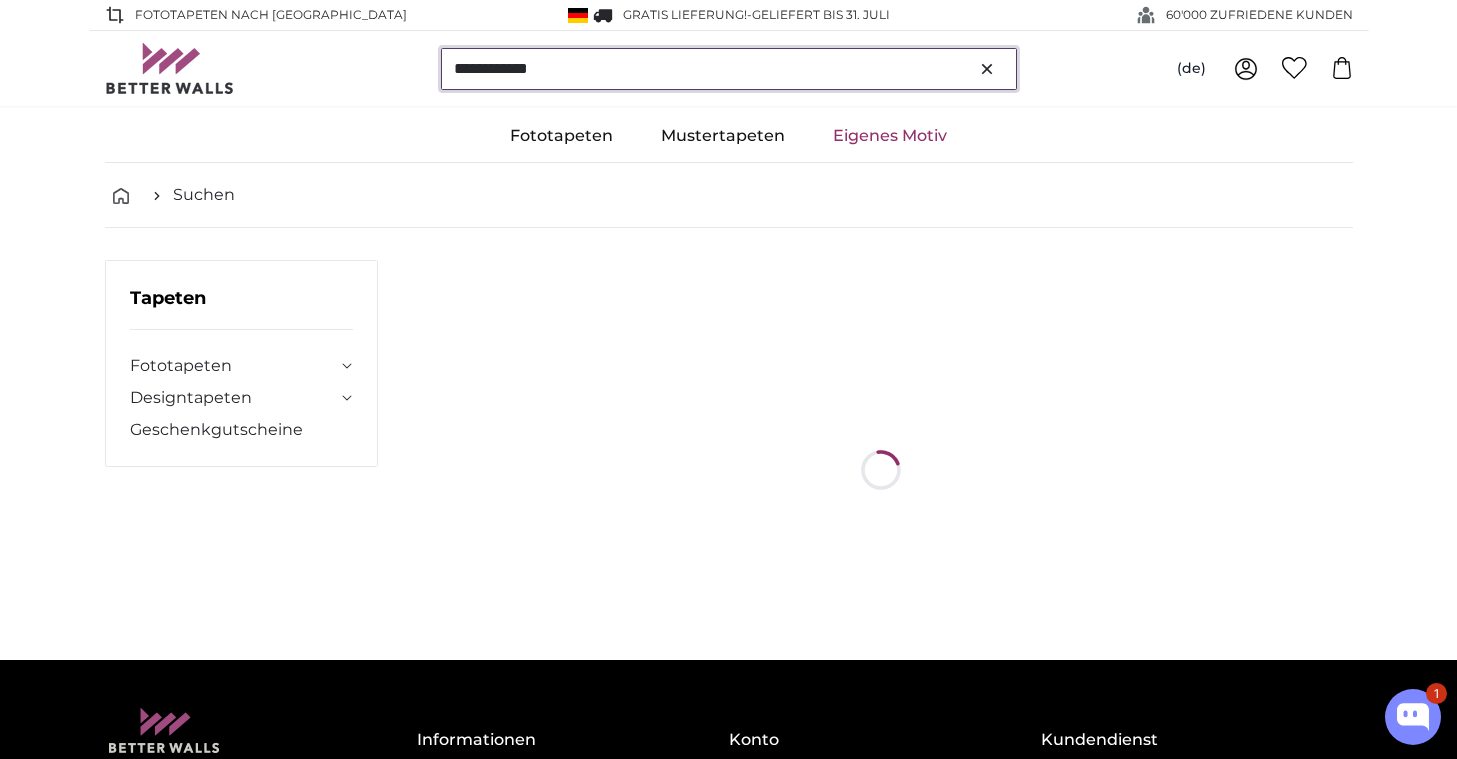 type on "**********" 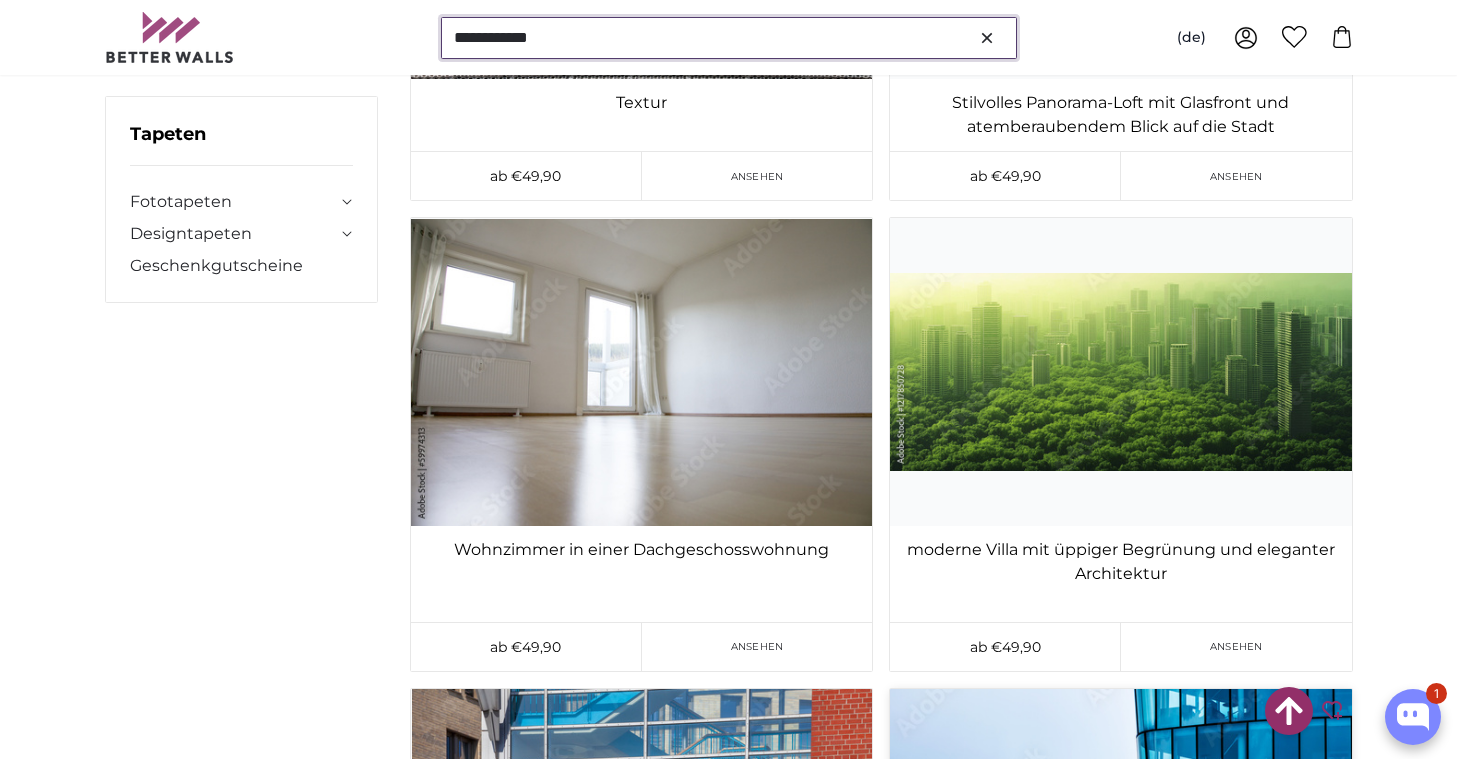 scroll, scrollTop: 16132, scrollLeft: 0, axis: vertical 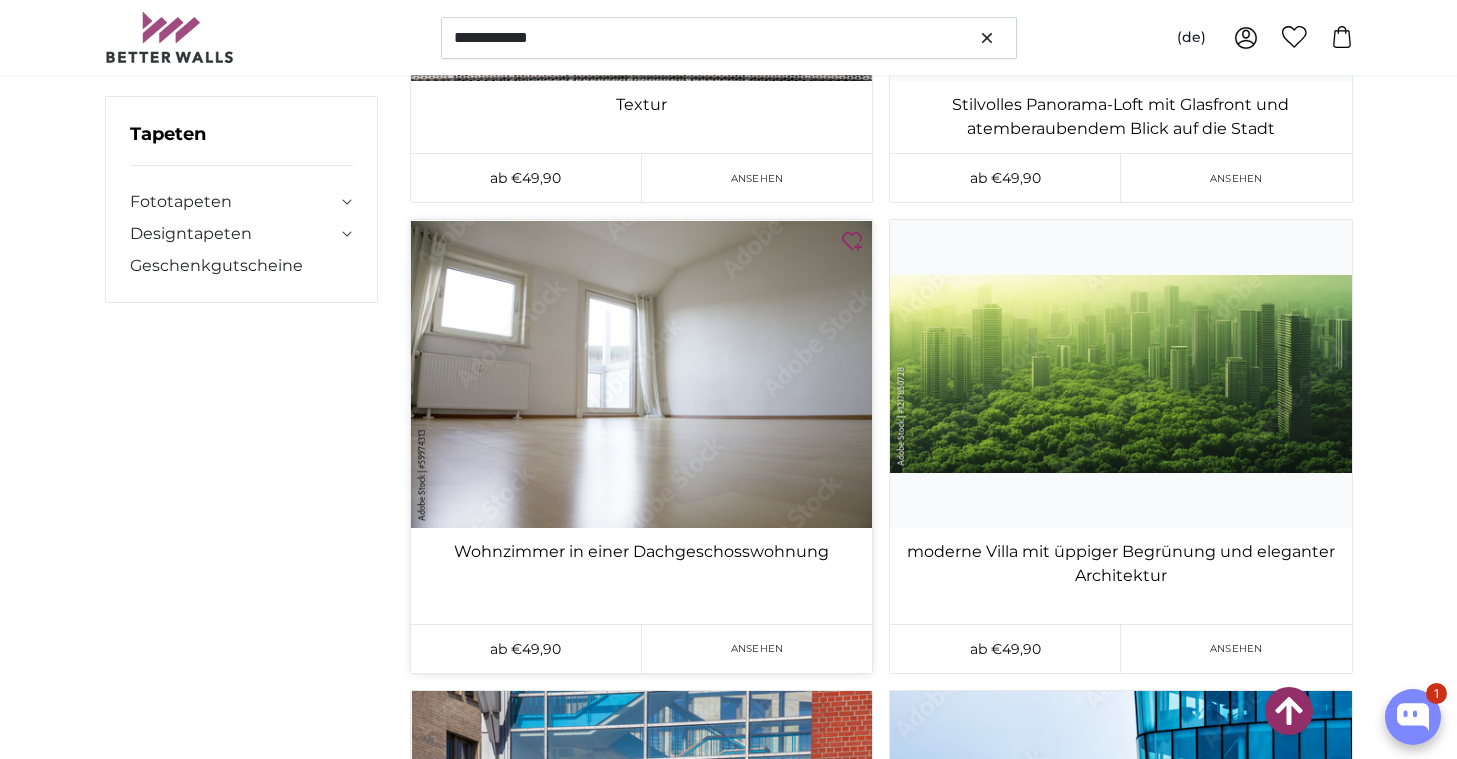 click on "Ansehen" at bounding box center (757, 648) 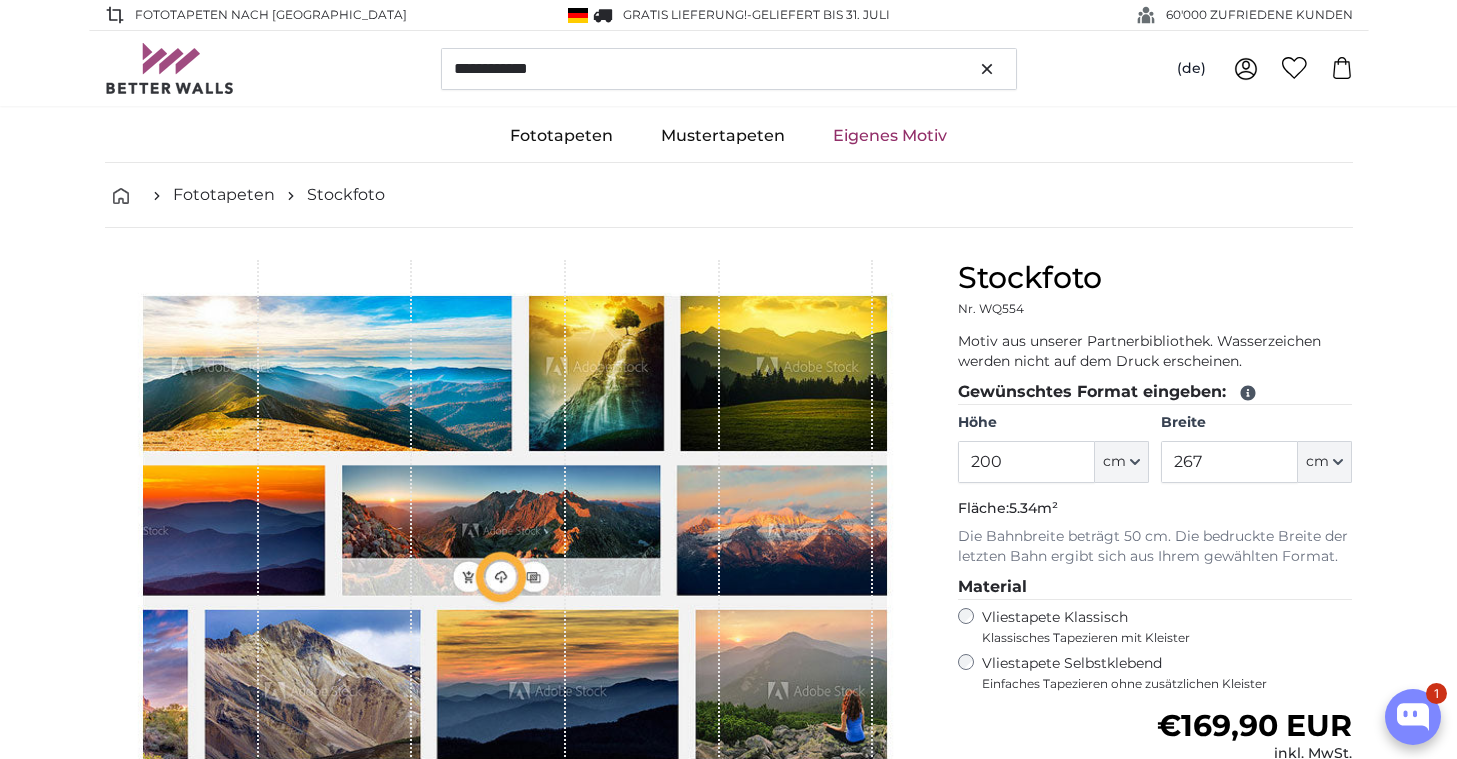 type on "300" 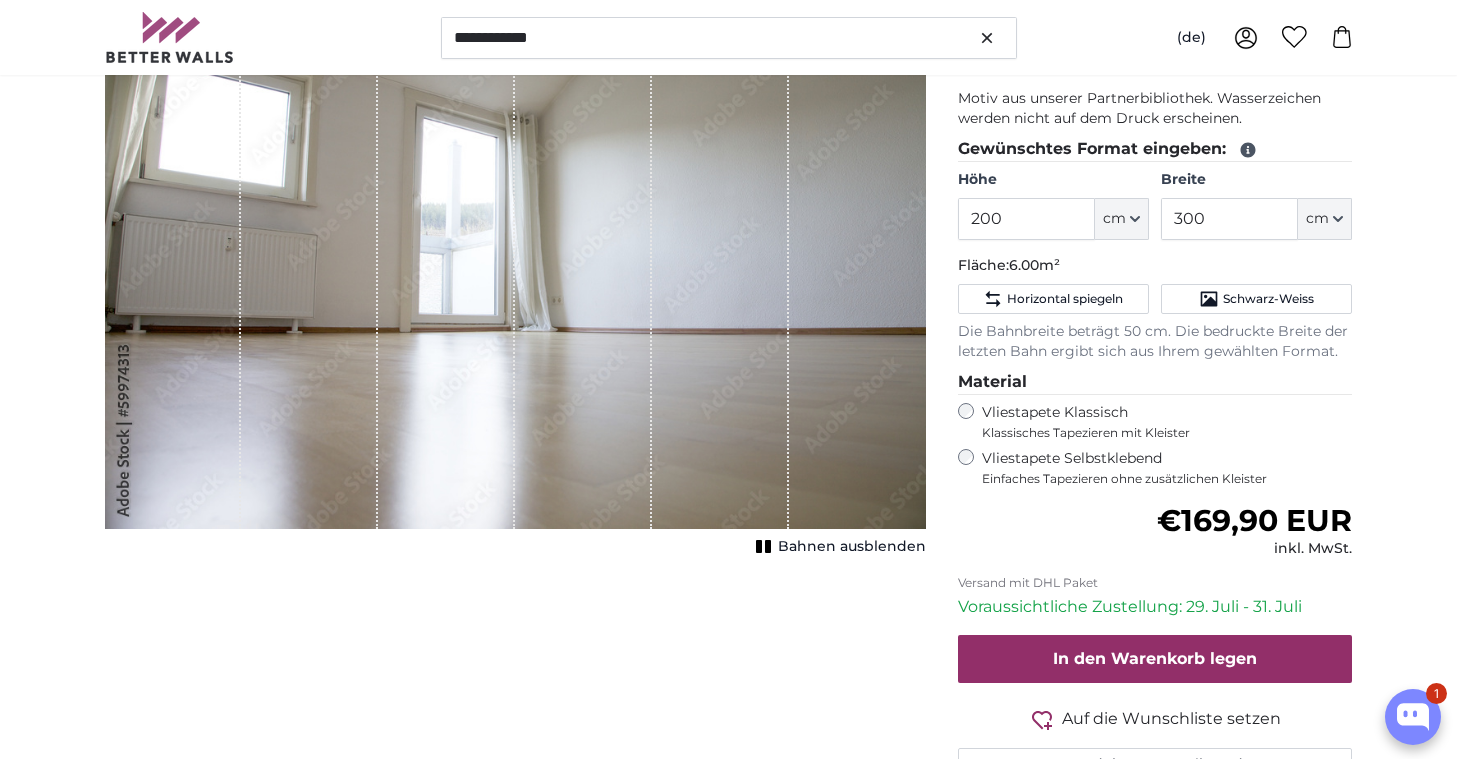 scroll, scrollTop: 280, scrollLeft: 0, axis: vertical 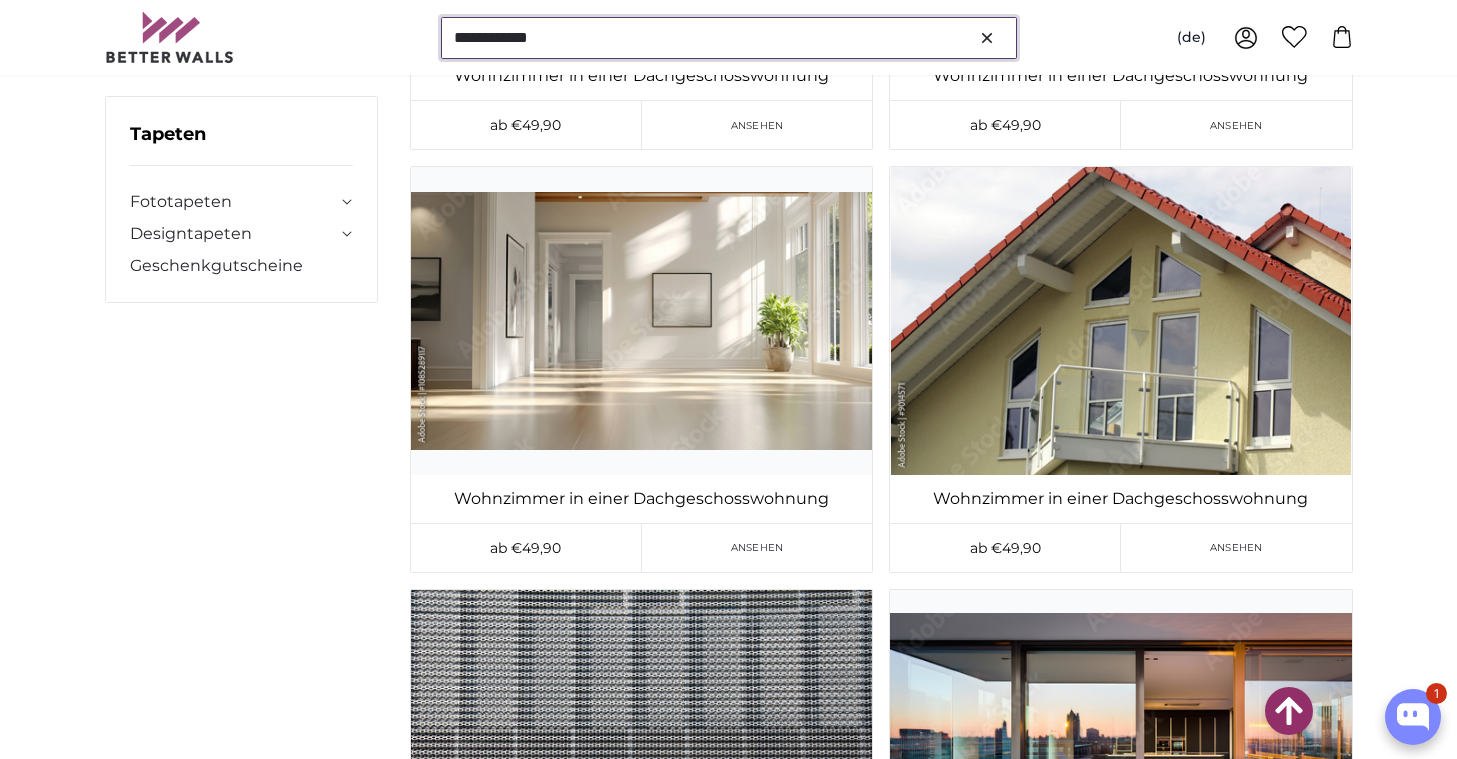 drag, startPoint x: 550, startPoint y: 40, endPoint x: 437, endPoint y: 35, distance: 113.110565 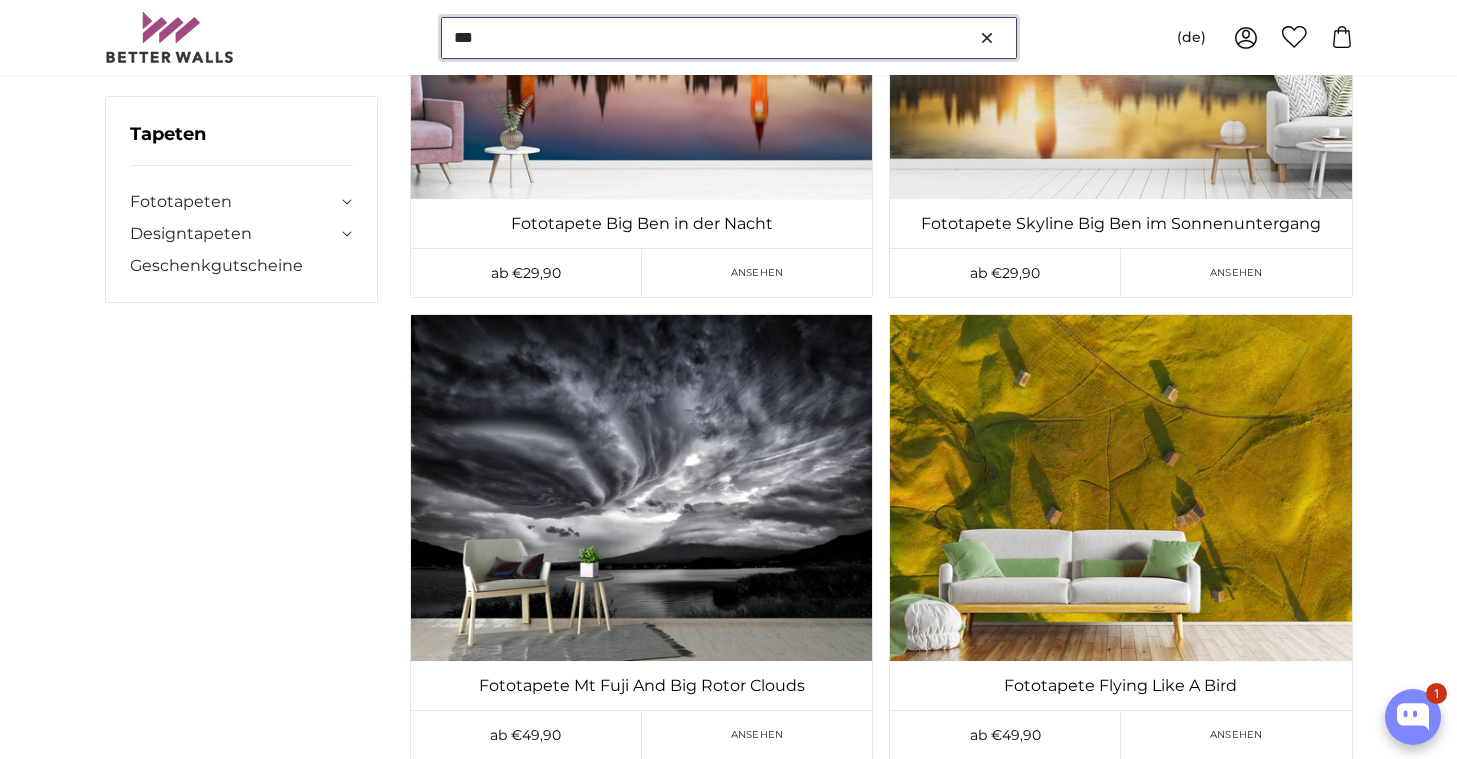 scroll, scrollTop: 0, scrollLeft: 0, axis: both 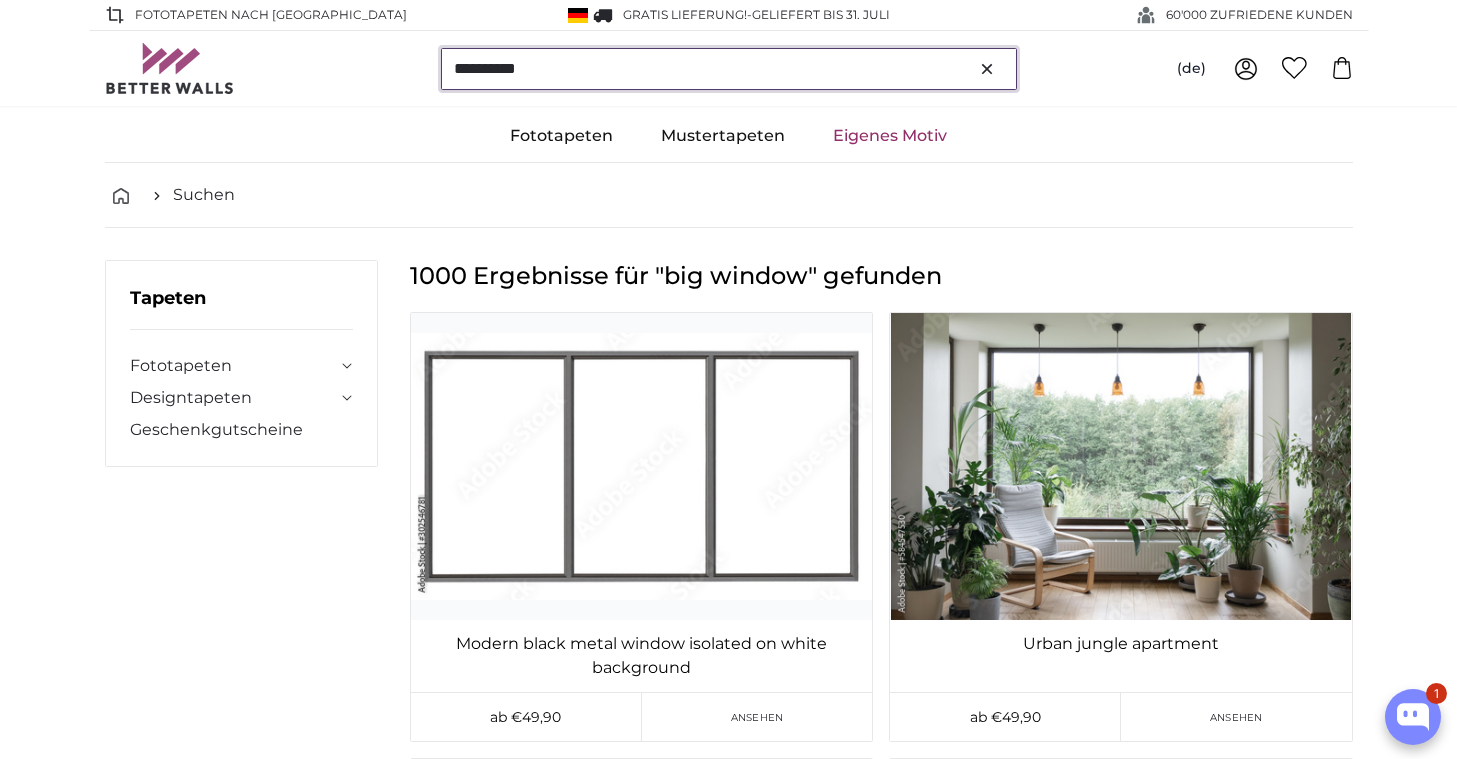 type on "**********" 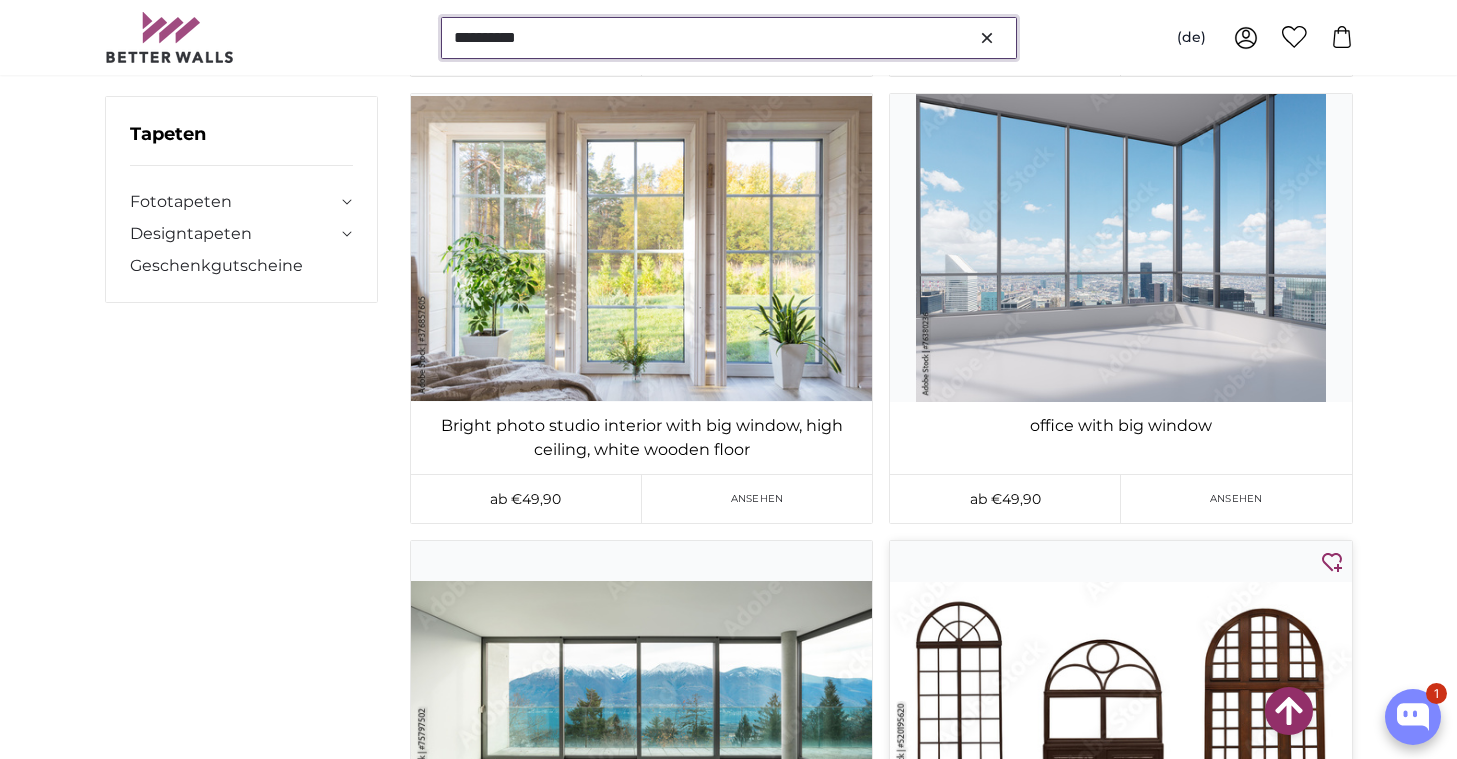 scroll, scrollTop: 680, scrollLeft: 0, axis: vertical 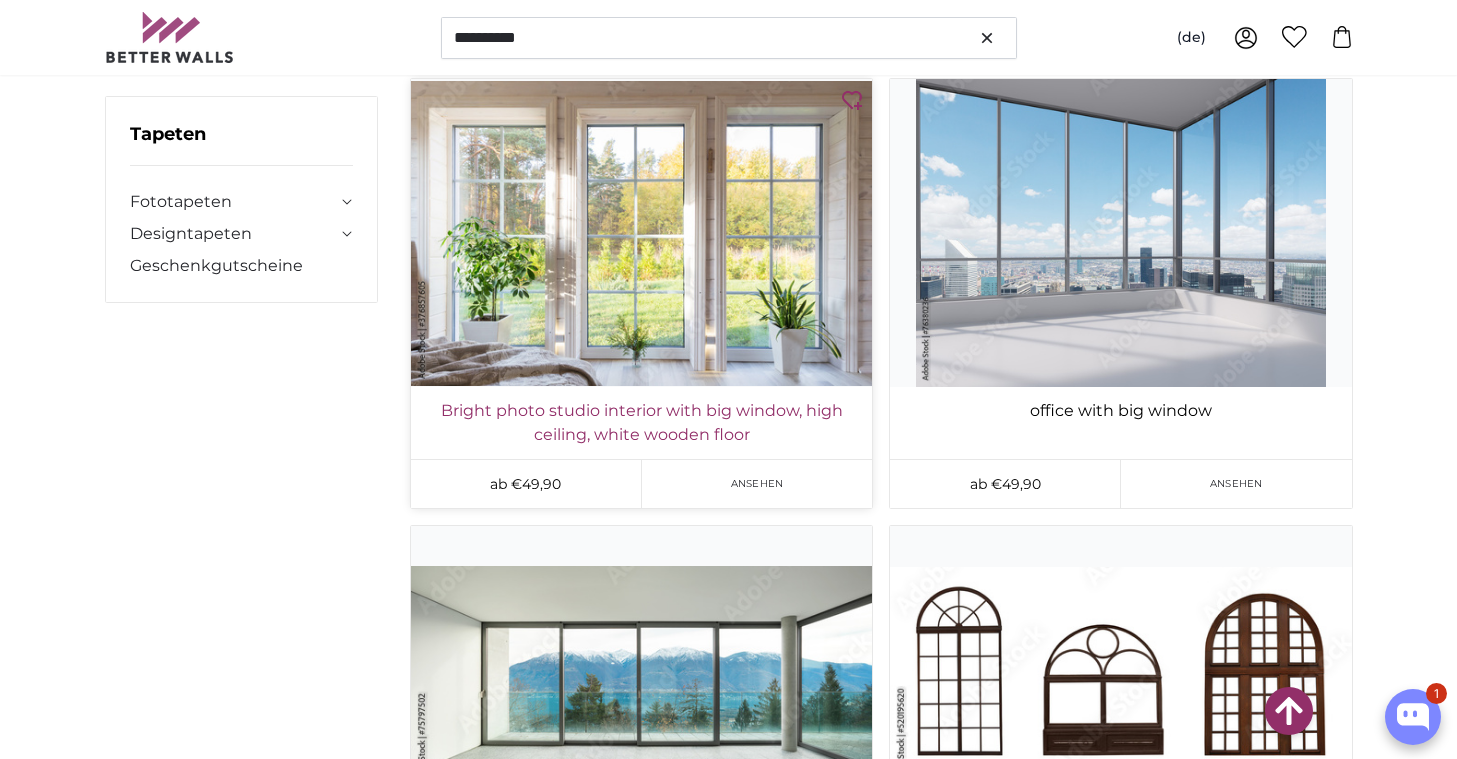 click on "Bright photo studio interior with big window, high ceiling, white wooden floor" at bounding box center [641, 423] 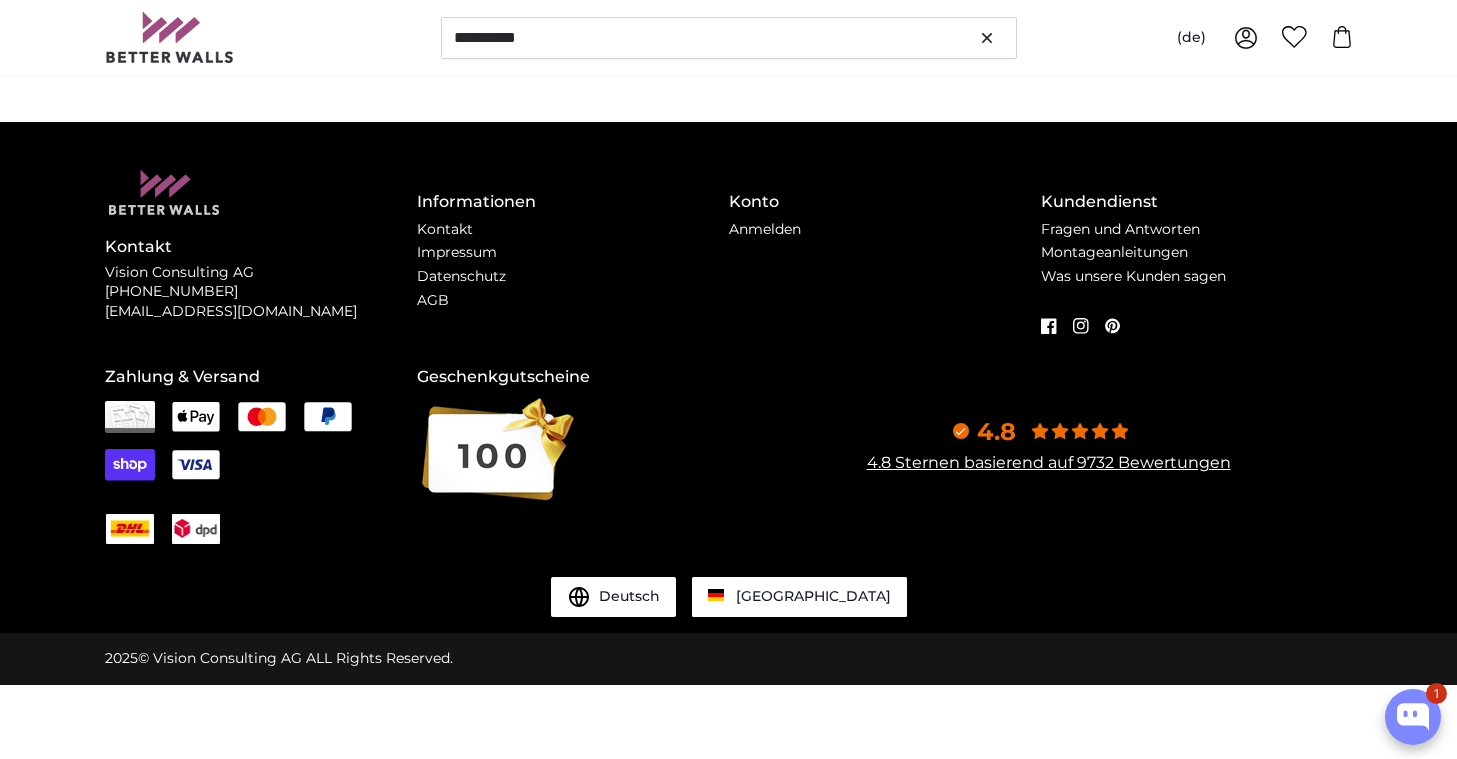 scroll, scrollTop: 0, scrollLeft: 0, axis: both 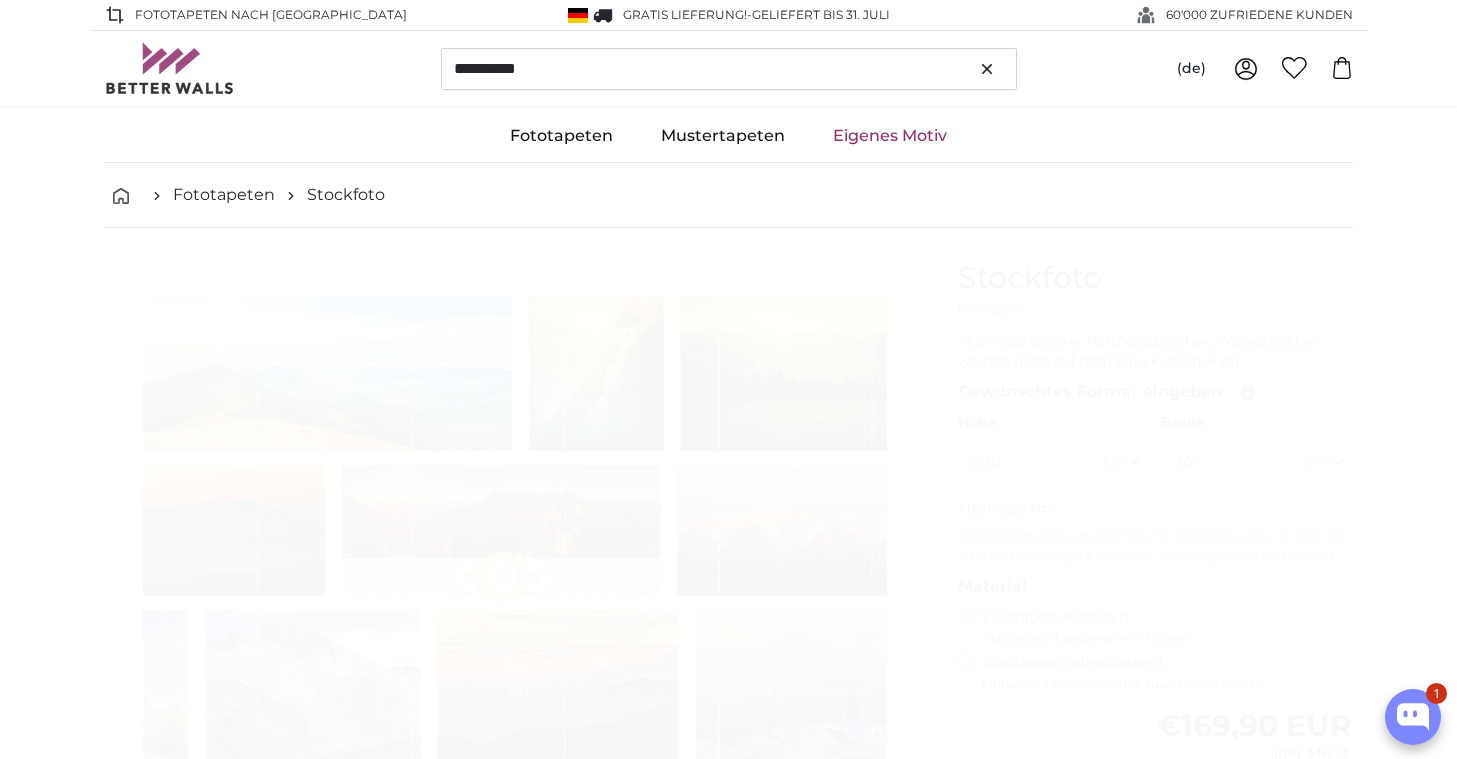 type on "302" 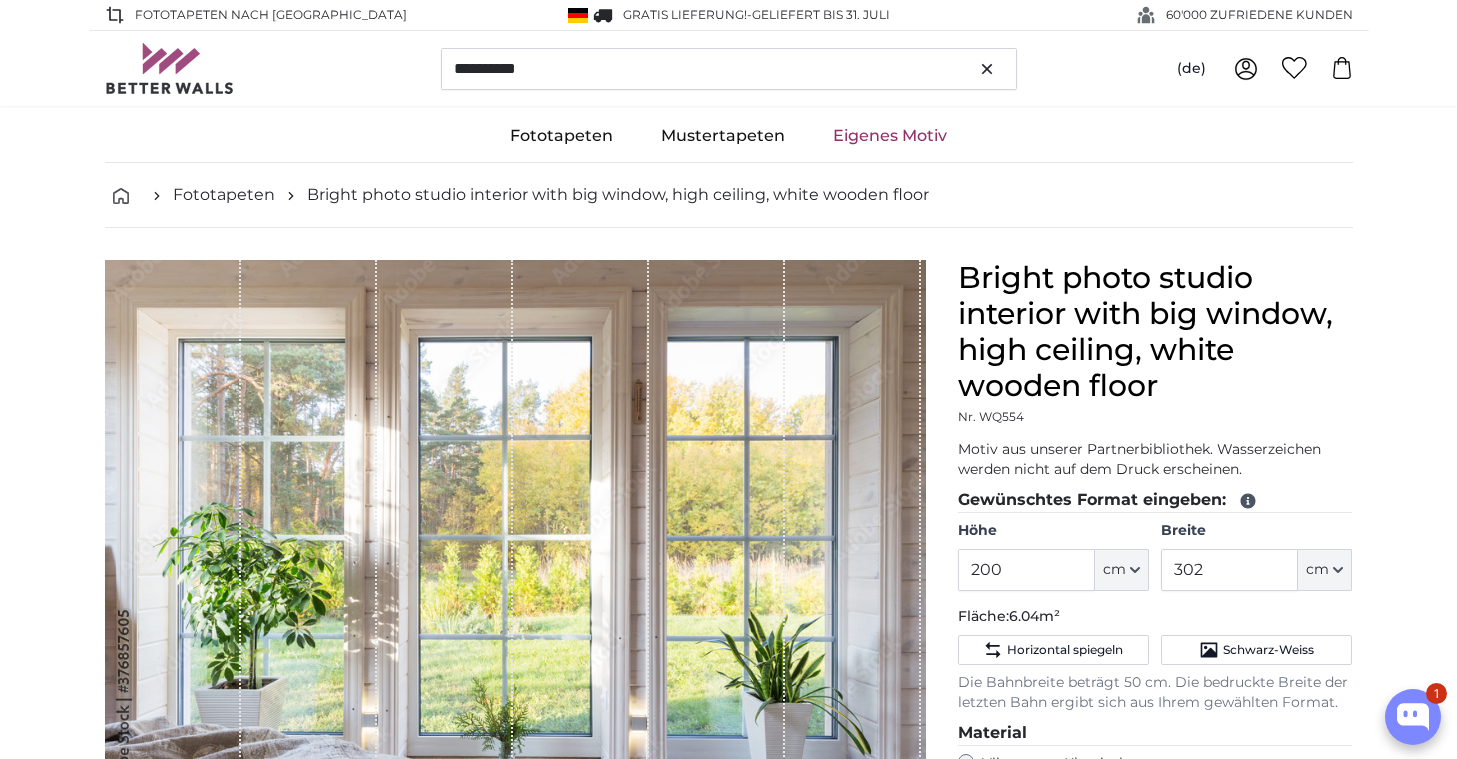 click 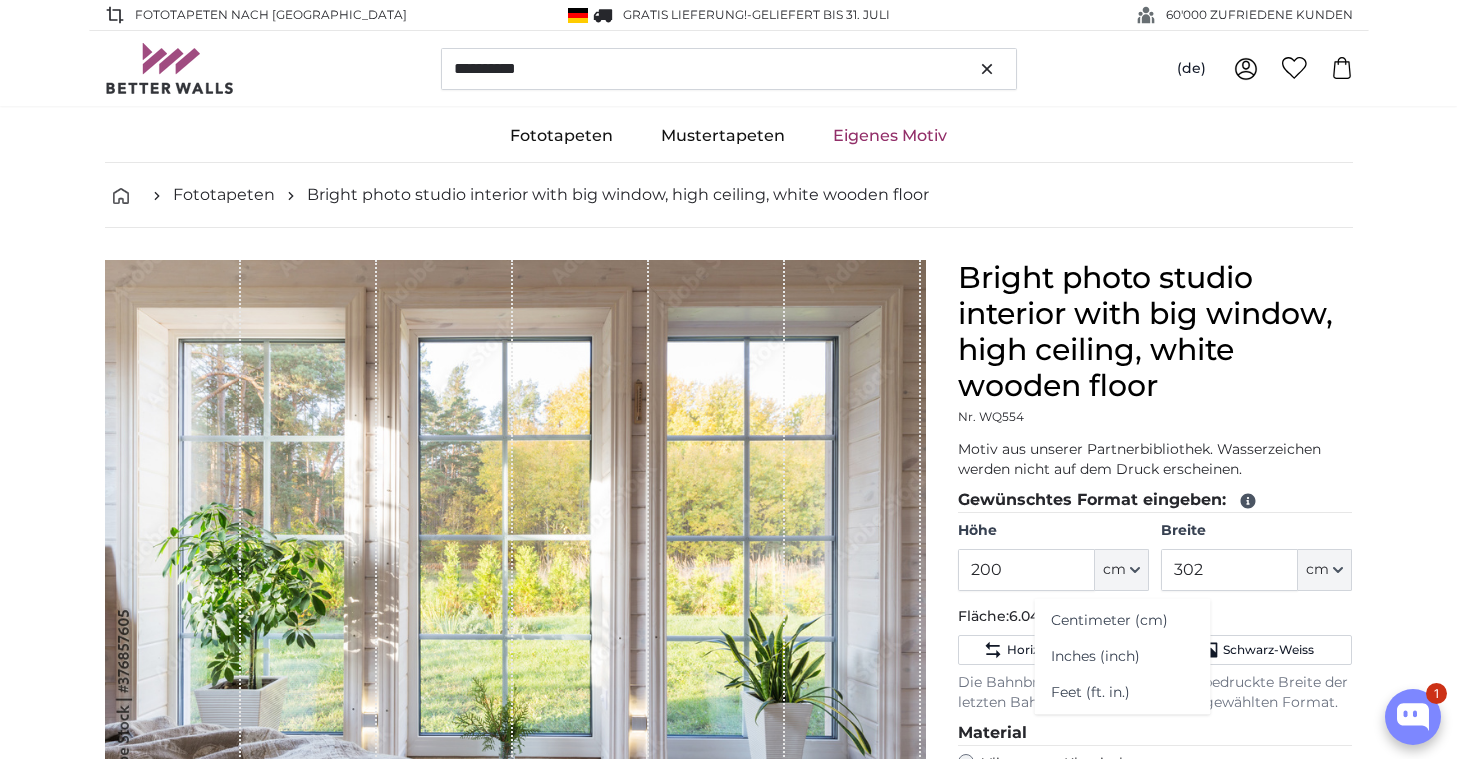 click on "cm" 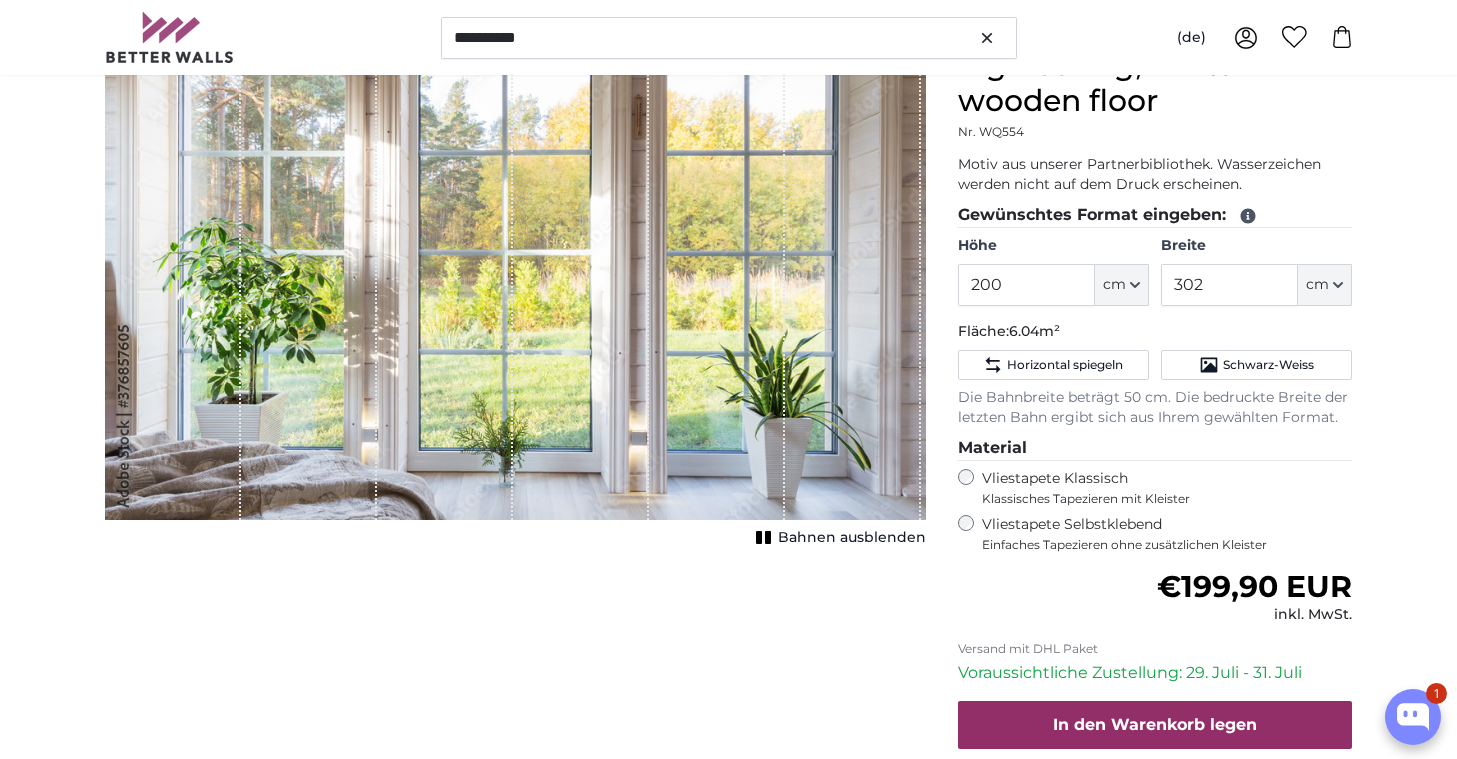 scroll, scrollTop: 288, scrollLeft: 0, axis: vertical 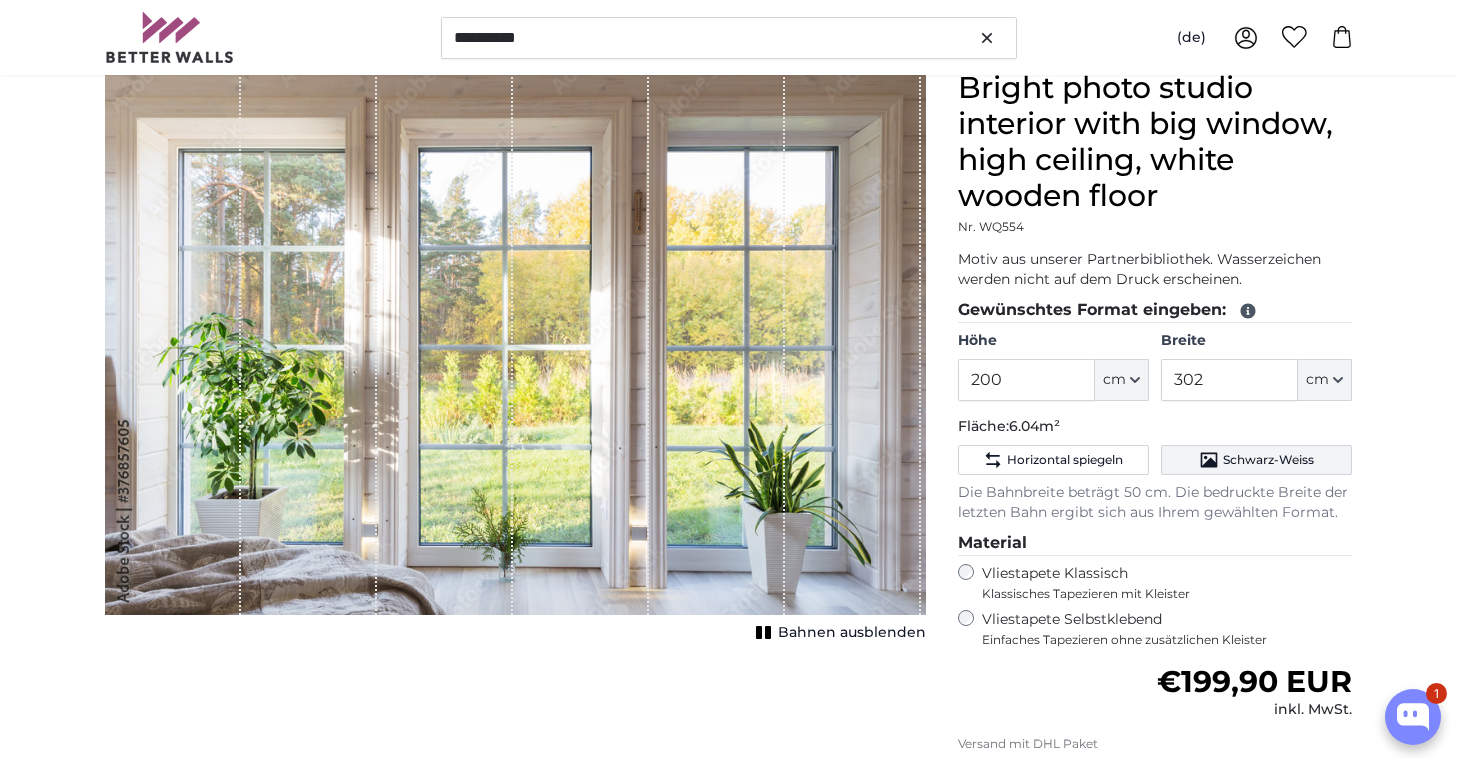 click 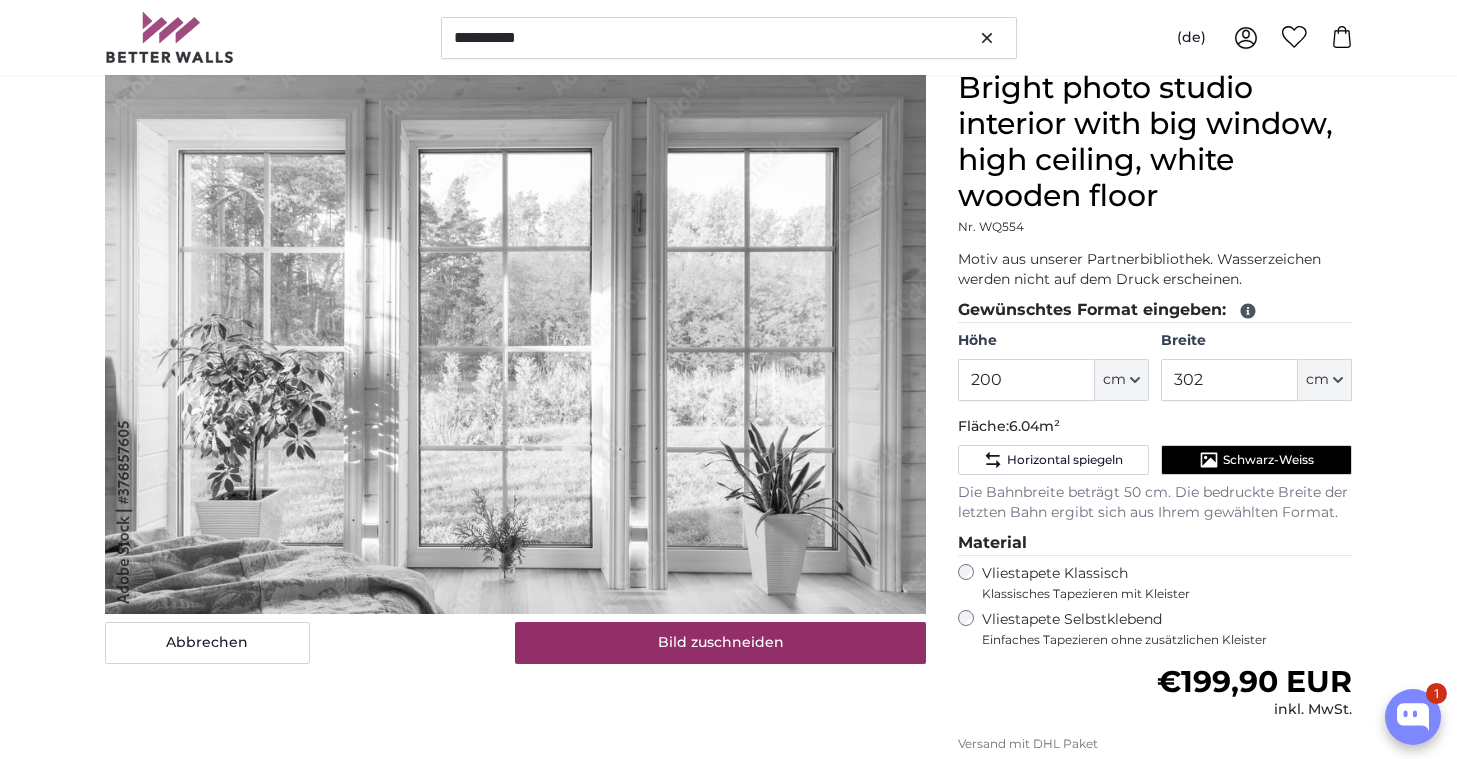 click 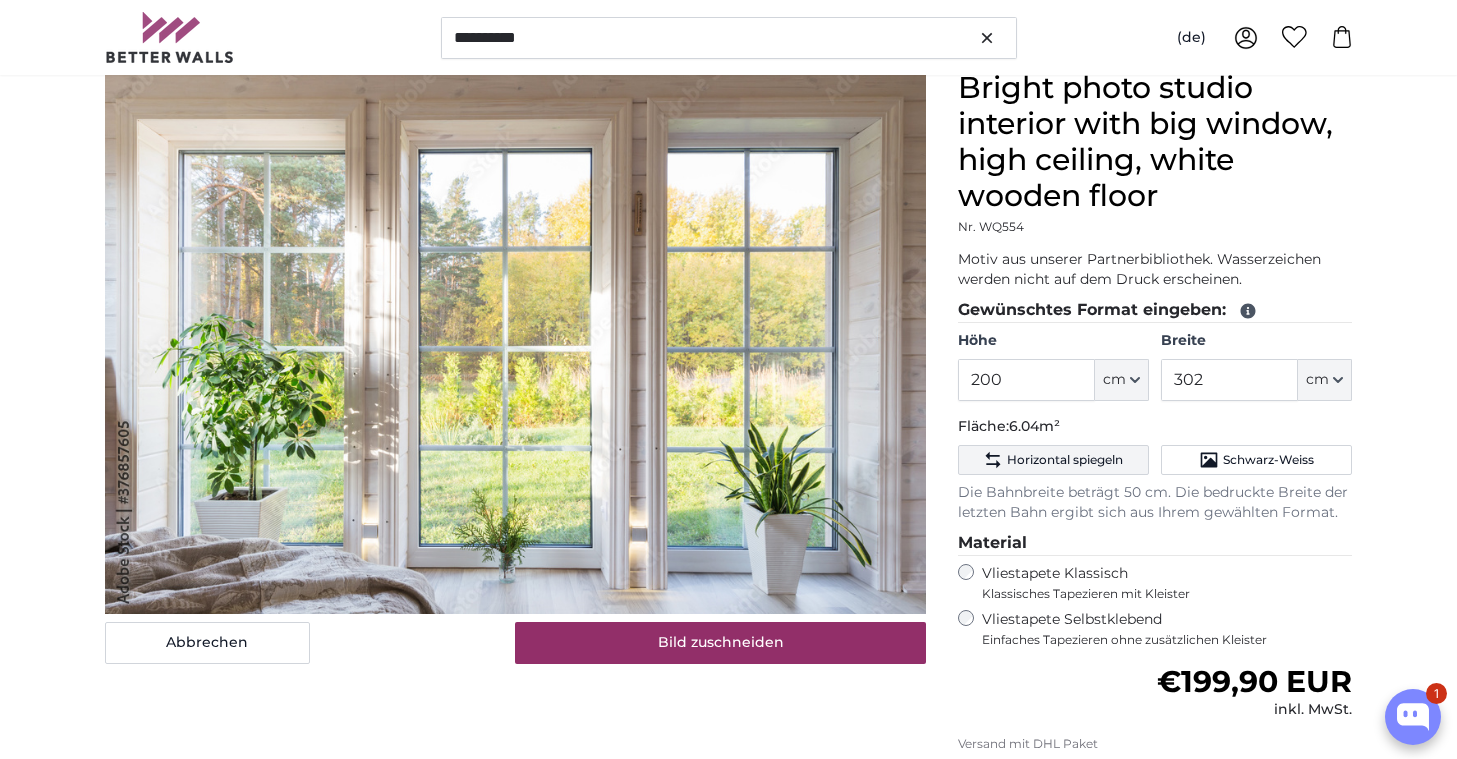 click 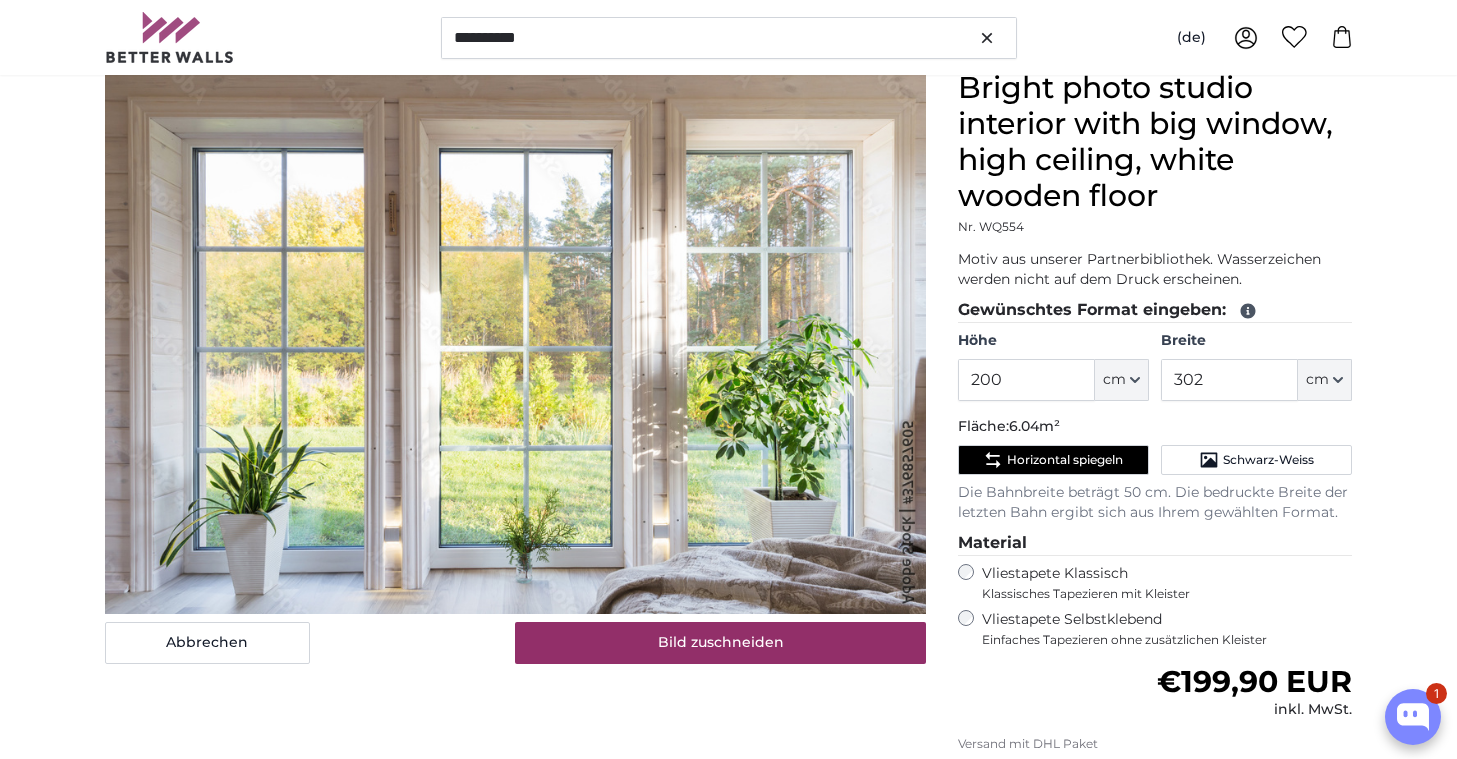 click 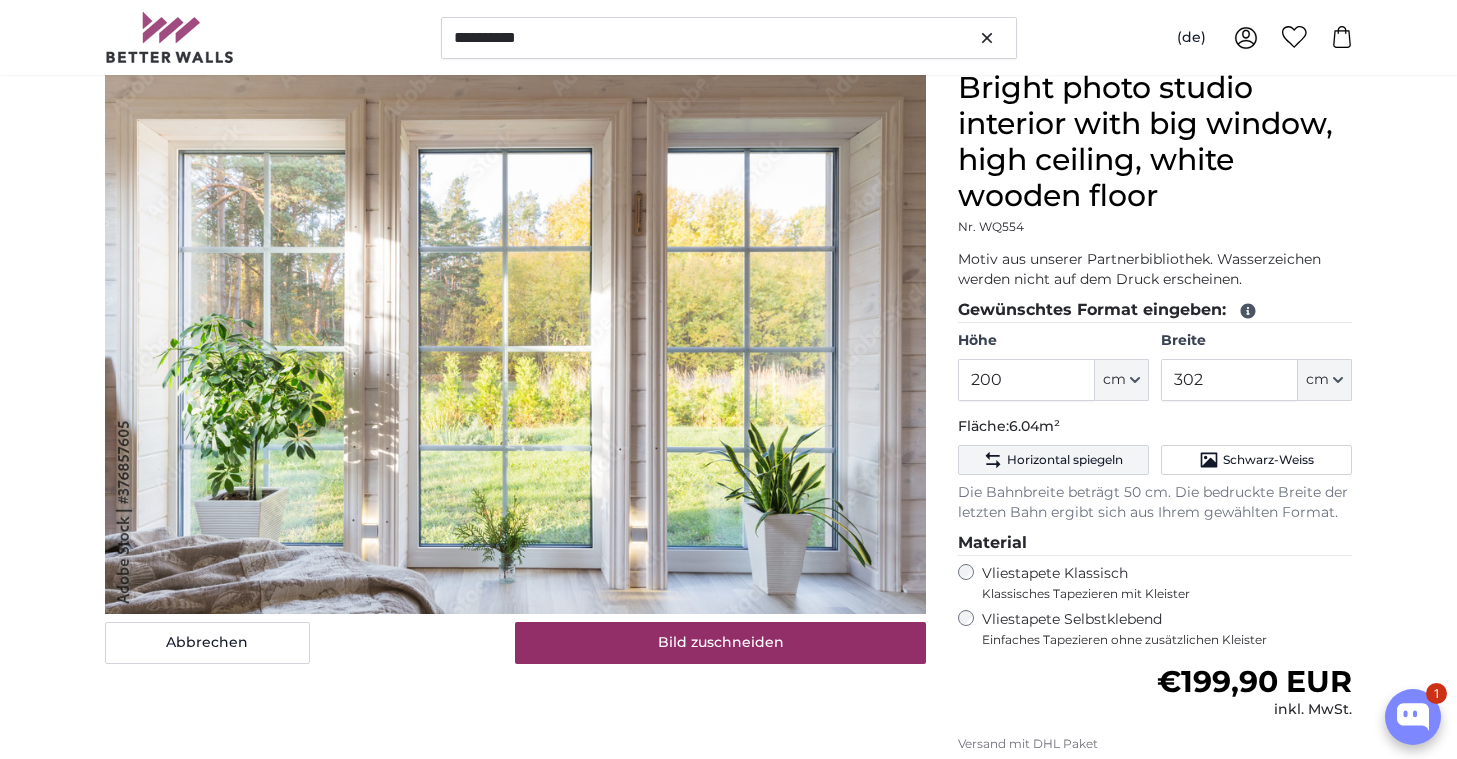 click 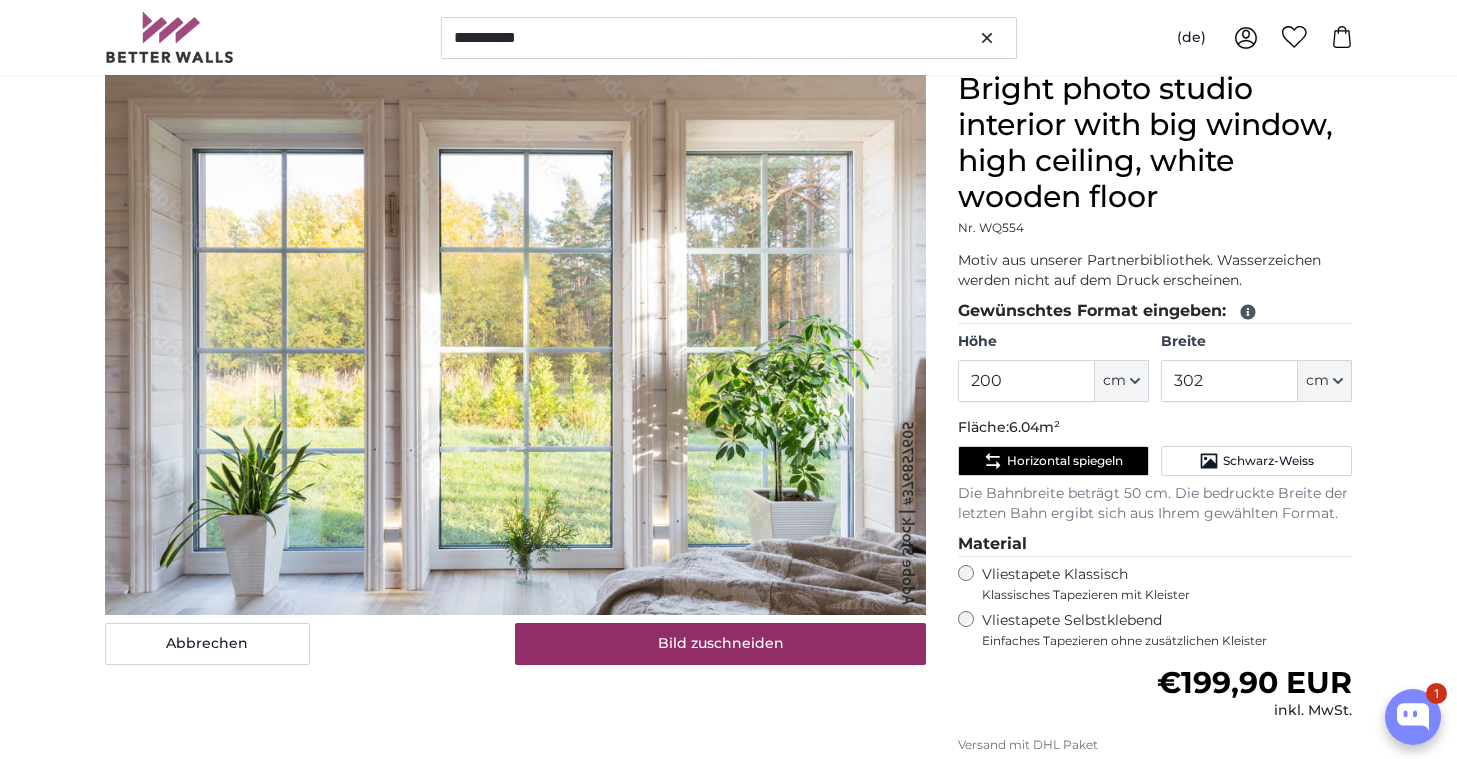 scroll, scrollTop: 189, scrollLeft: 0, axis: vertical 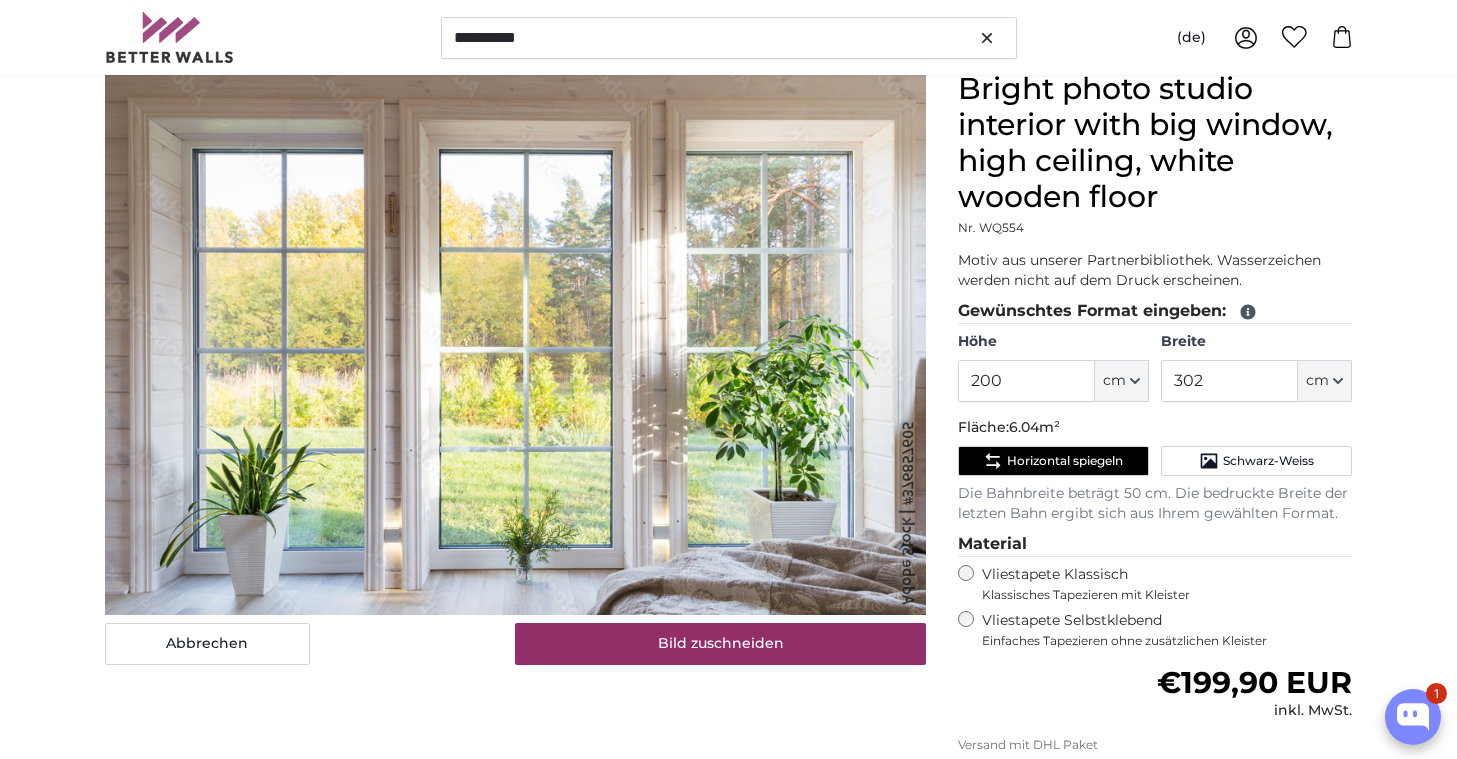 click 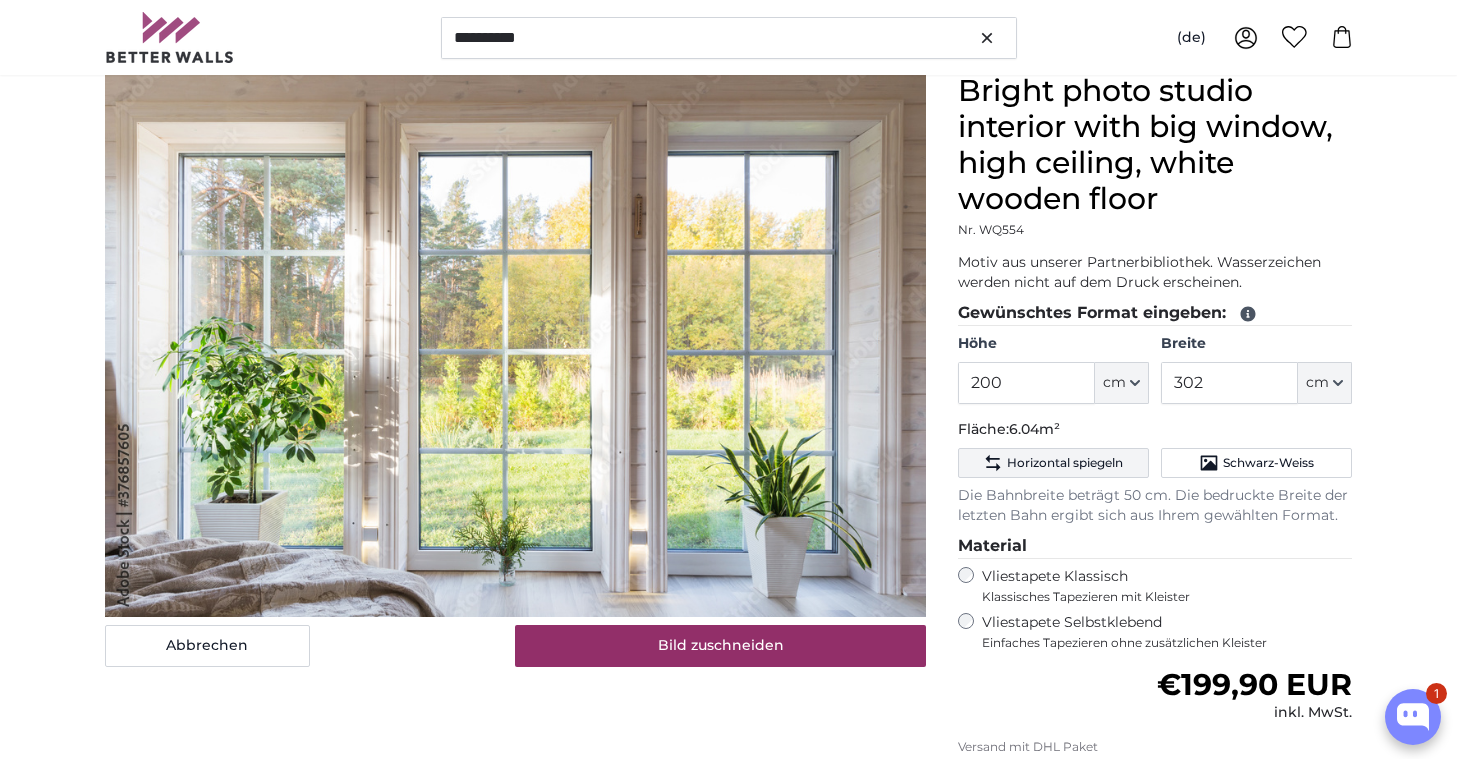 scroll, scrollTop: 188, scrollLeft: 0, axis: vertical 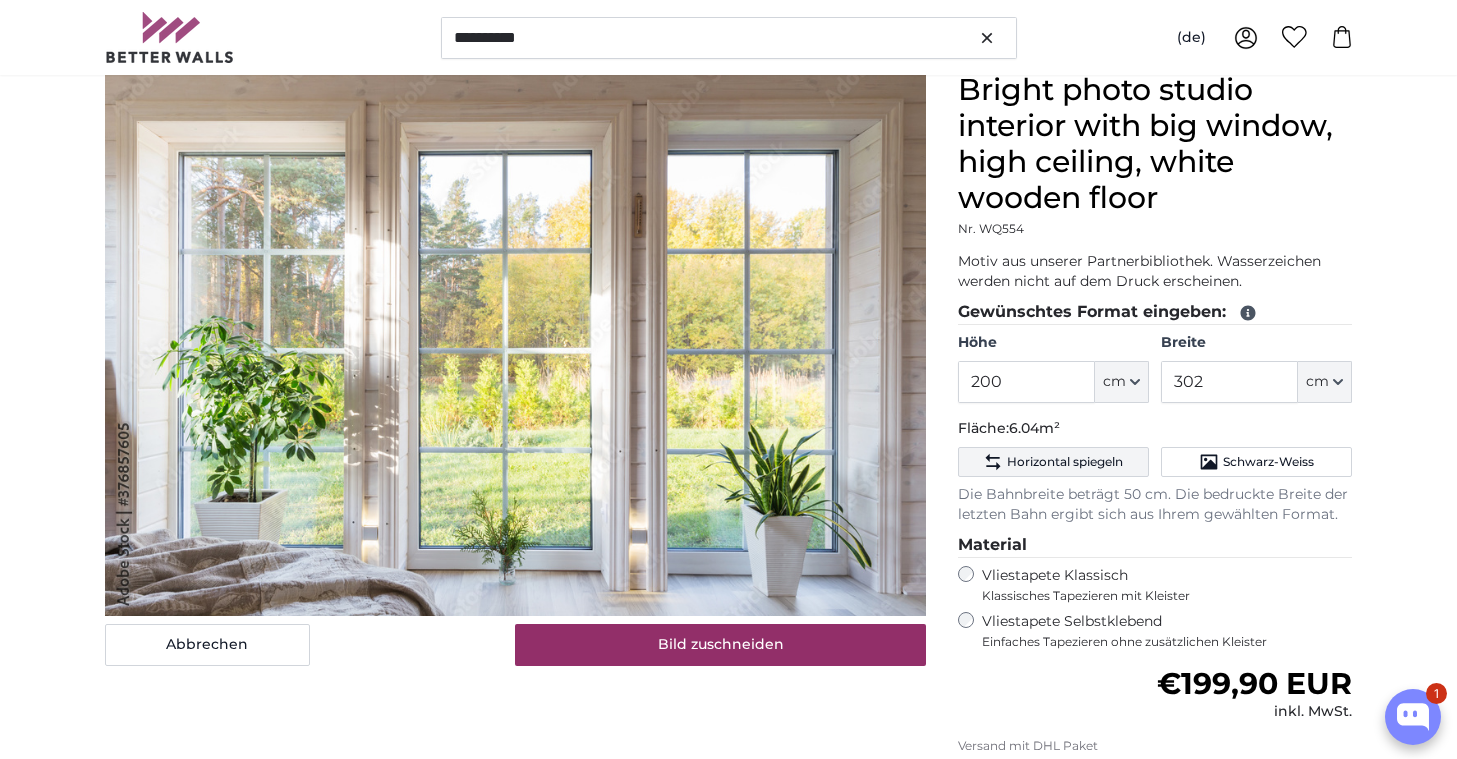 click 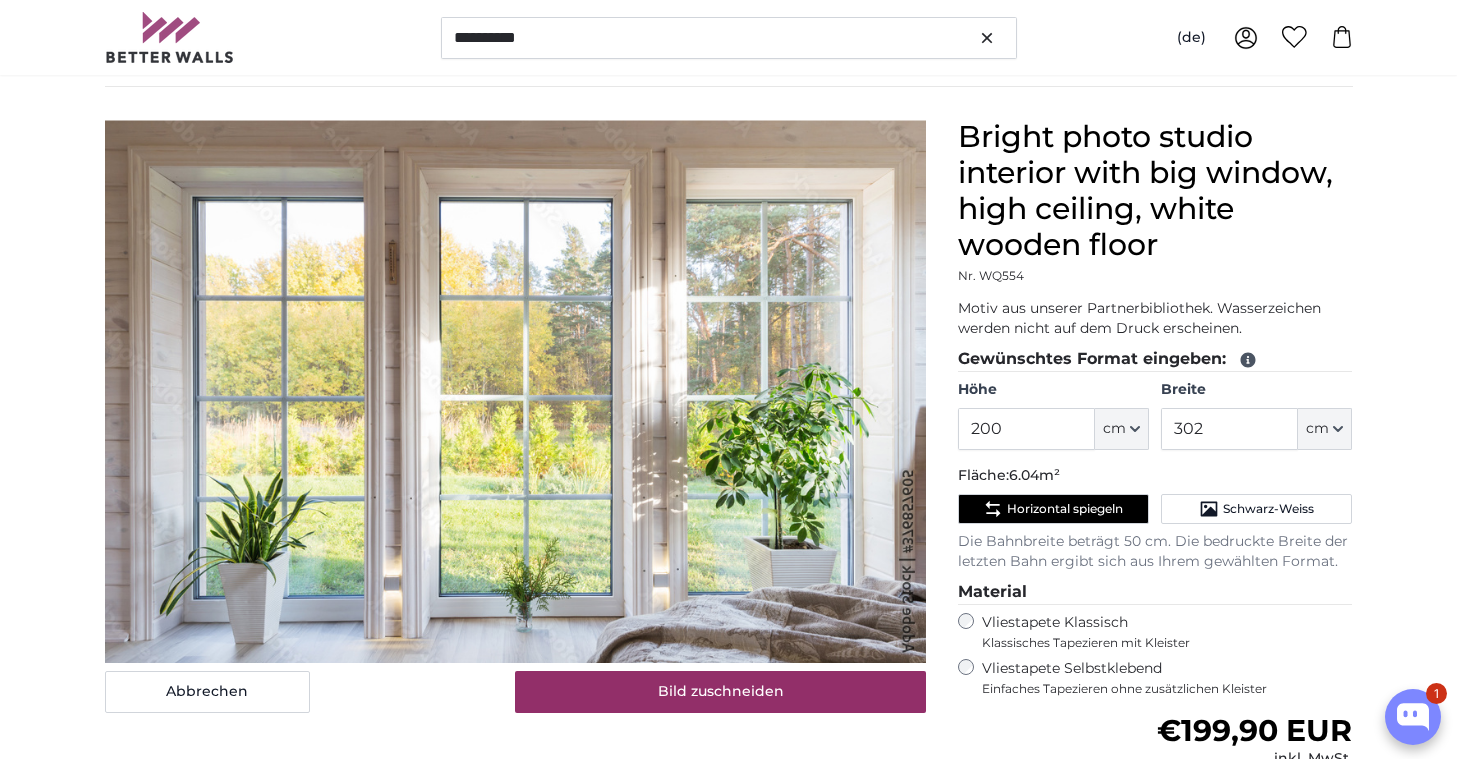 scroll, scrollTop: 143, scrollLeft: 0, axis: vertical 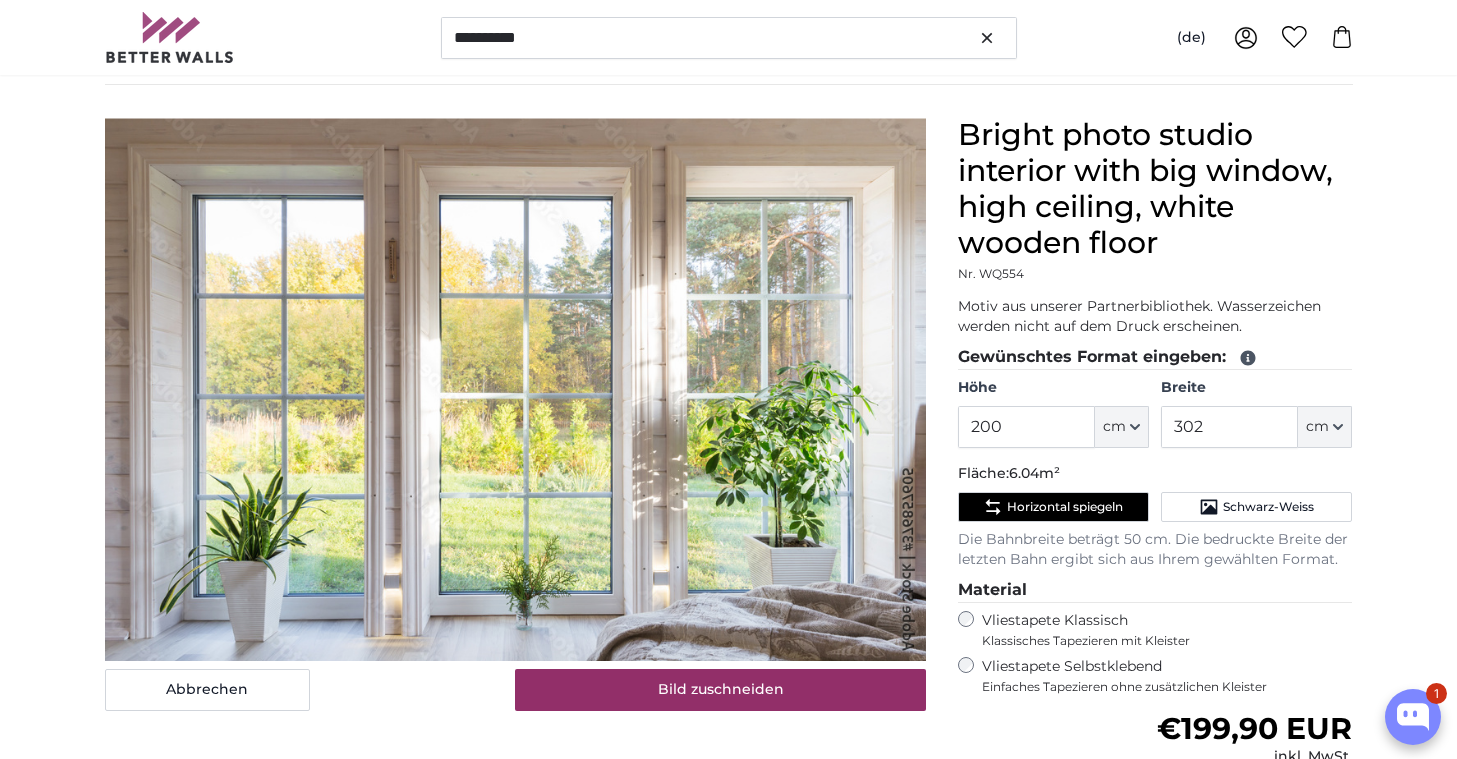 click on "cm" 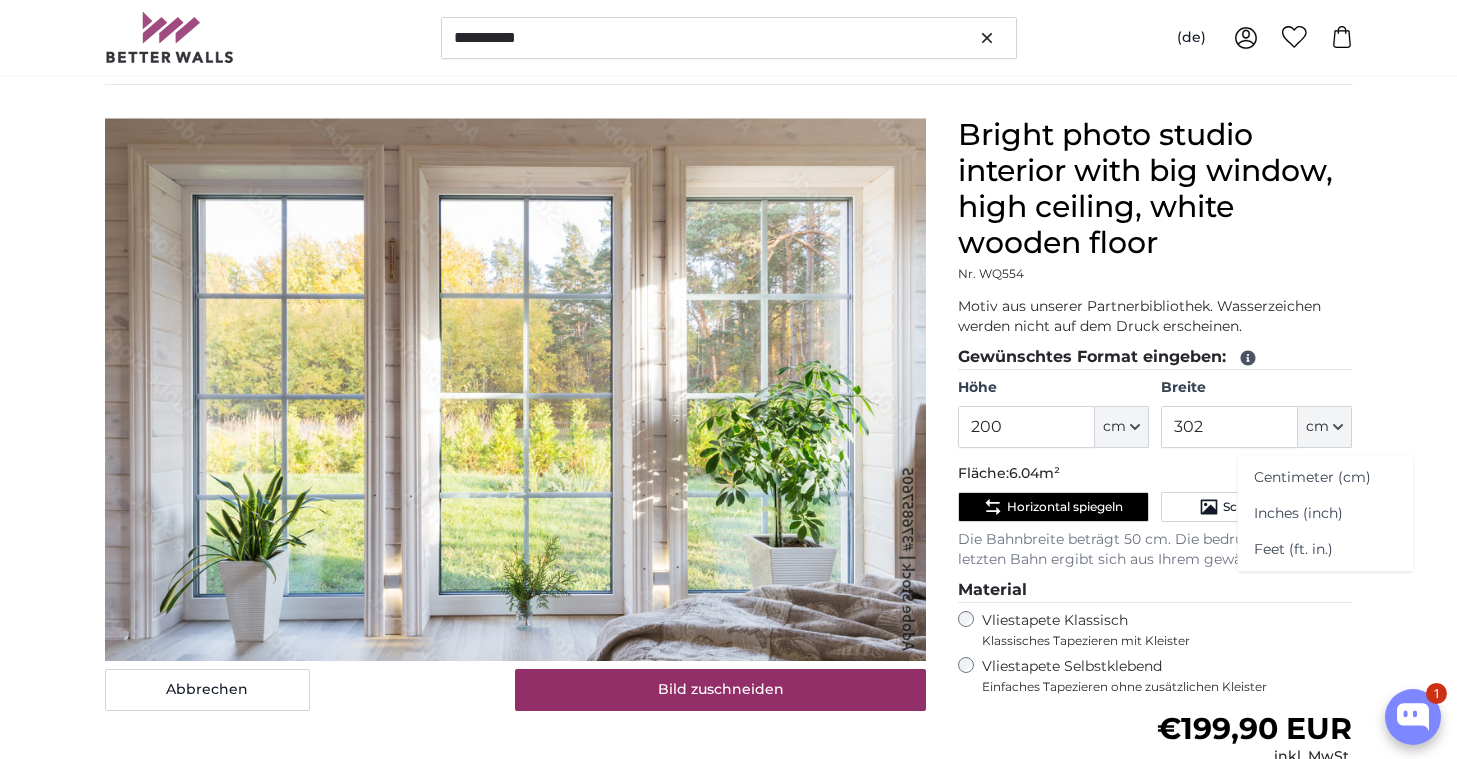 click on "cm" 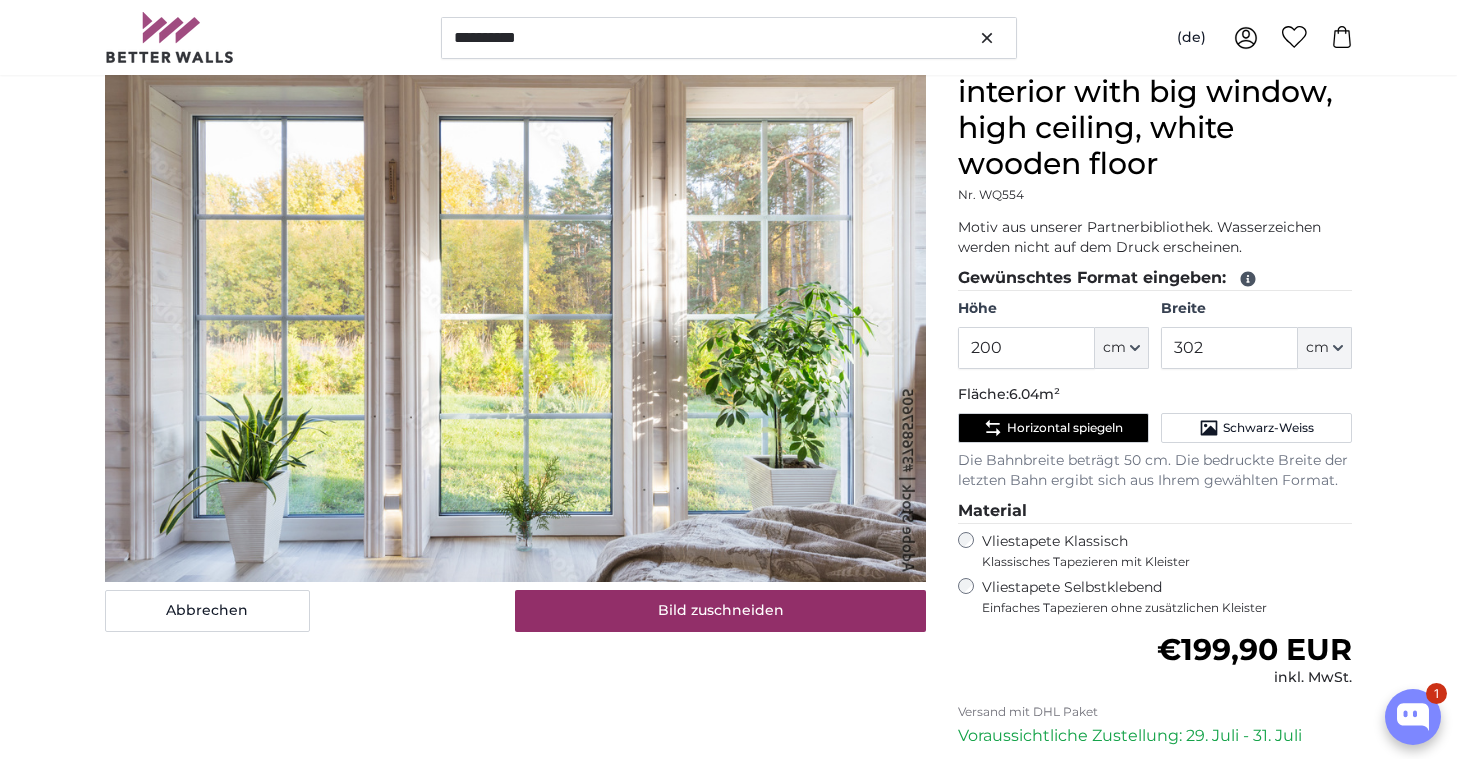 scroll, scrollTop: 227, scrollLeft: 0, axis: vertical 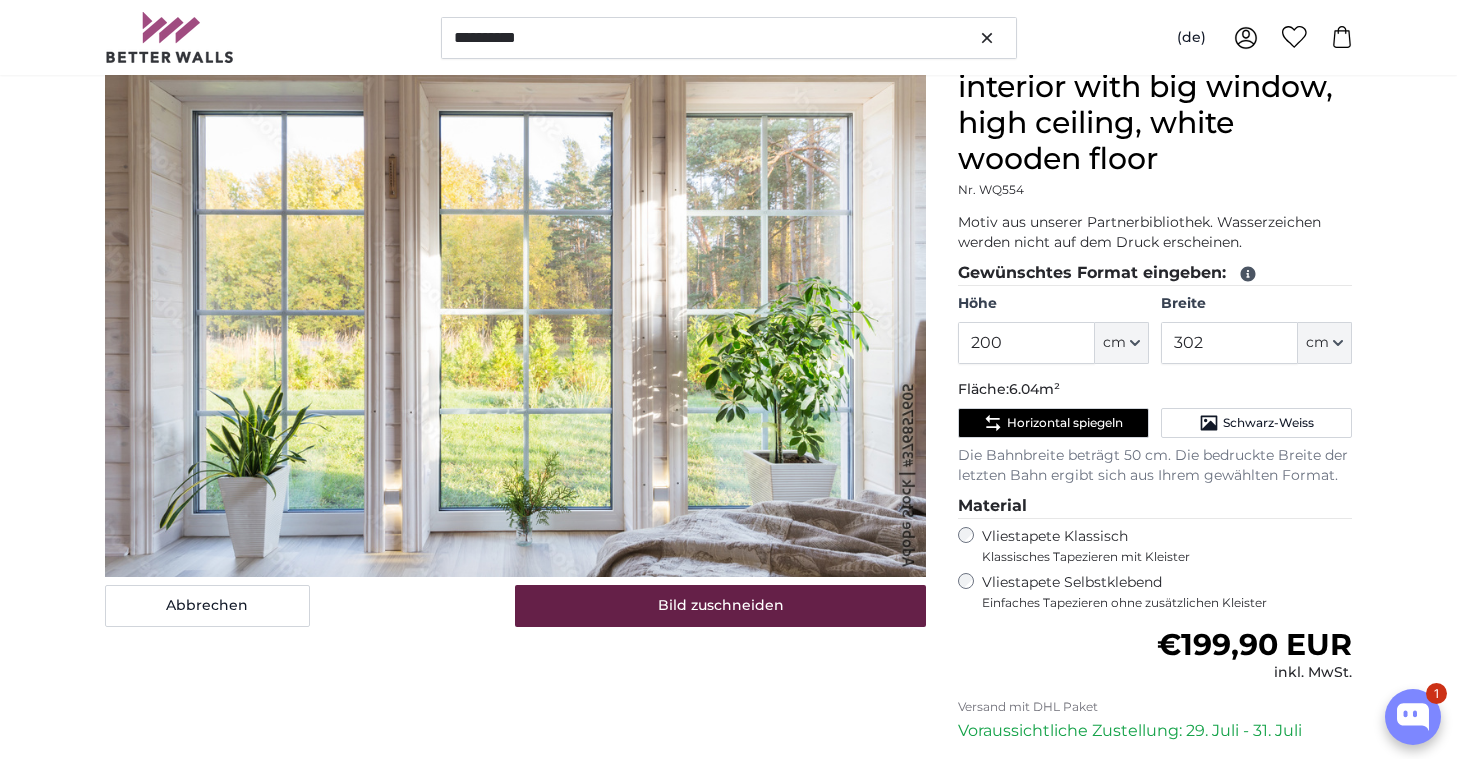 click on "Bild zuschneiden" at bounding box center [720, 606] 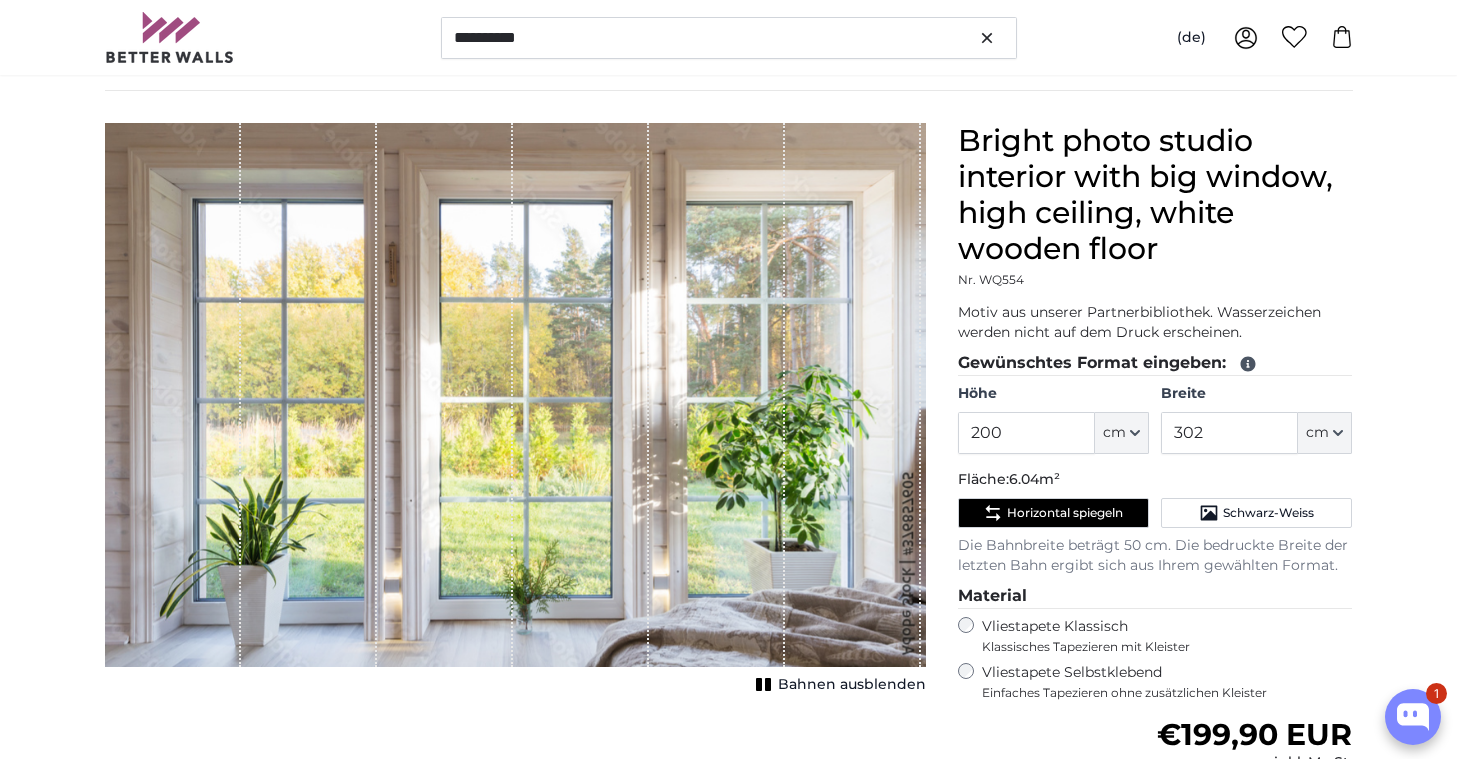 scroll, scrollTop: 137, scrollLeft: 0, axis: vertical 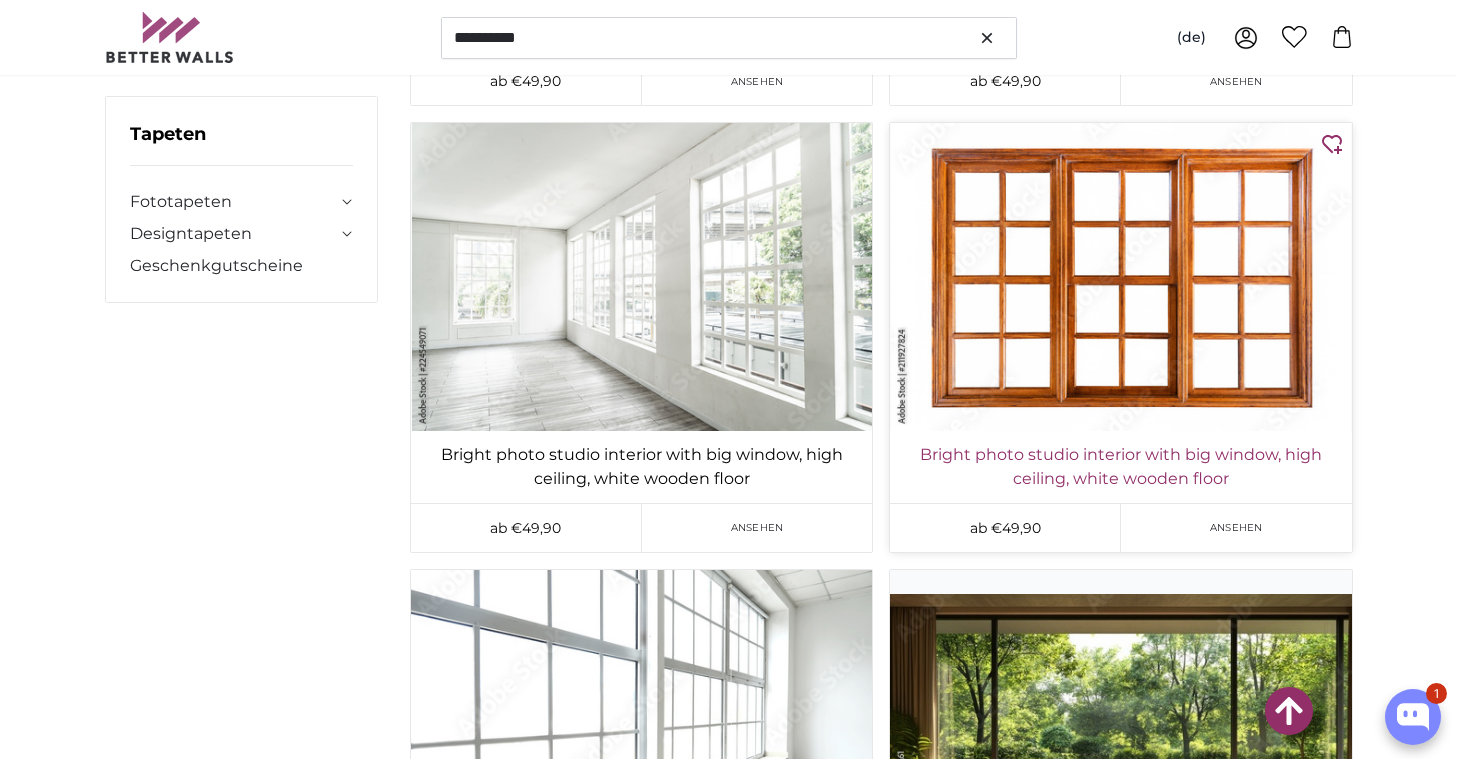 click on "Bright photo studio interior with big window, high ceiling, white wooden floor" at bounding box center (1120, 467) 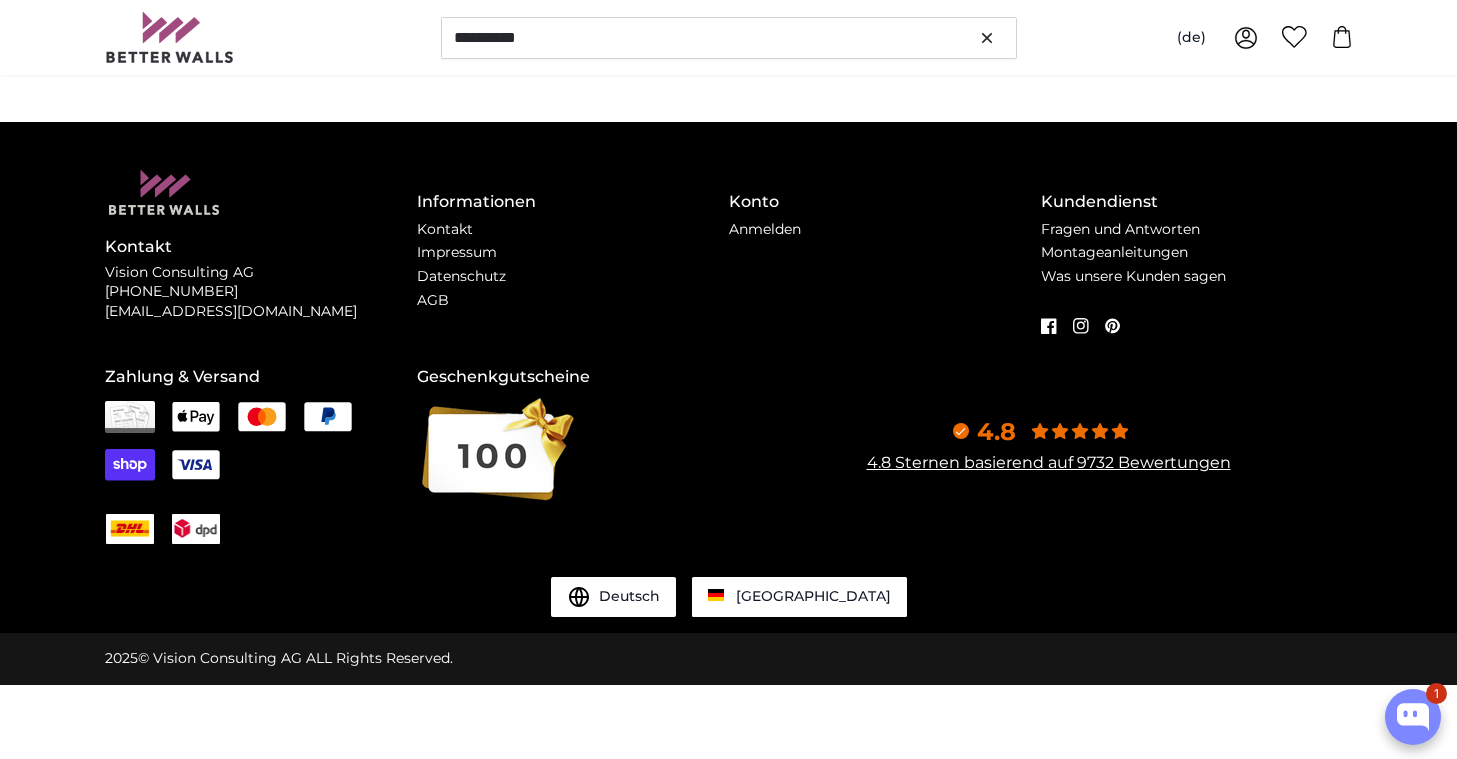 scroll, scrollTop: 0, scrollLeft: 0, axis: both 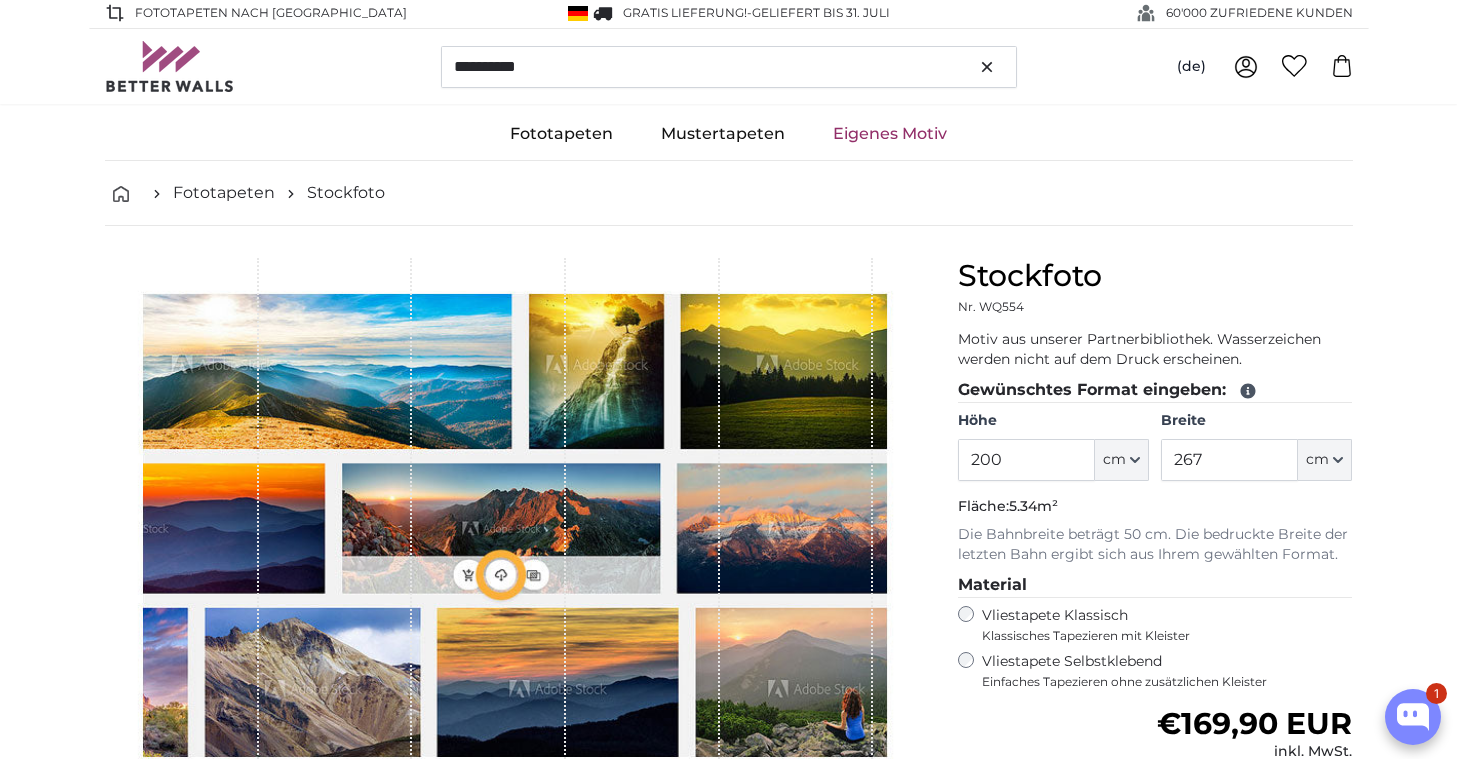 type on "300" 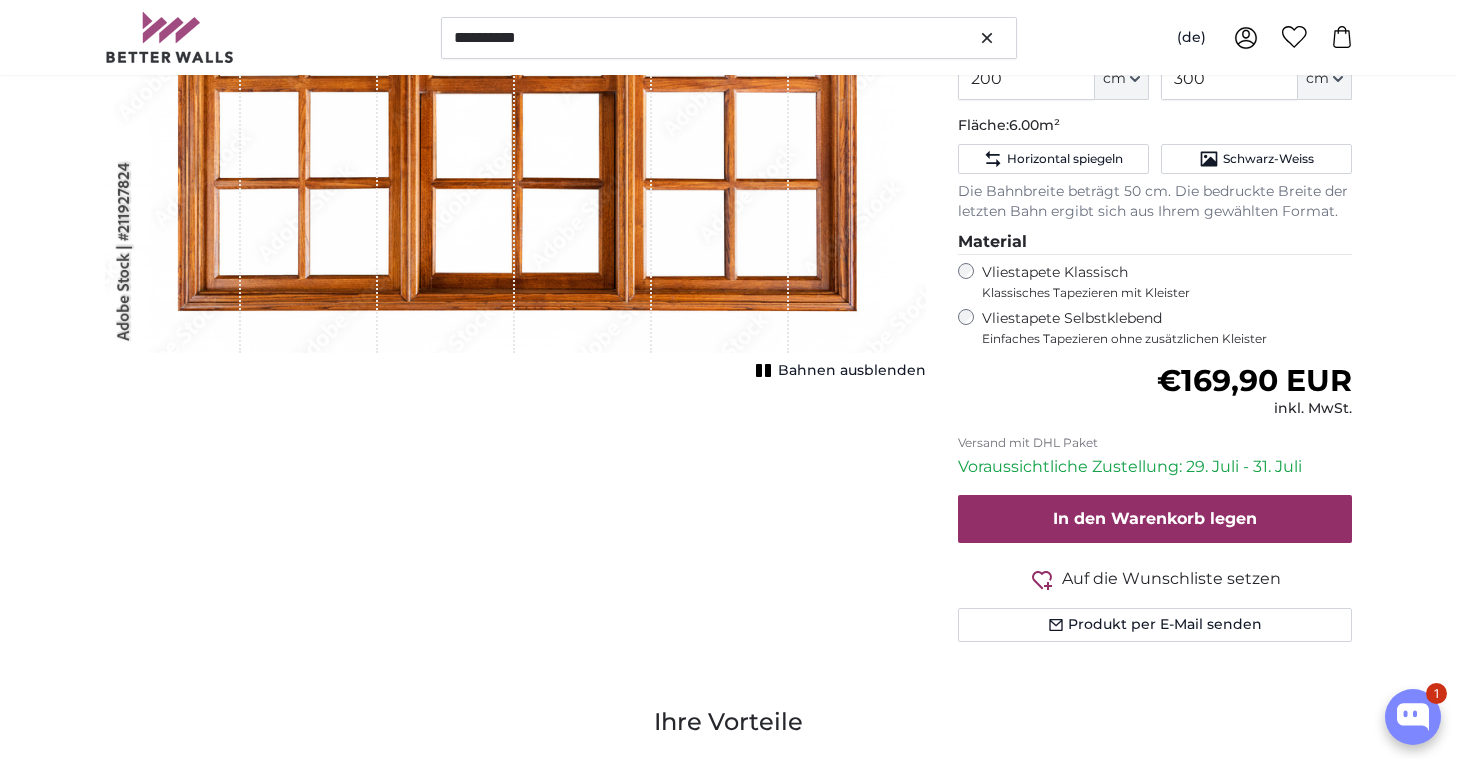 scroll, scrollTop: 272, scrollLeft: 0, axis: vertical 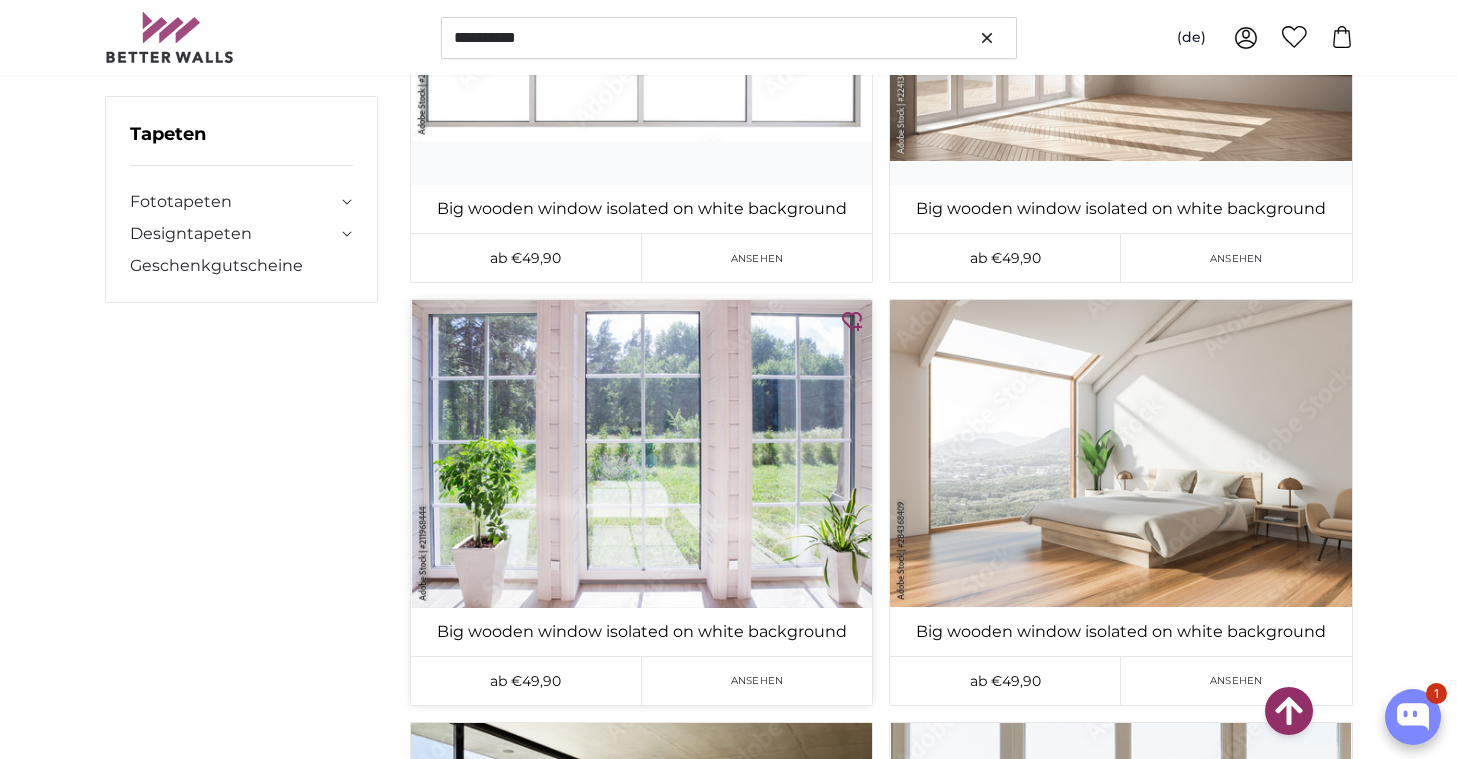 click at bounding box center [641, 453] 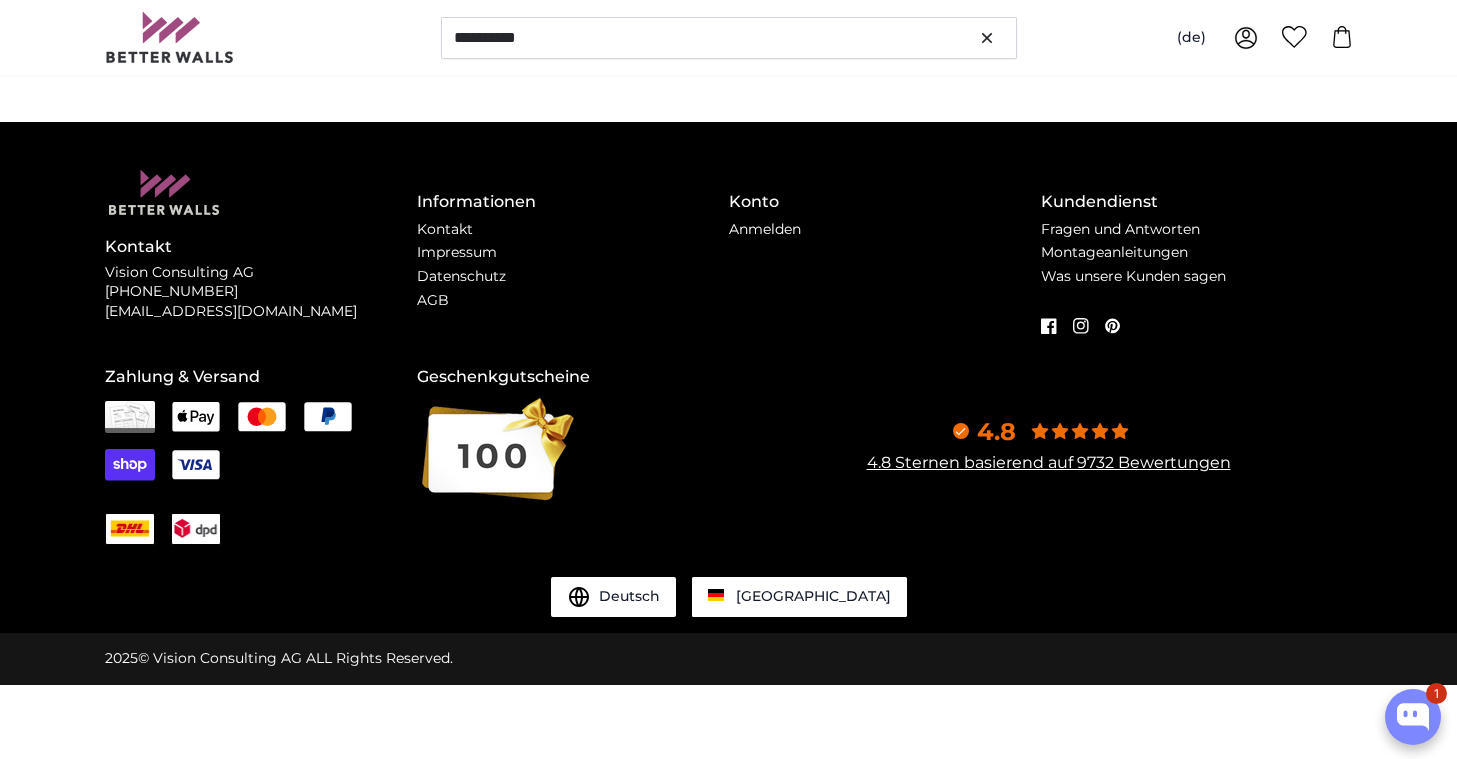 scroll, scrollTop: 0, scrollLeft: 0, axis: both 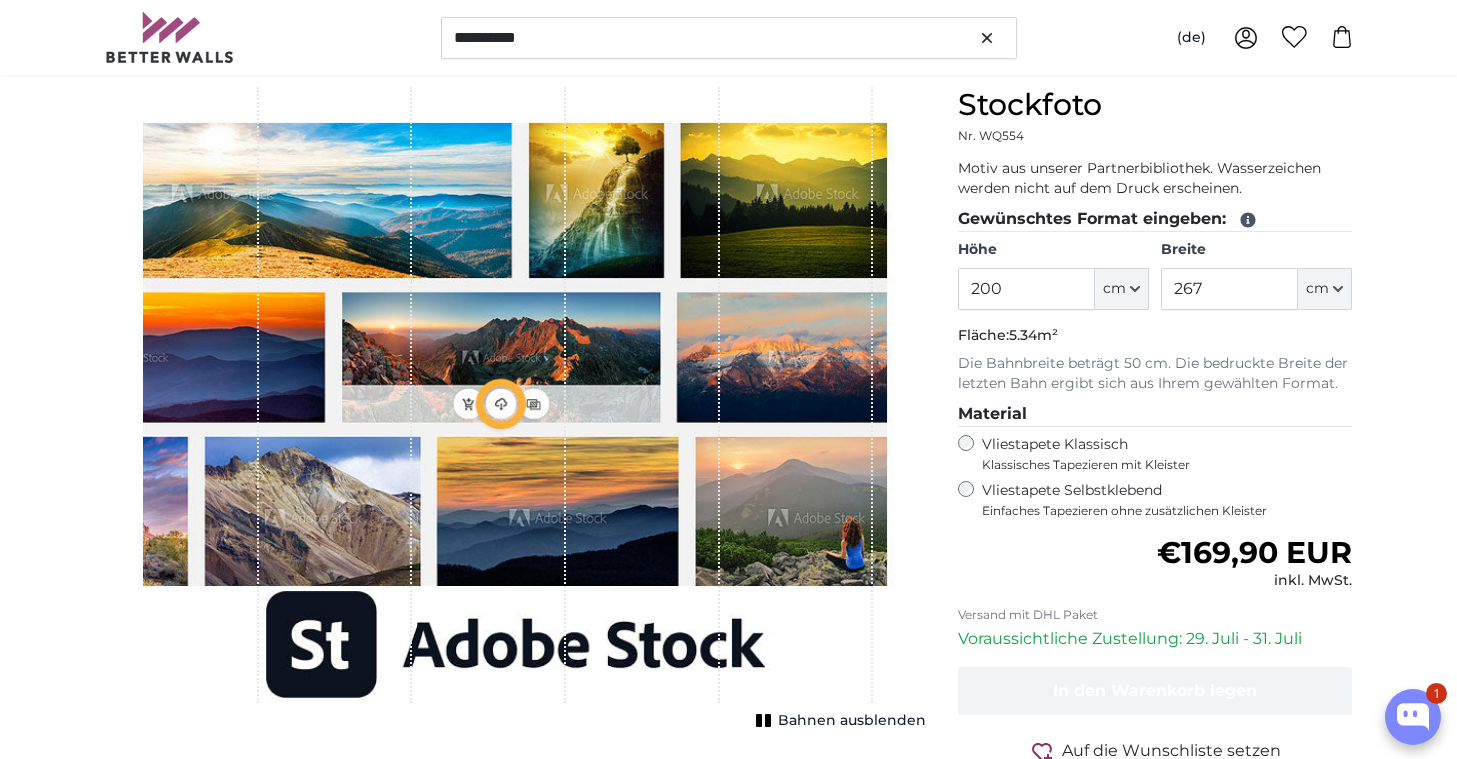type on "300" 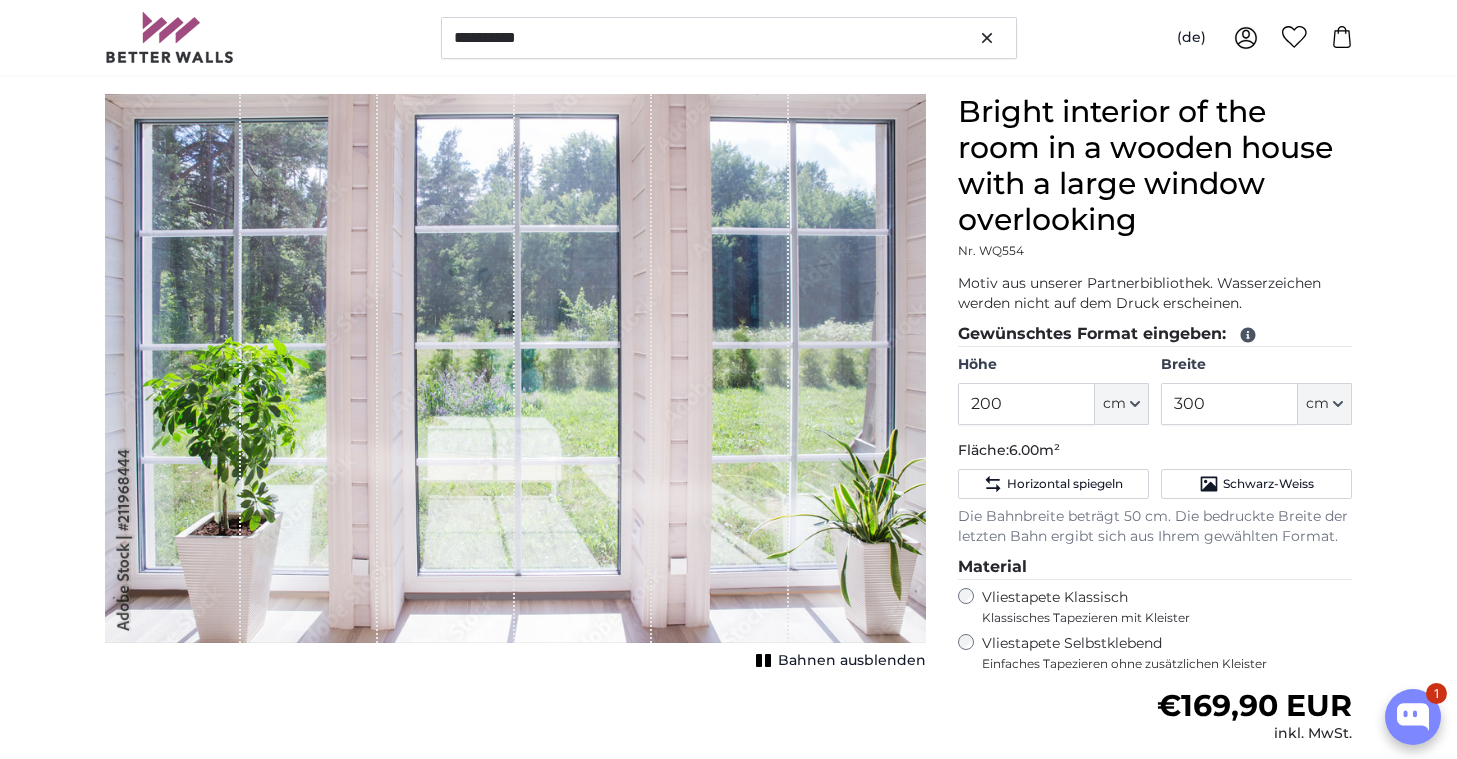 scroll, scrollTop: 166, scrollLeft: 0, axis: vertical 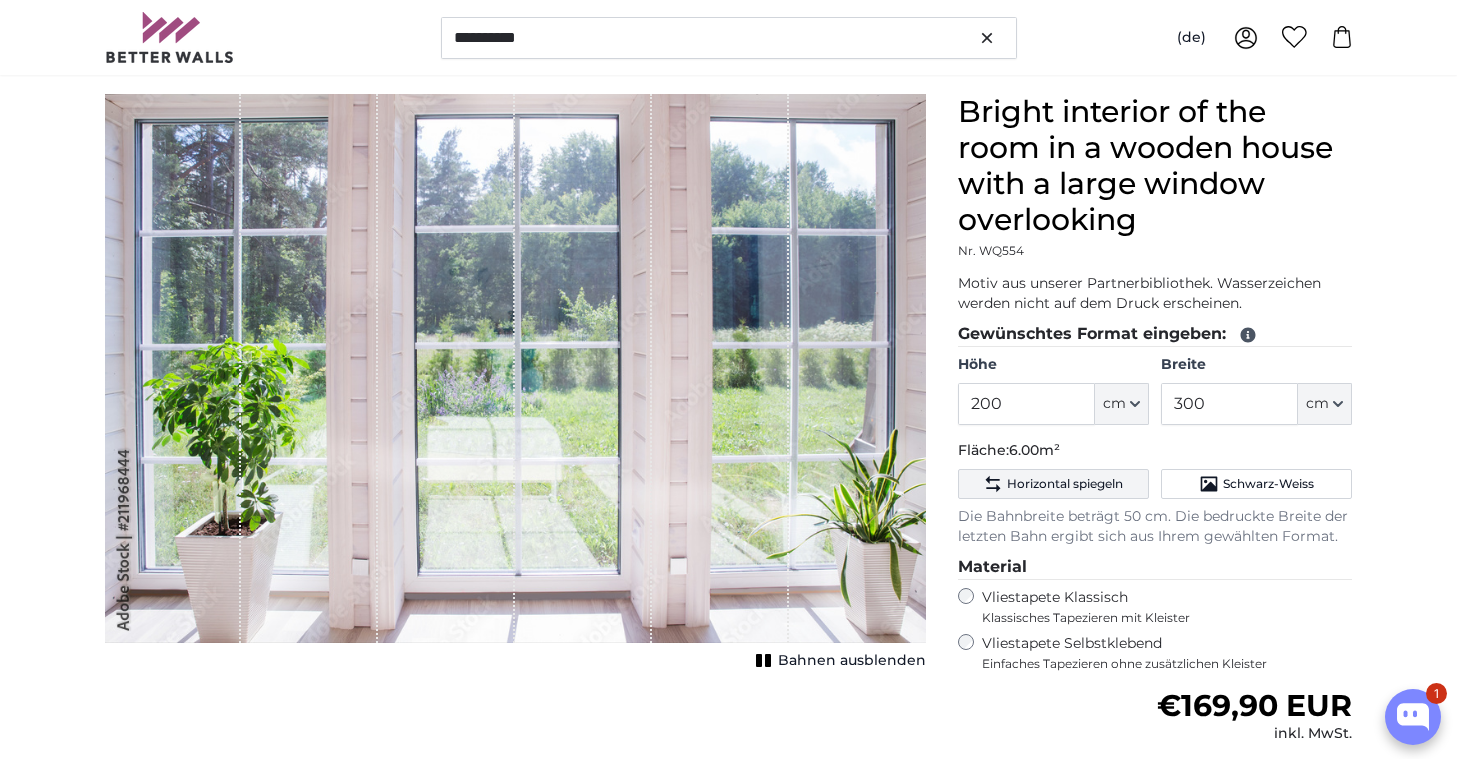 click on "Horizontal spiegeln" 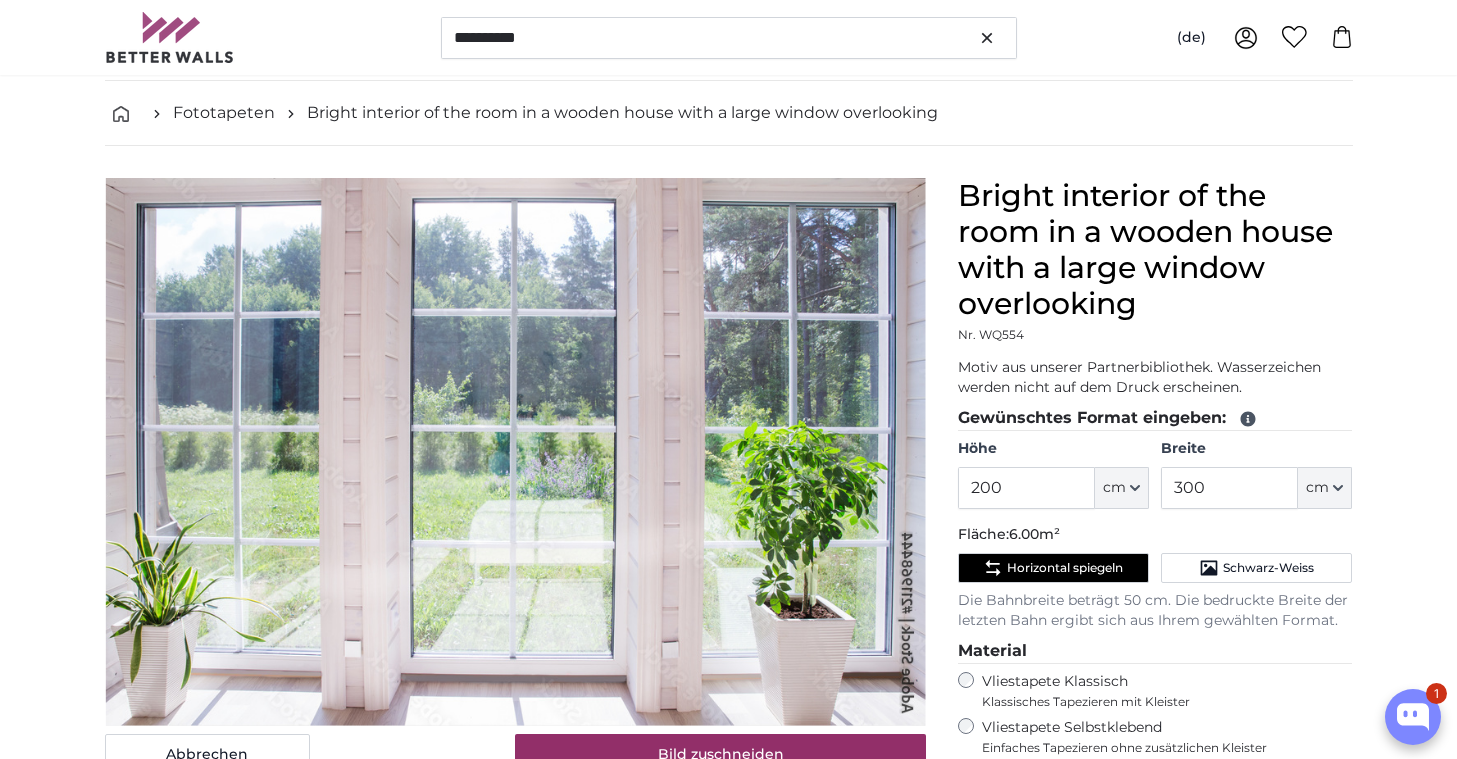 scroll, scrollTop: 68, scrollLeft: 0, axis: vertical 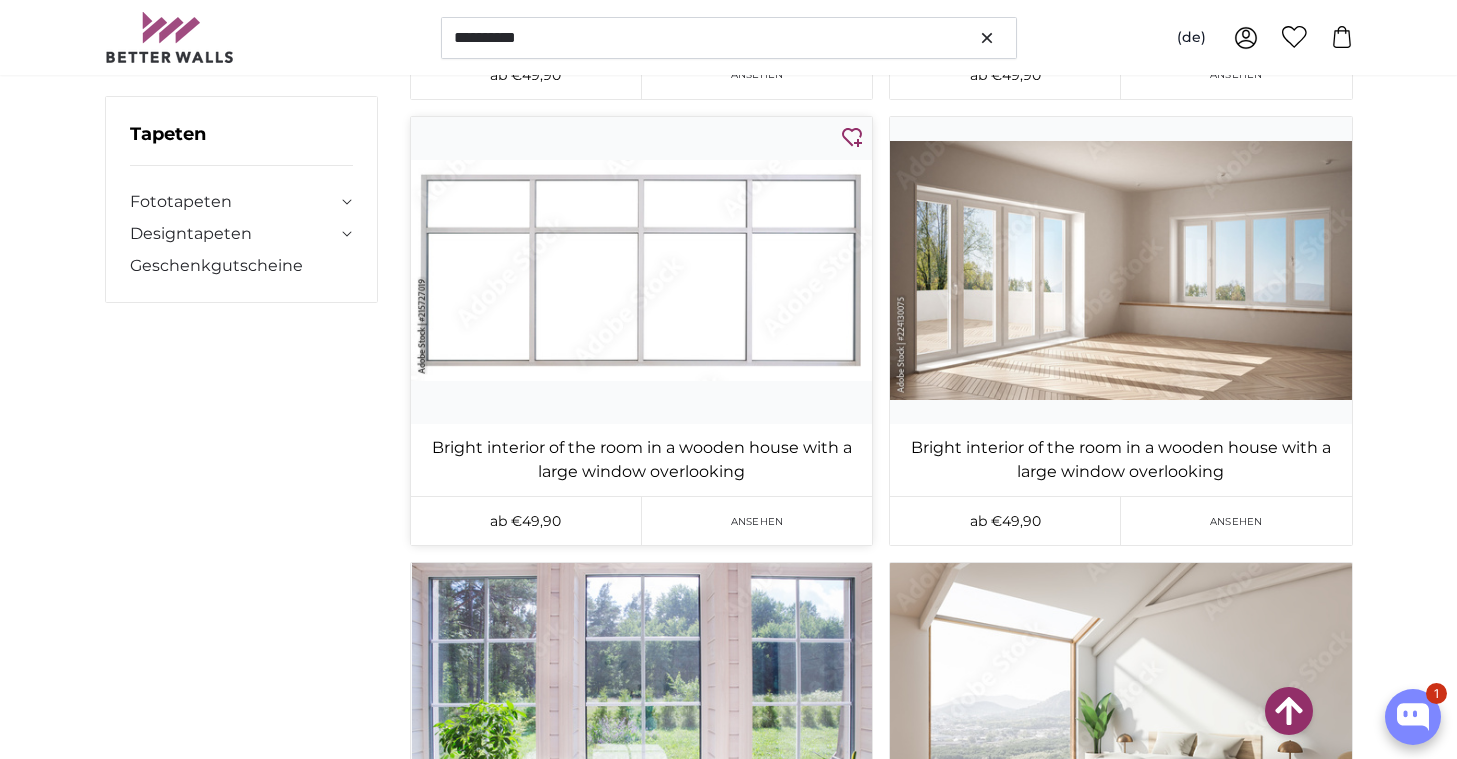 click at bounding box center [641, 270] 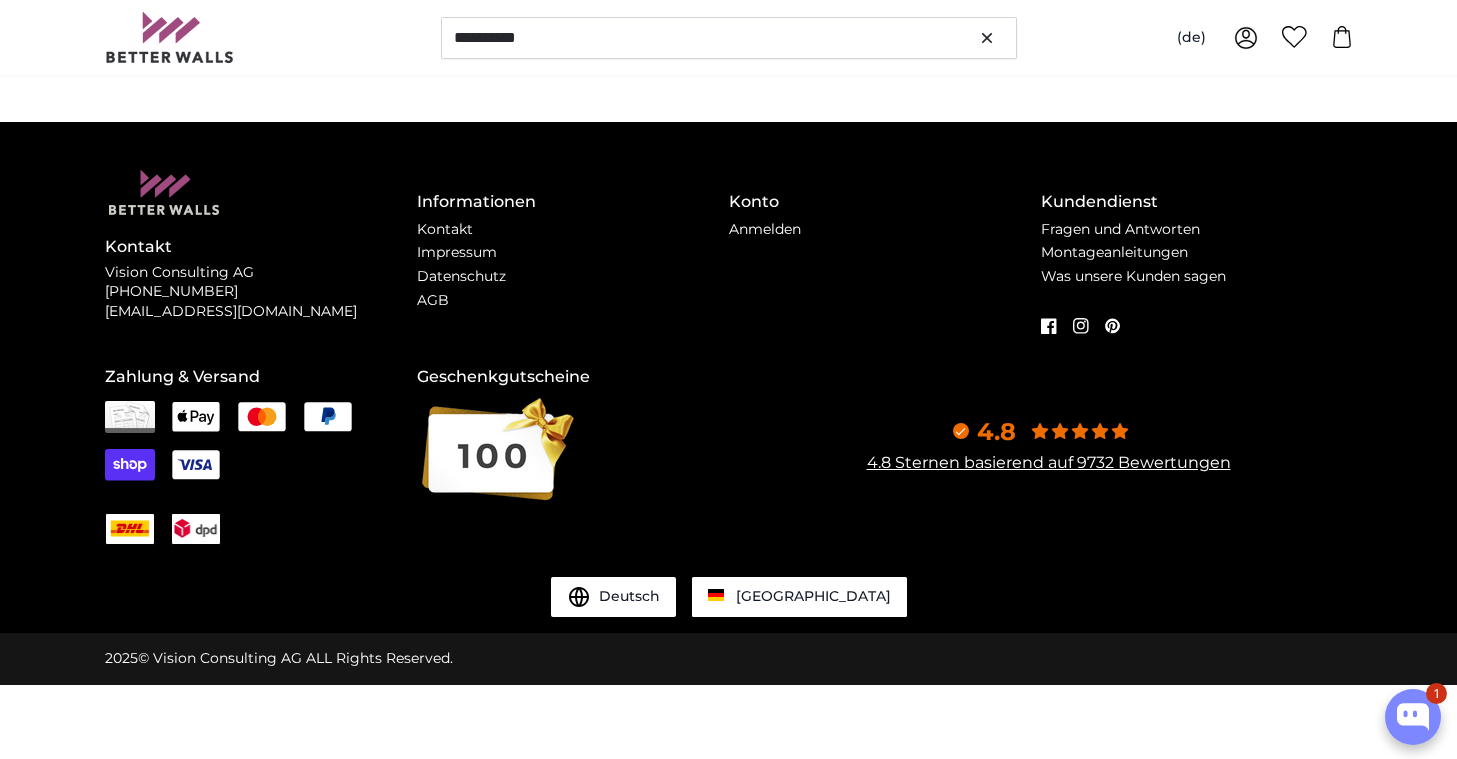 scroll, scrollTop: 0, scrollLeft: 0, axis: both 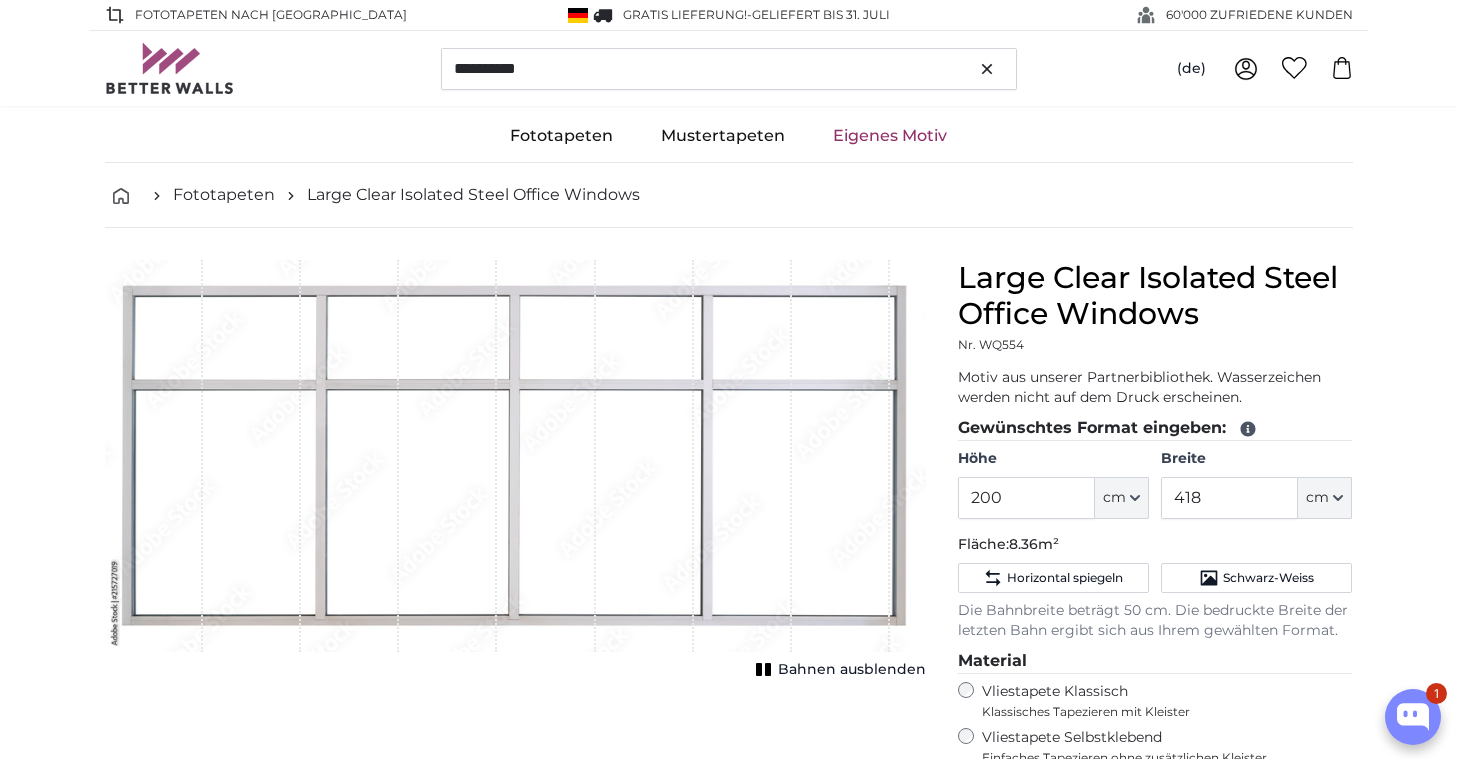 click 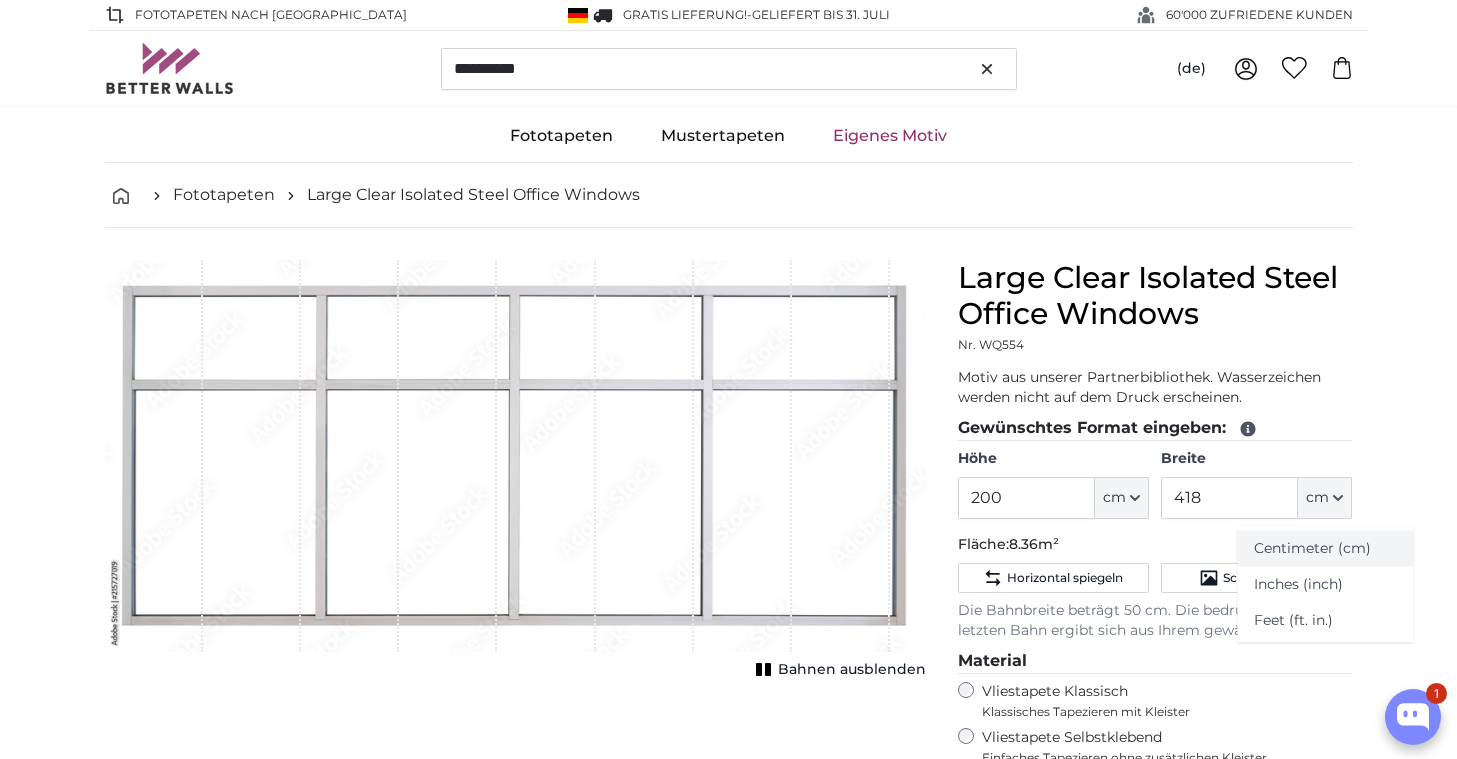 click on "Centimeter (cm)" 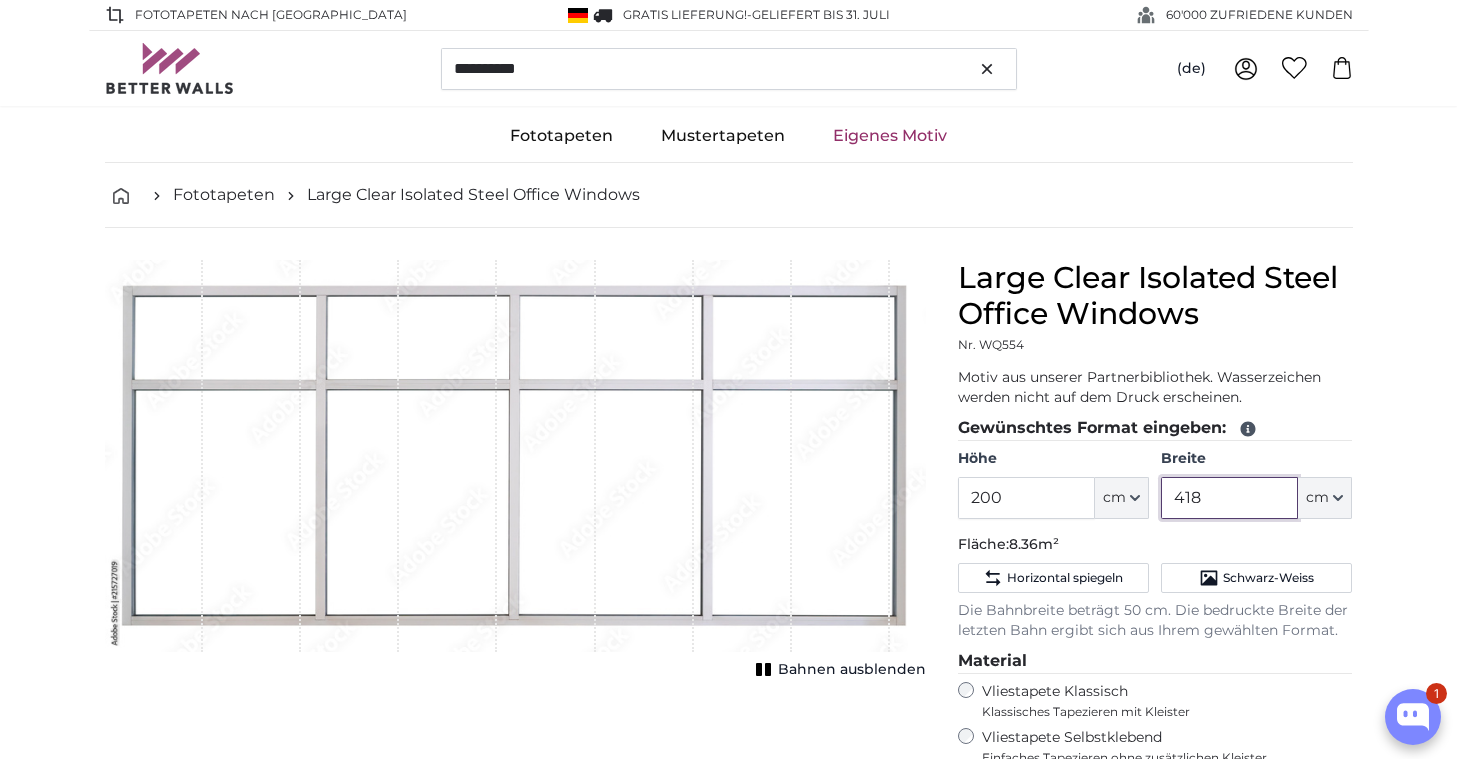 drag, startPoint x: 1200, startPoint y: 493, endPoint x: 986, endPoint y: 468, distance: 215.45534 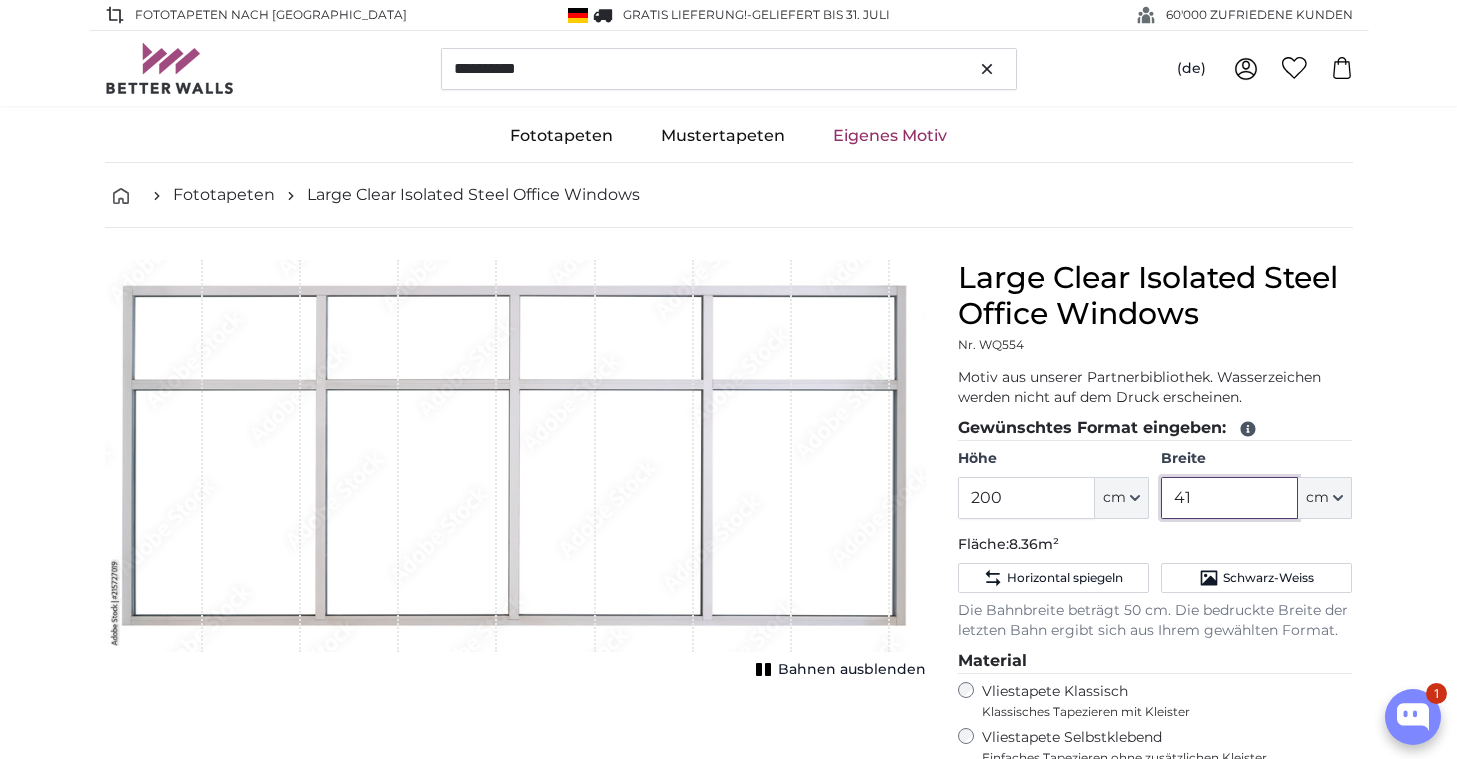 type on "4" 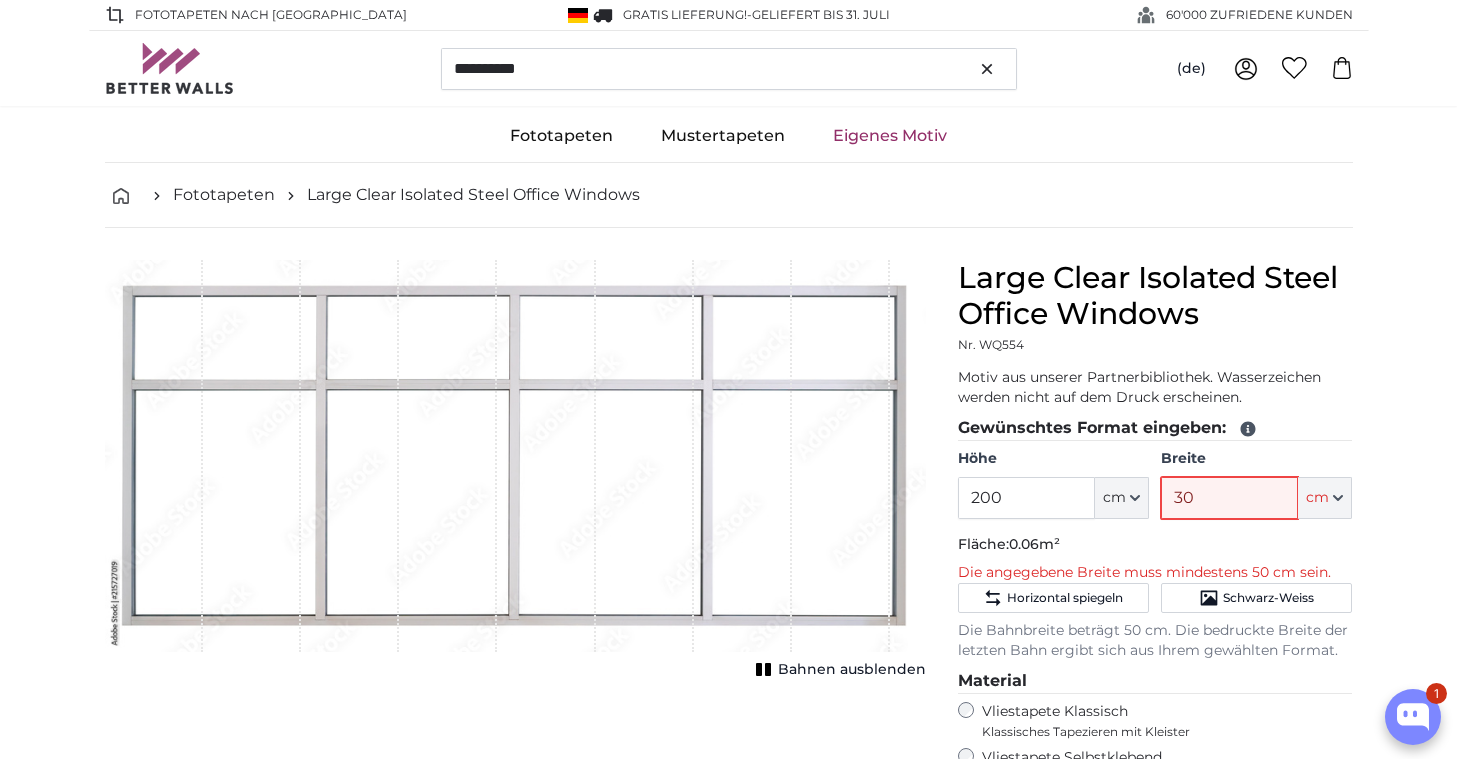 type on "300" 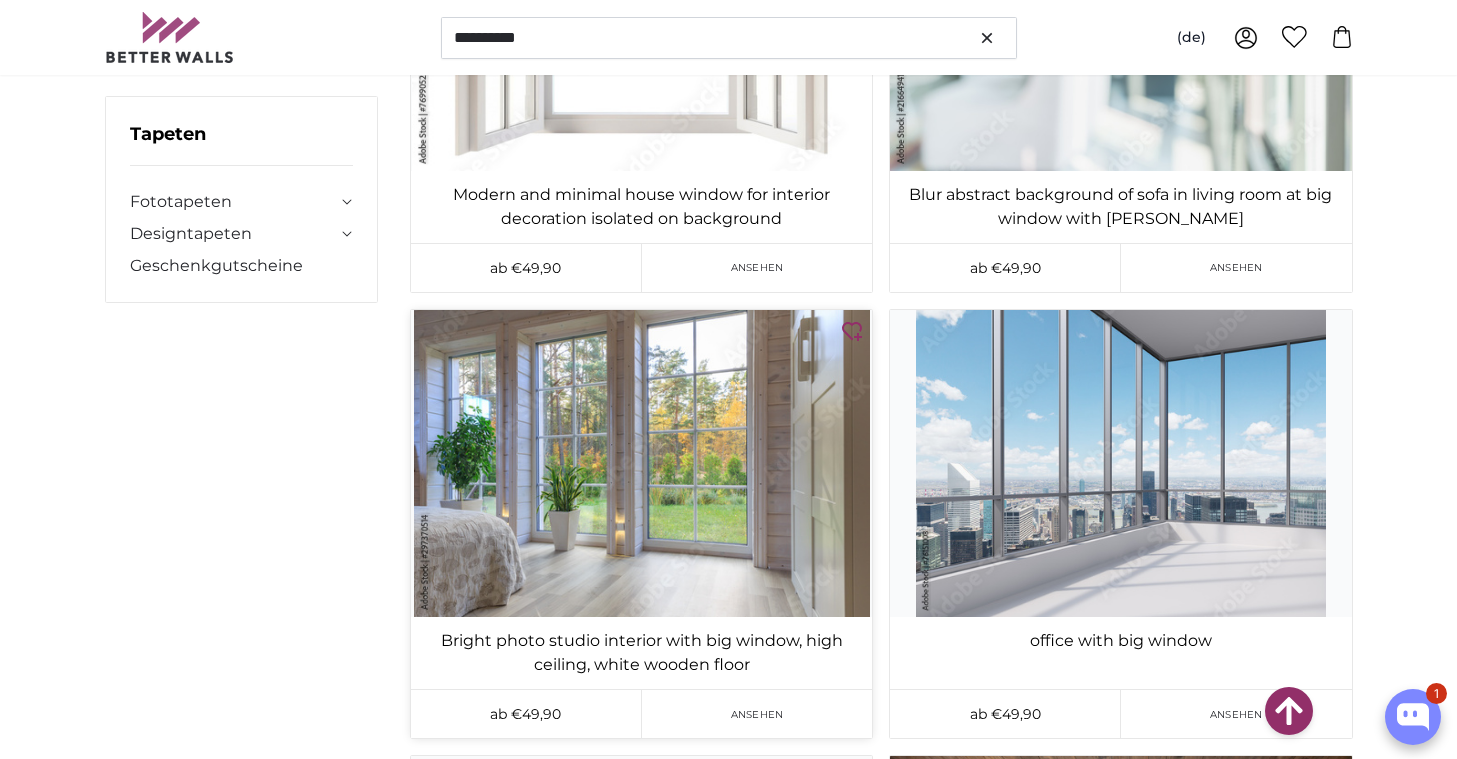 scroll, scrollTop: 8948, scrollLeft: 0, axis: vertical 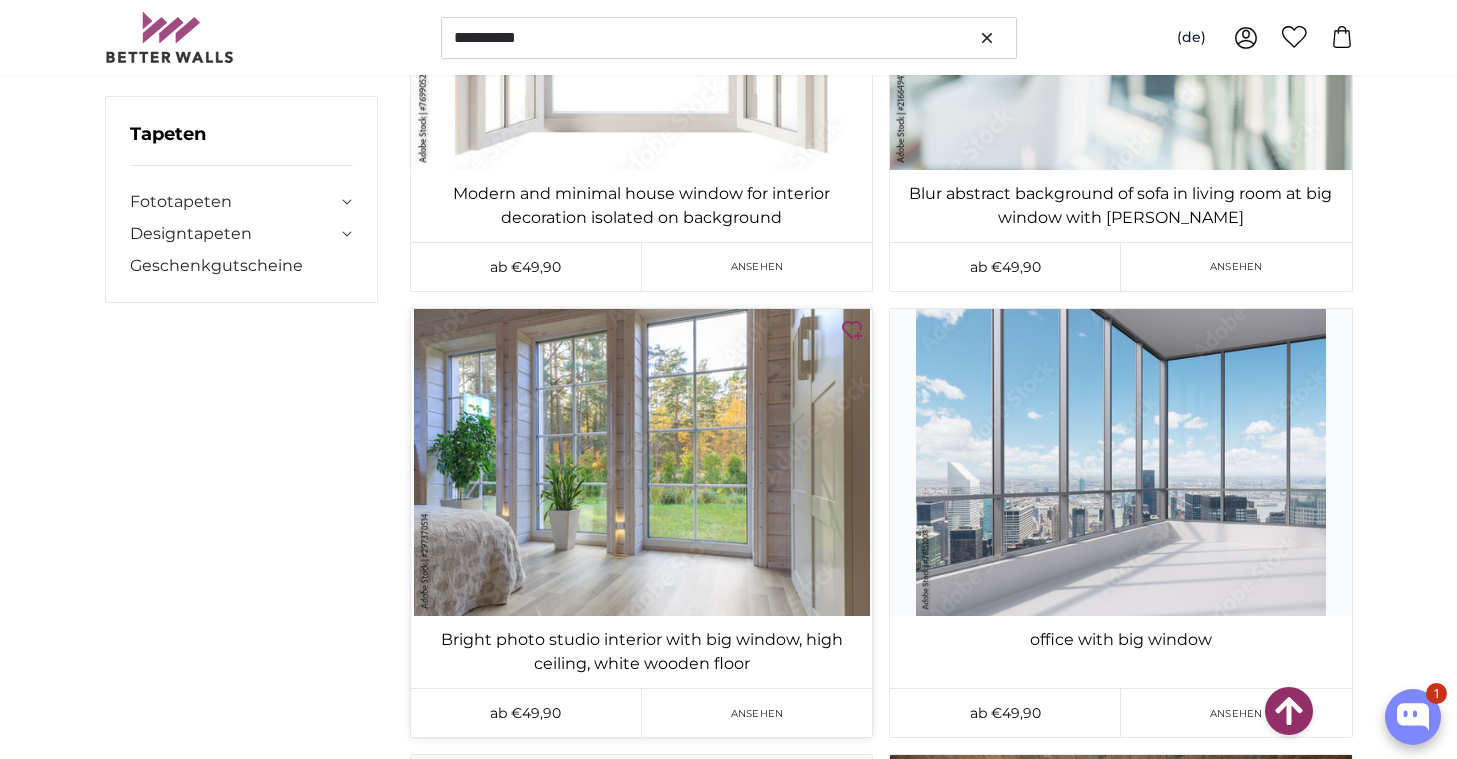 click at bounding box center [641, 462] 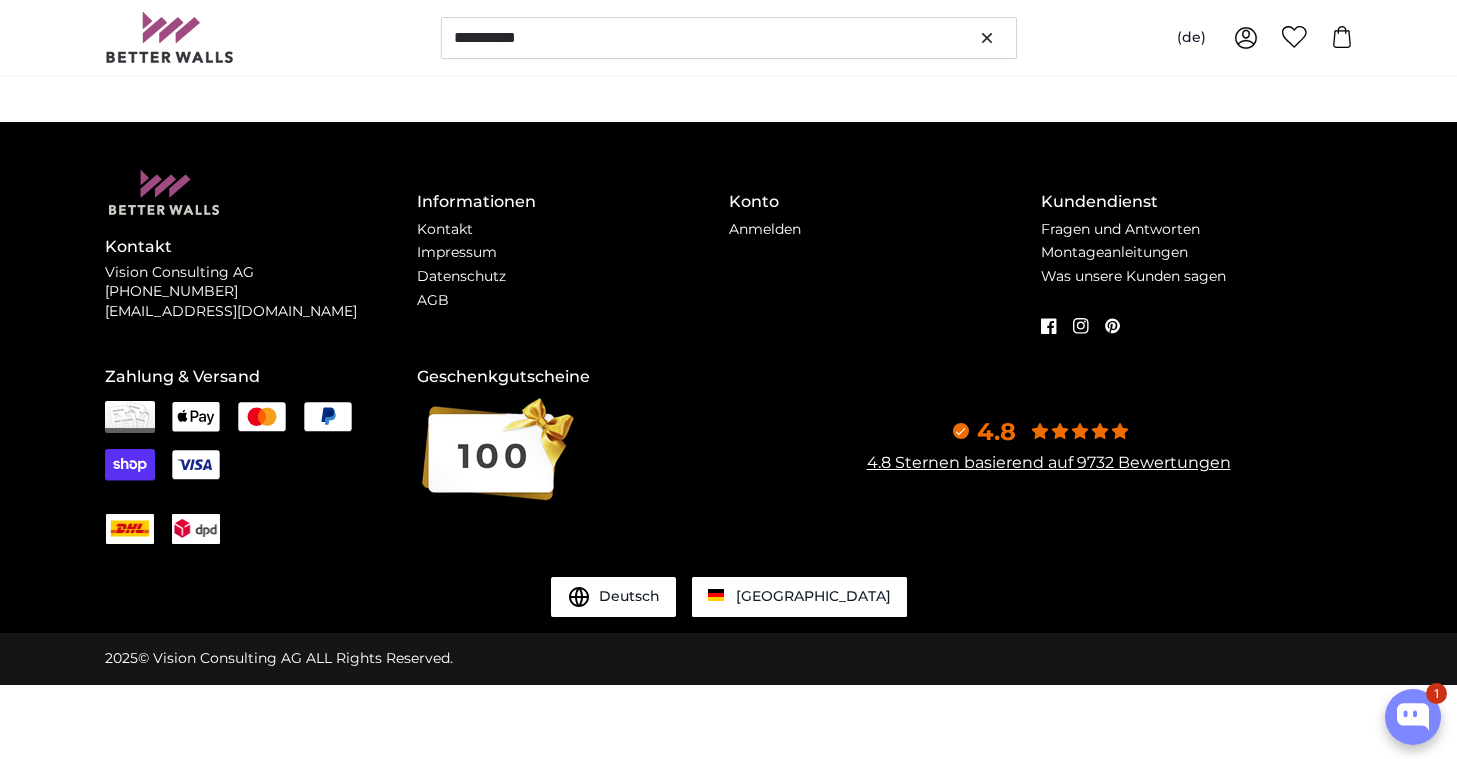 scroll, scrollTop: 0, scrollLeft: 0, axis: both 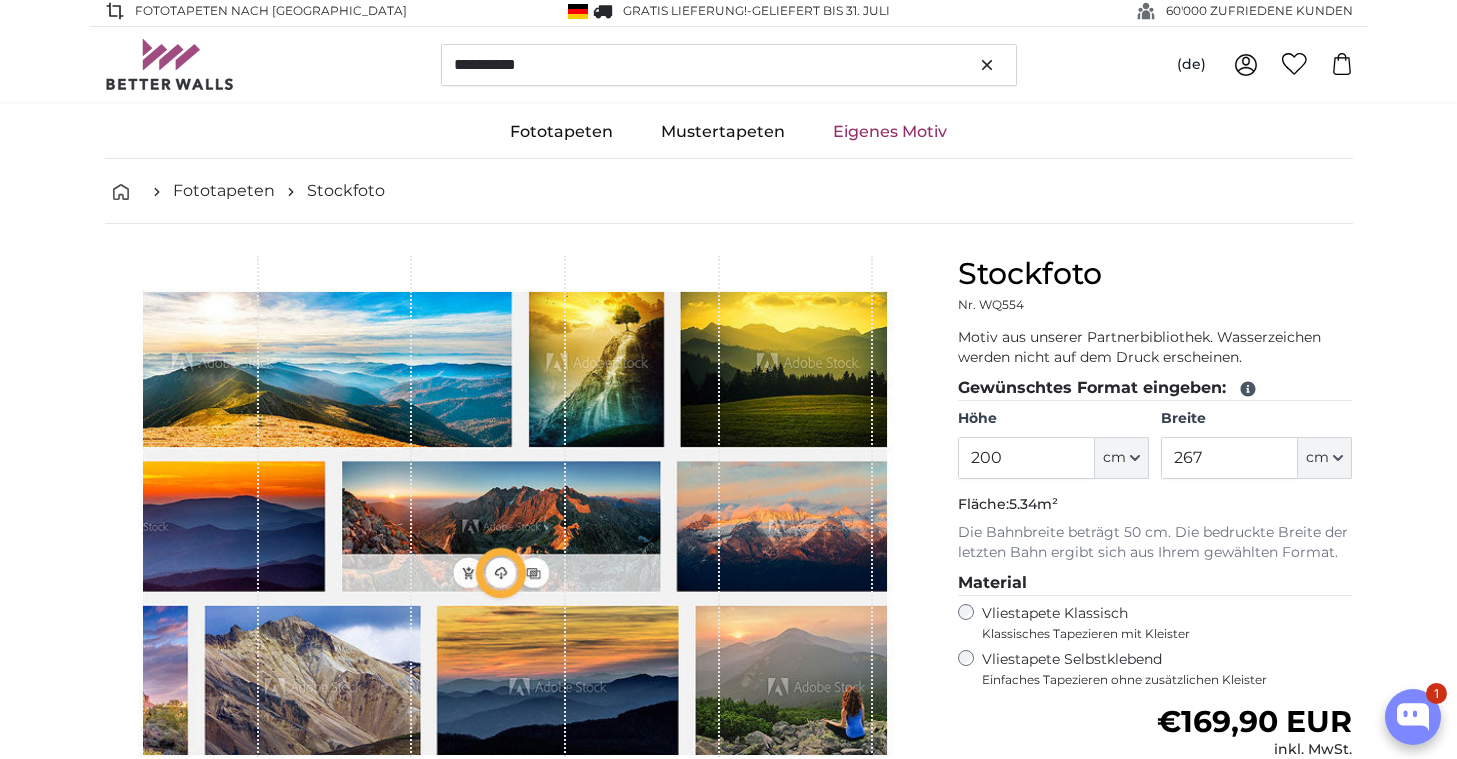 type on "296" 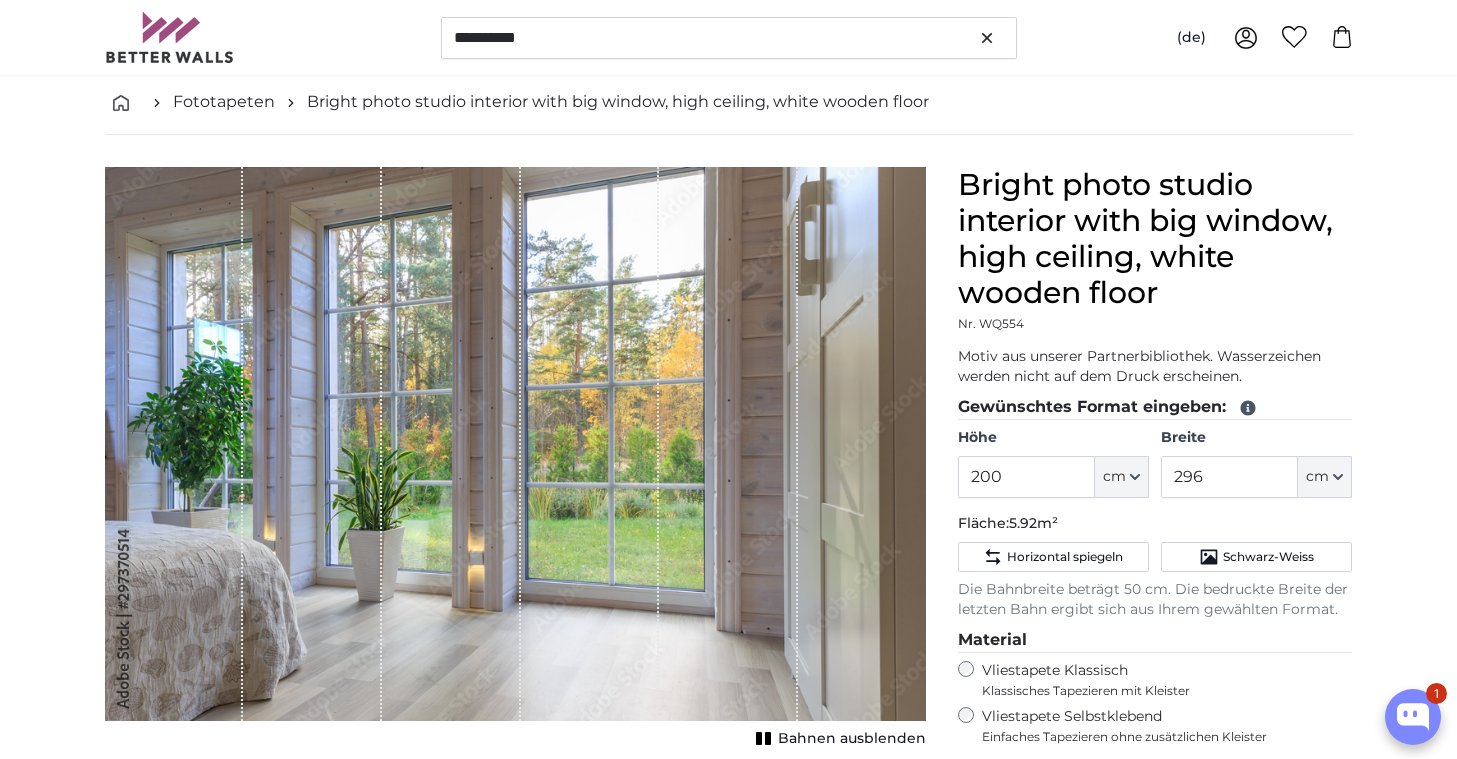 scroll, scrollTop: 91, scrollLeft: 0, axis: vertical 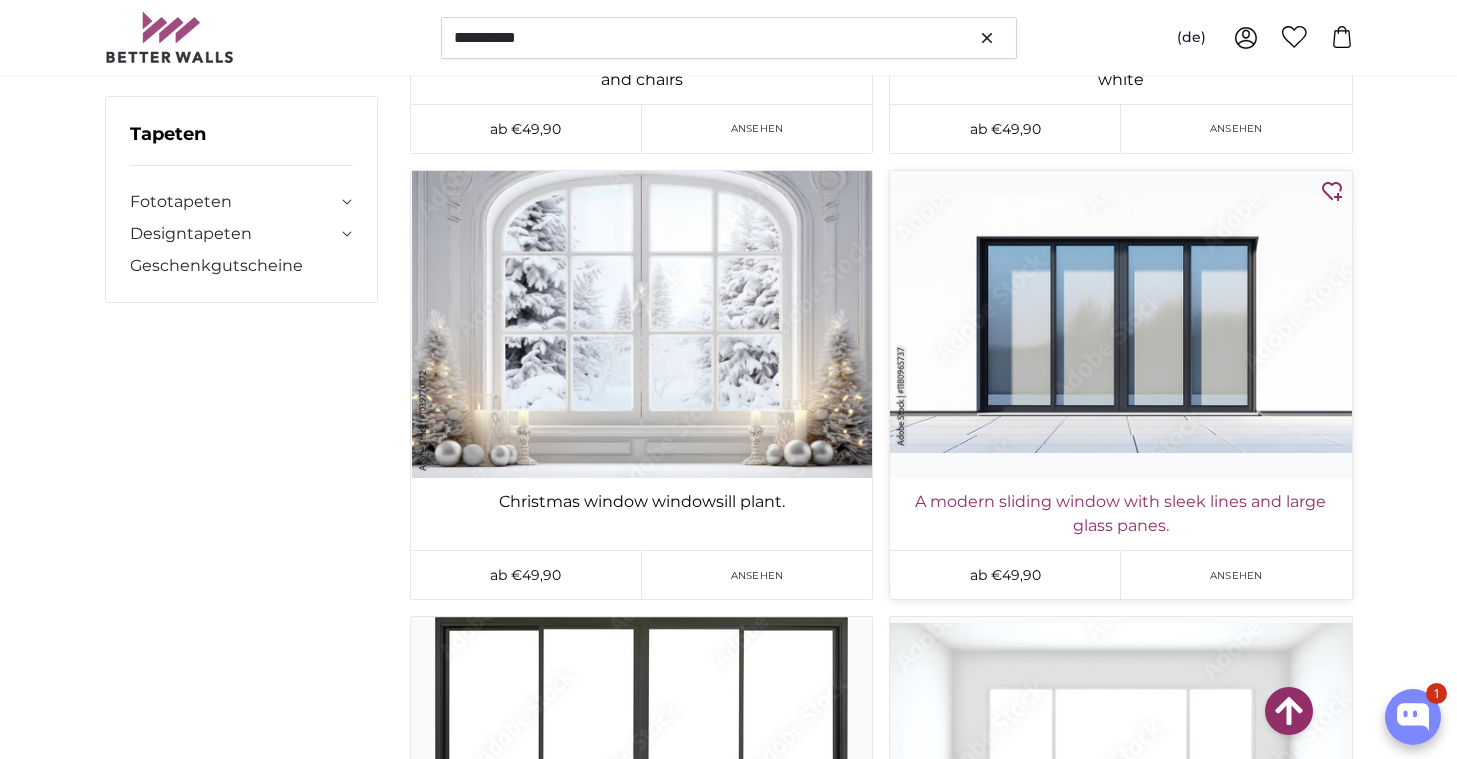 click on "A modern sliding window with sleek lines and large glass panes." at bounding box center (1120, 514) 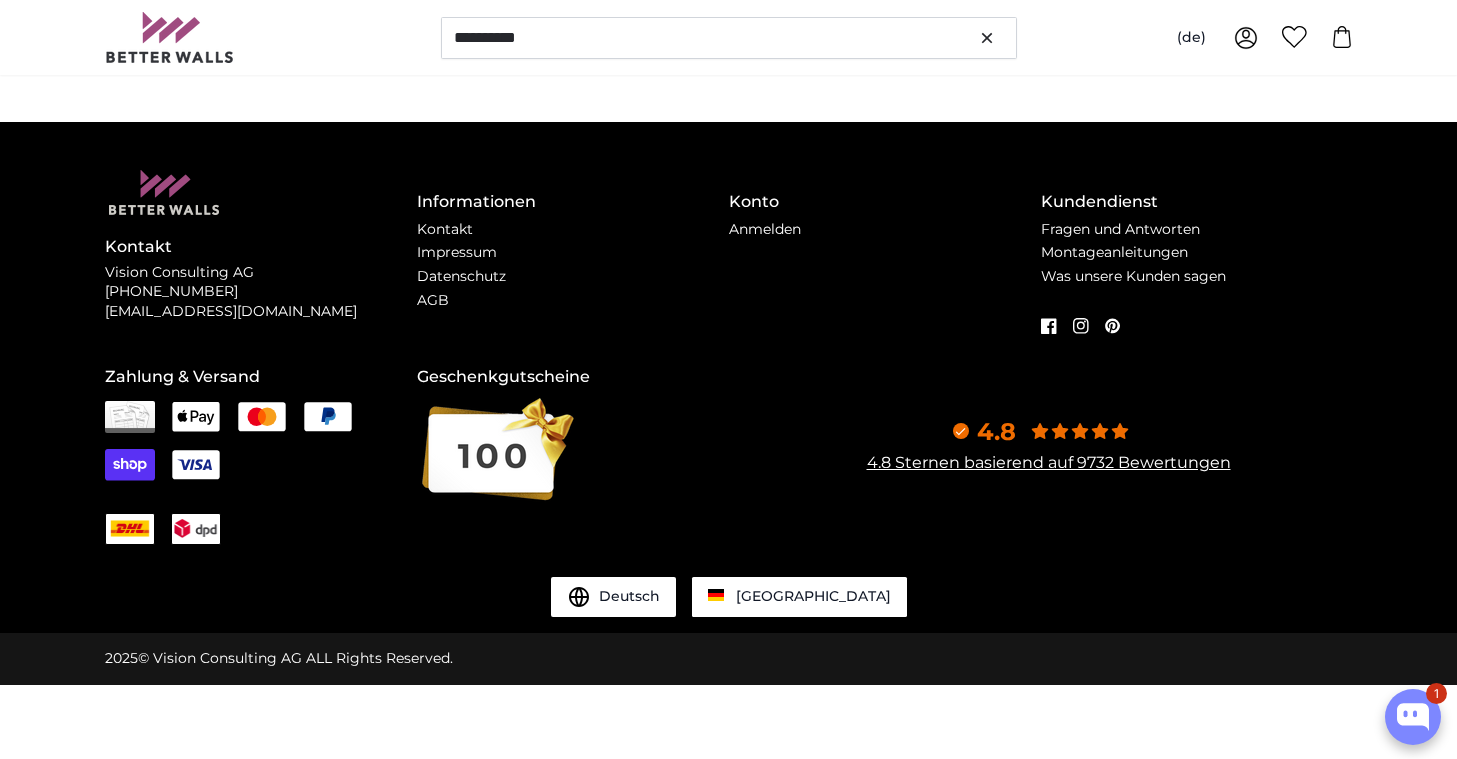 scroll, scrollTop: 0, scrollLeft: 0, axis: both 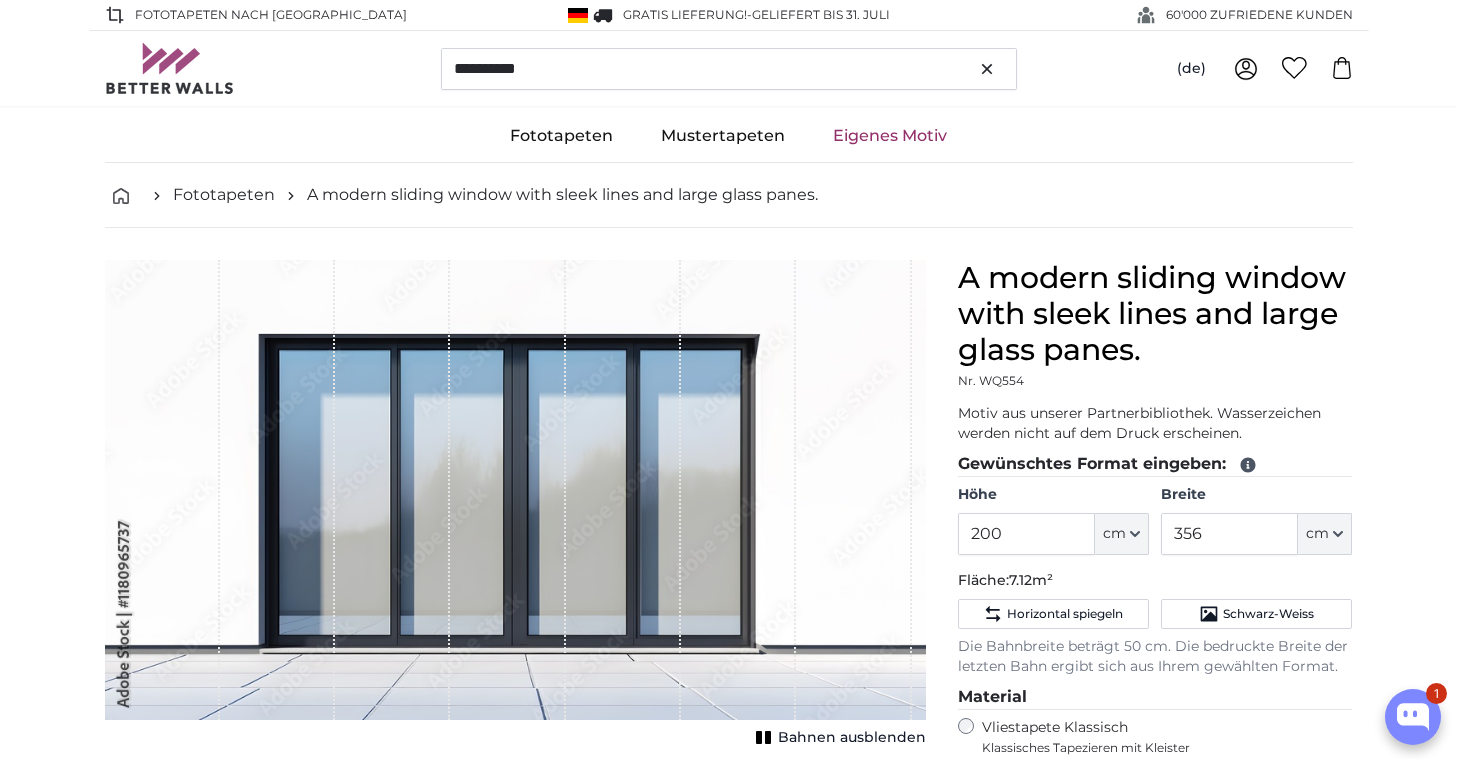 click on "cm" 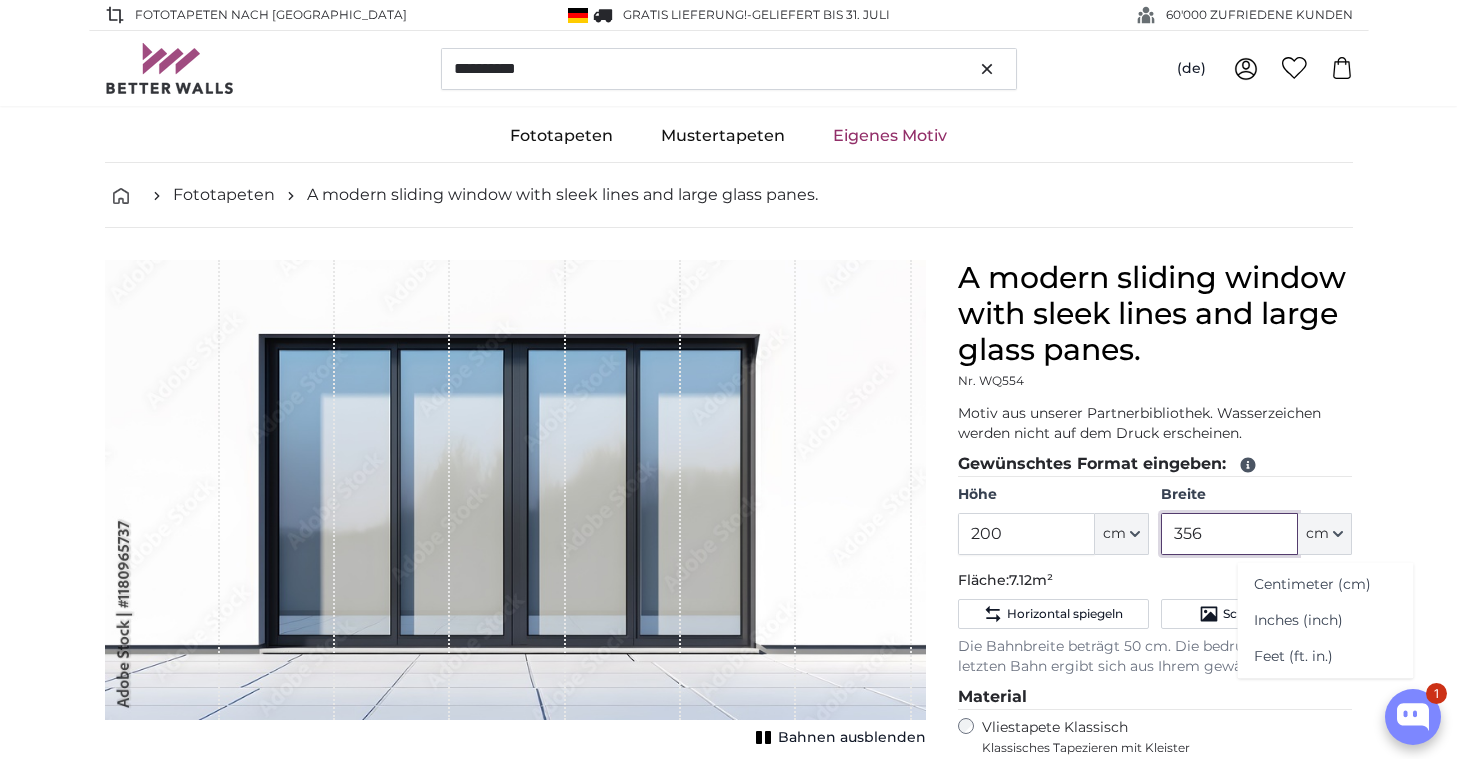 click on "356" at bounding box center [1229, 534] 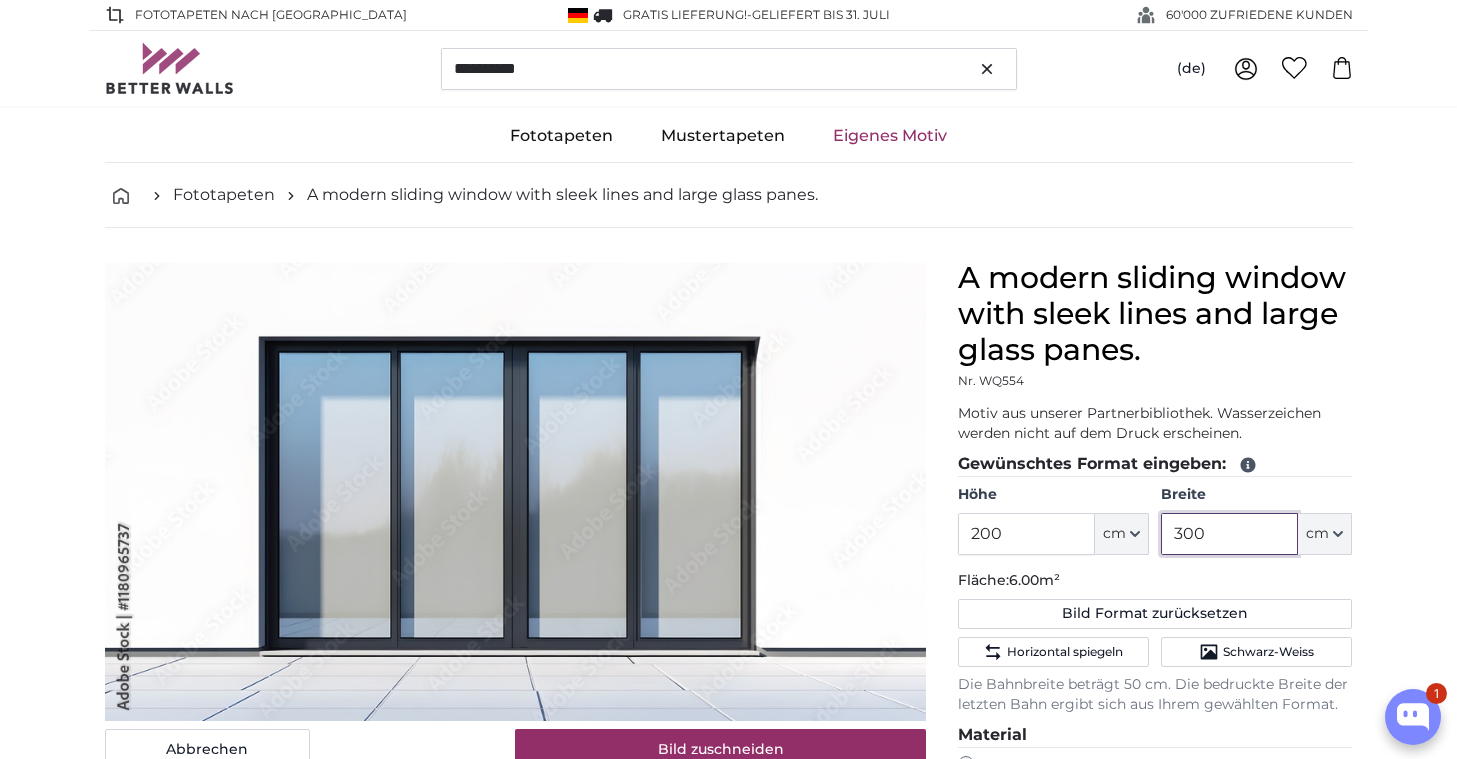 type on "300" 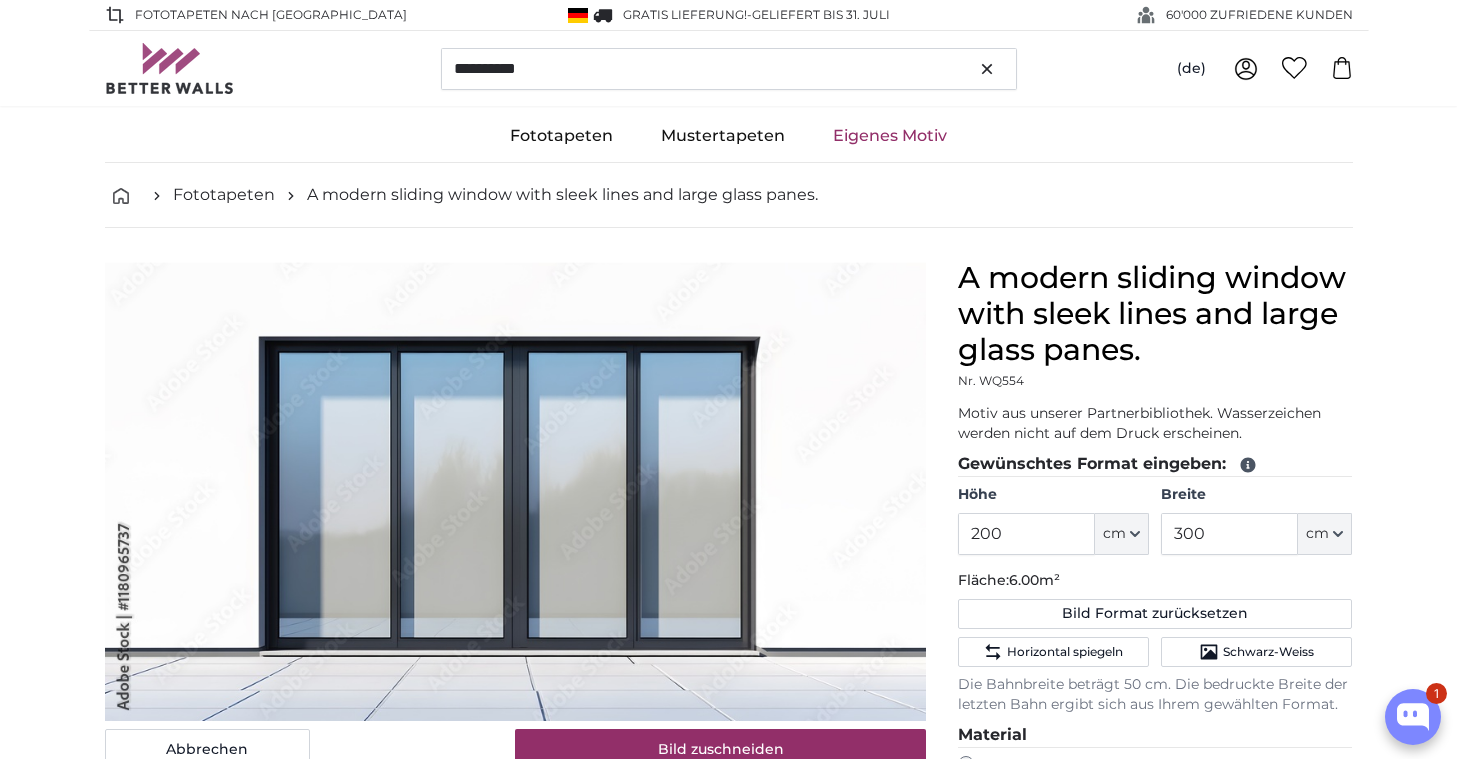 click on "A modern sliding window with sleek lines and large glass panes.
Nr. WQ554
Motiv aus unserer Partnerbibliothek. Wasserzeichen werden nicht auf dem Druck erscheinen.
Gewünschtes Format eingeben:
Höhe
200
ft
cm" at bounding box center (1155, 721) 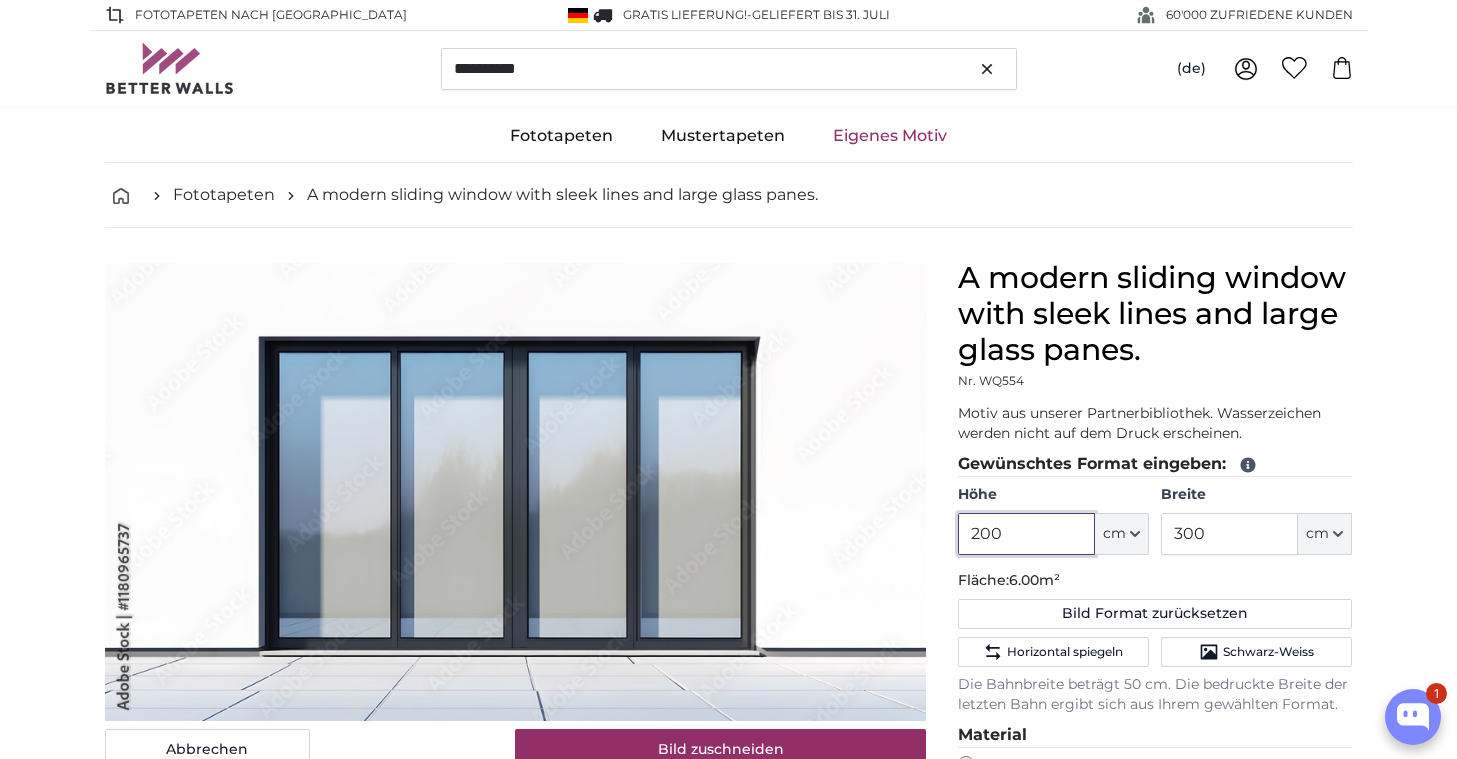 click on "200" at bounding box center (1026, 534) 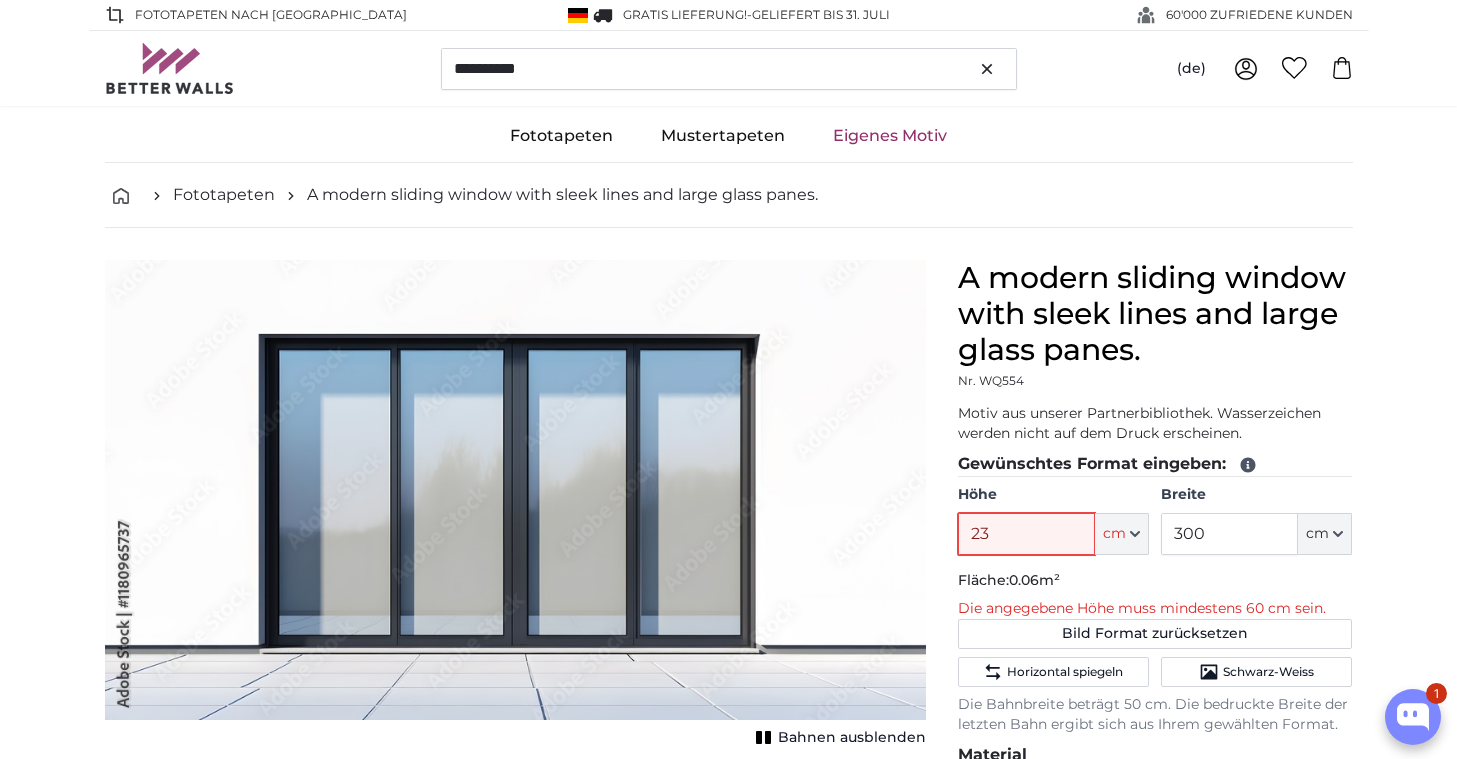 type on "236" 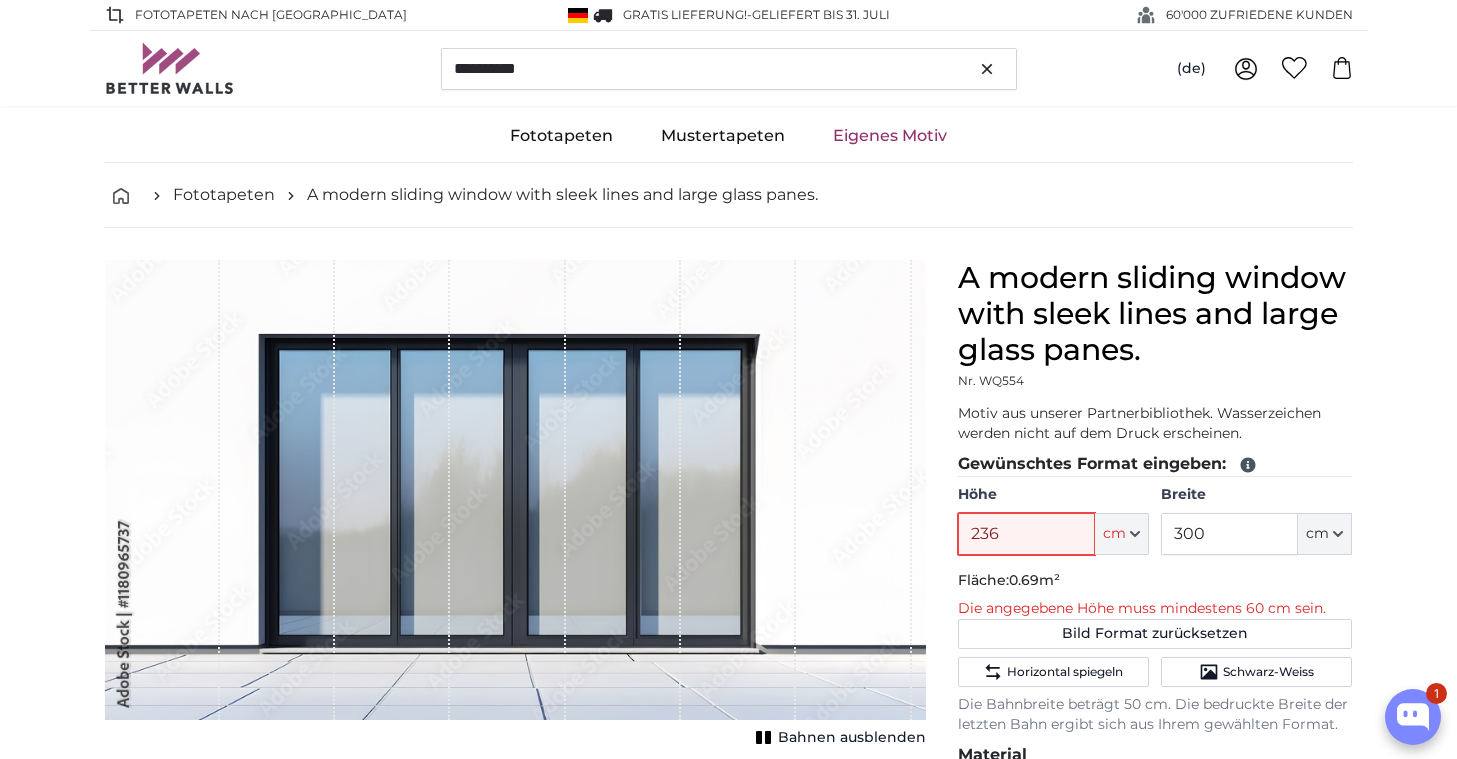 type 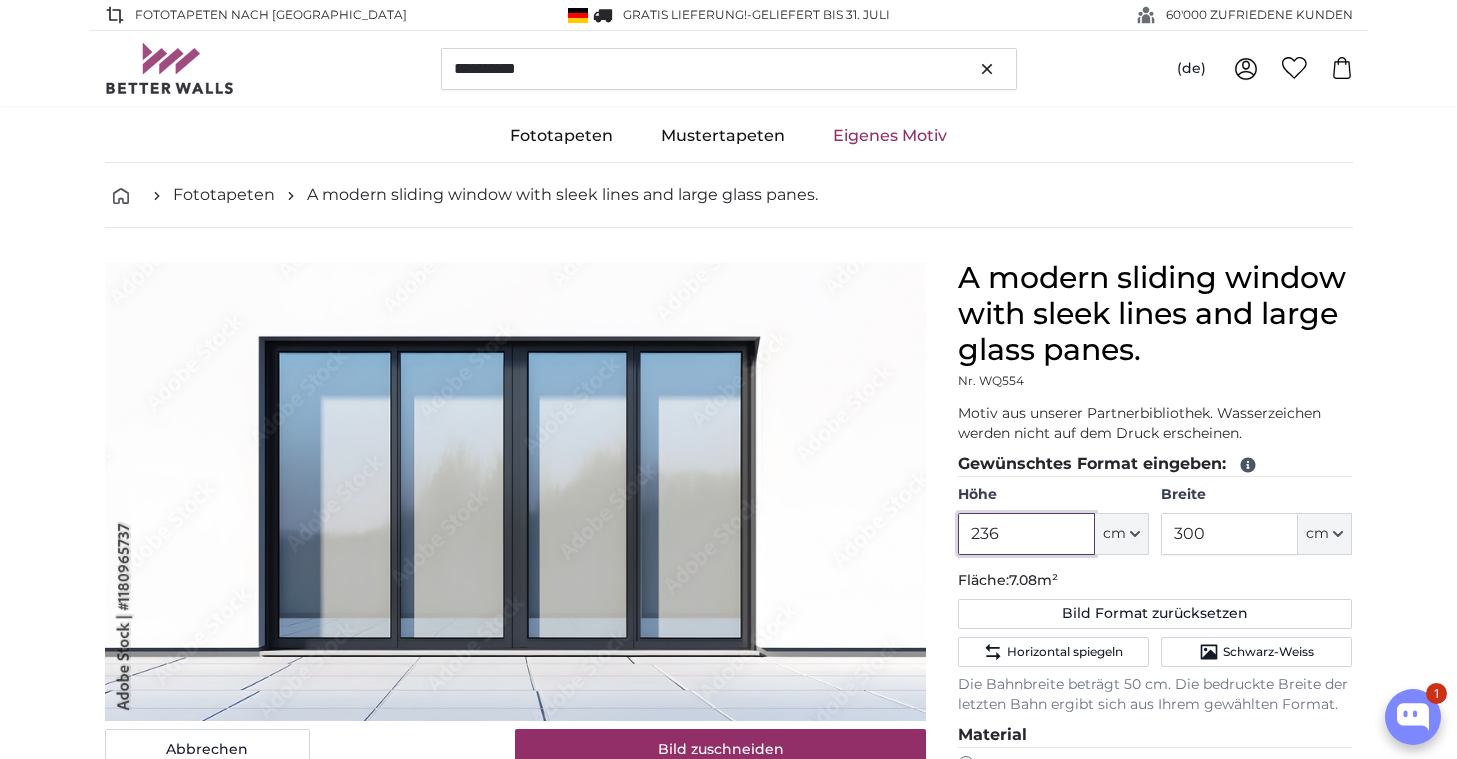 type on "236" 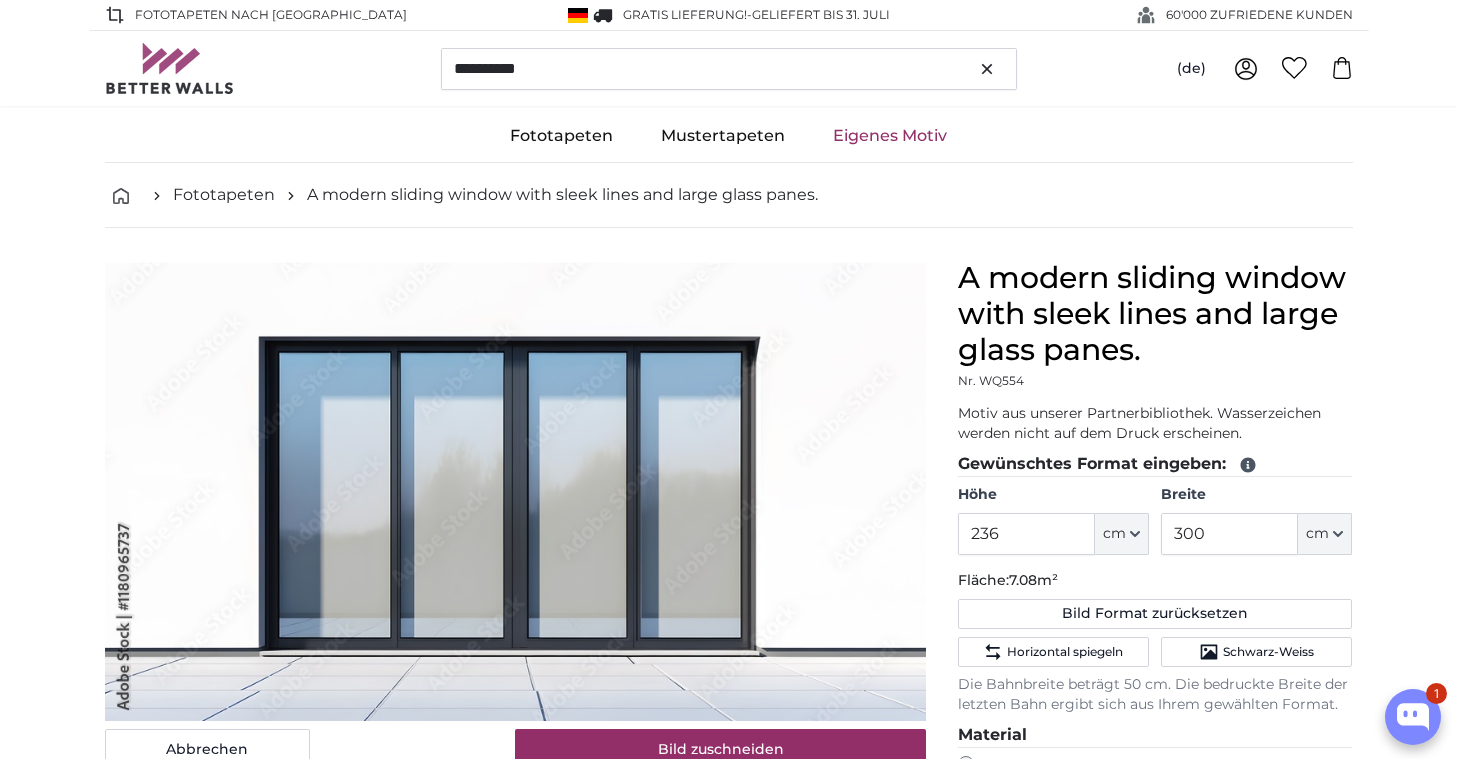 click on "A modern sliding window with sleek lines and large glass panes.
Nr. WQ554
Motiv aus unserer Partnerbibliothek. Wasserzeichen werden nicht auf dem Druck erscheinen.
Gewünschtes Format eingeben:
Höhe
236
ft
cm" at bounding box center (1155, 721) 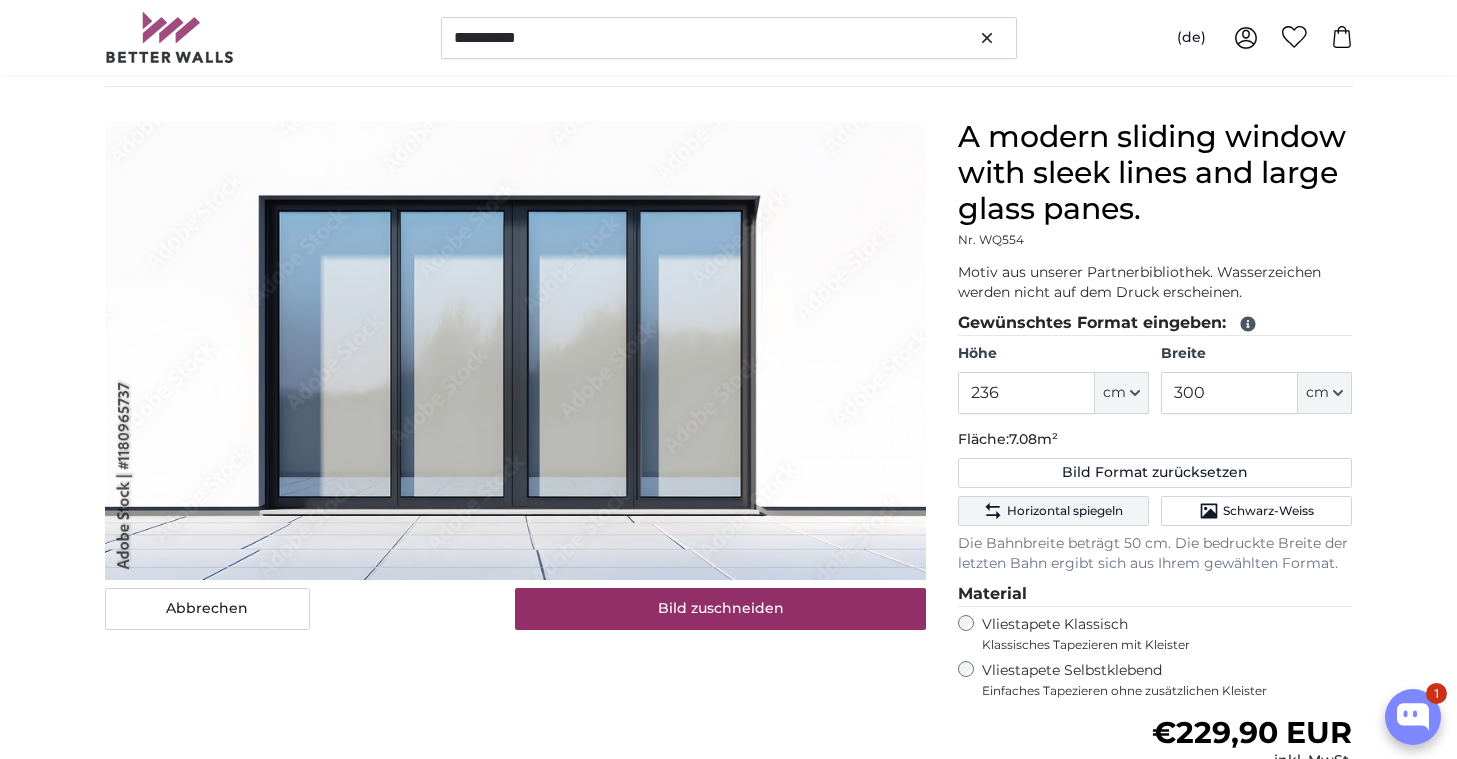 scroll, scrollTop: 140, scrollLeft: 0, axis: vertical 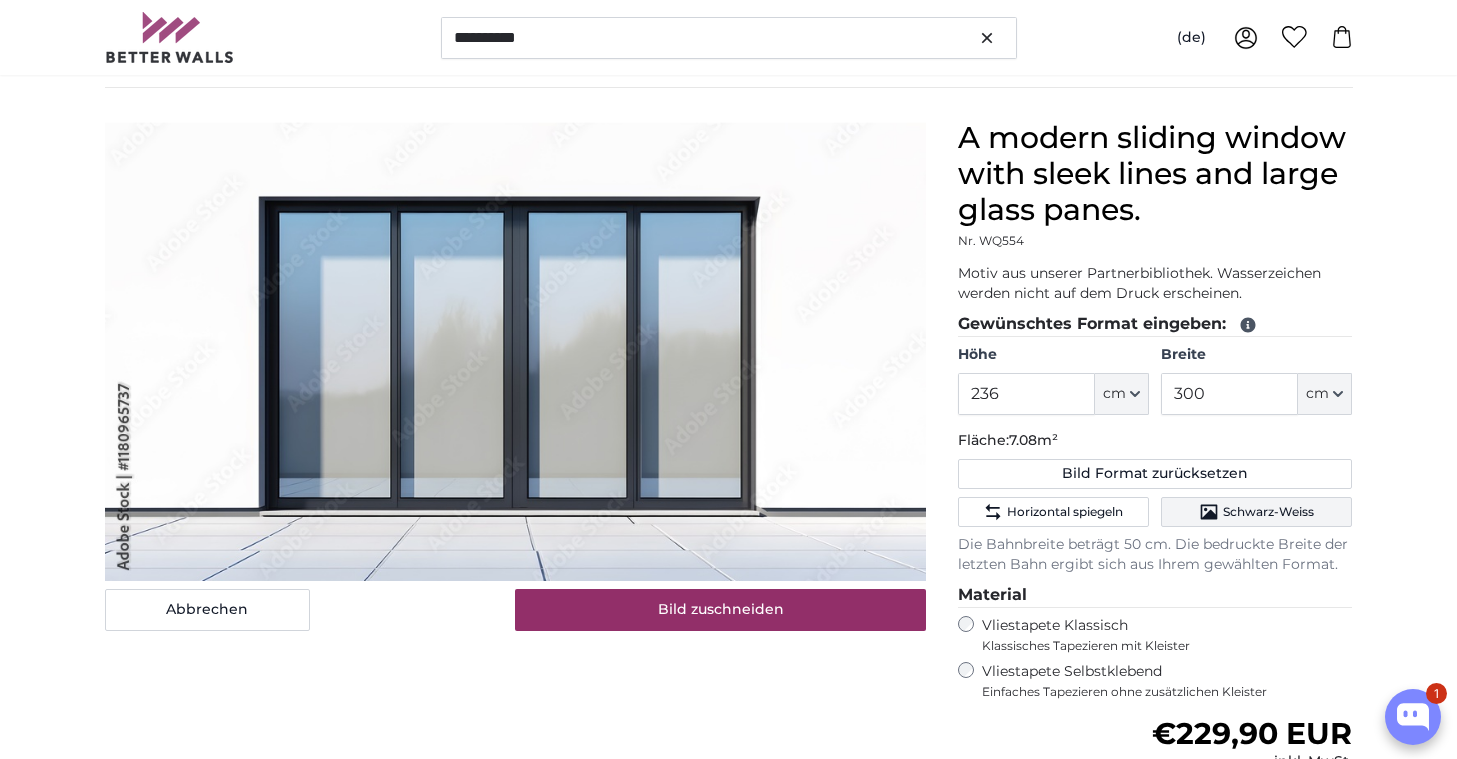 click on "Schwarz-Weiss" 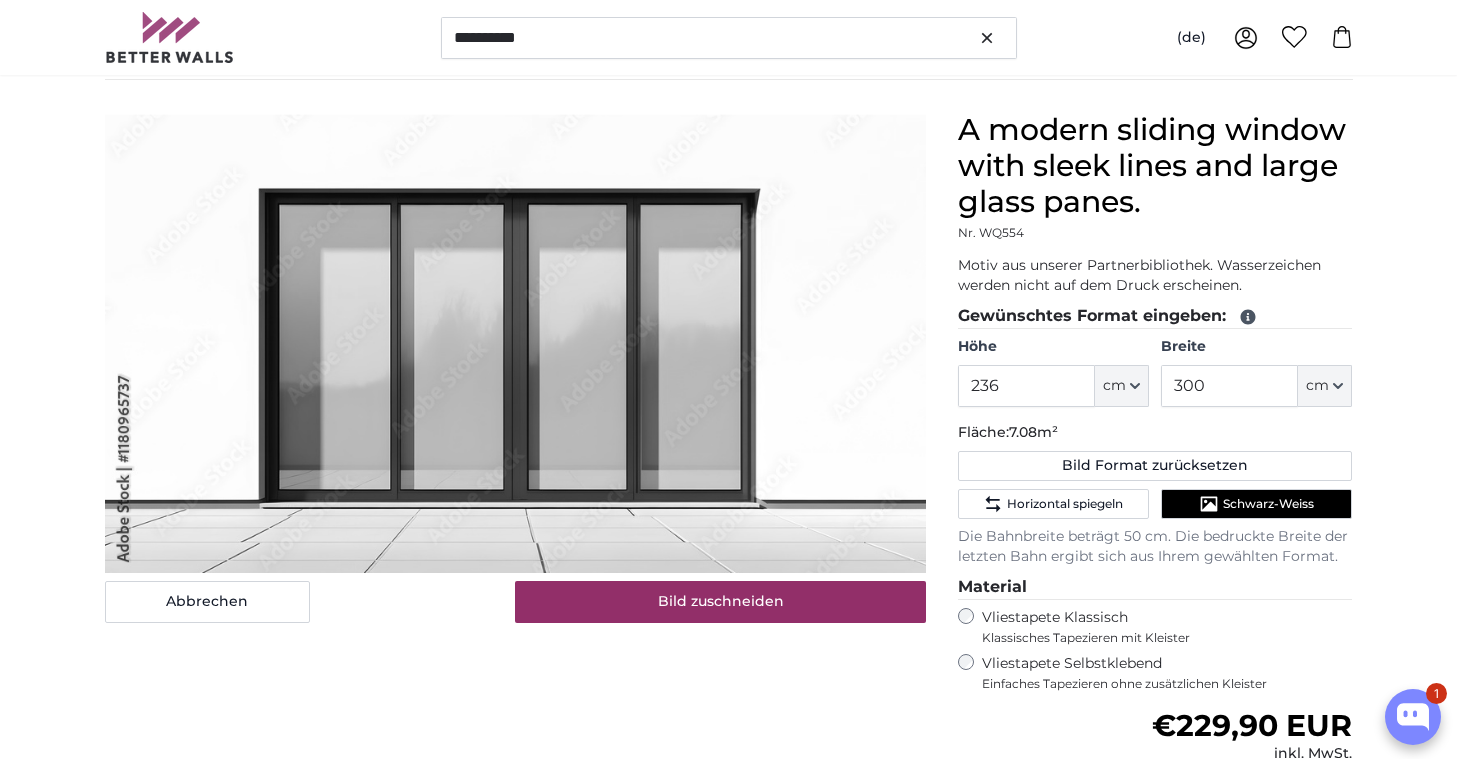 scroll, scrollTop: 153, scrollLeft: 0, axis: vertical 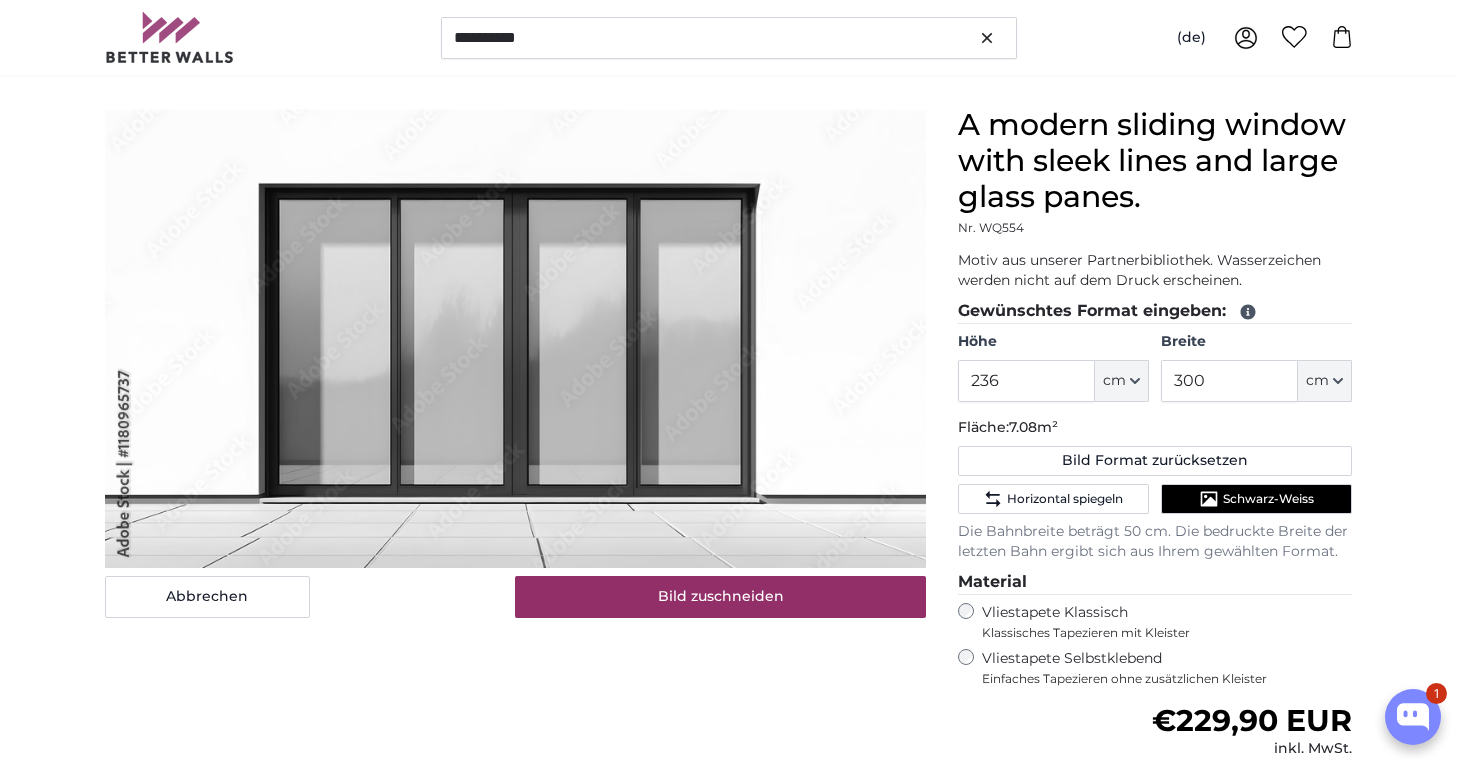 click 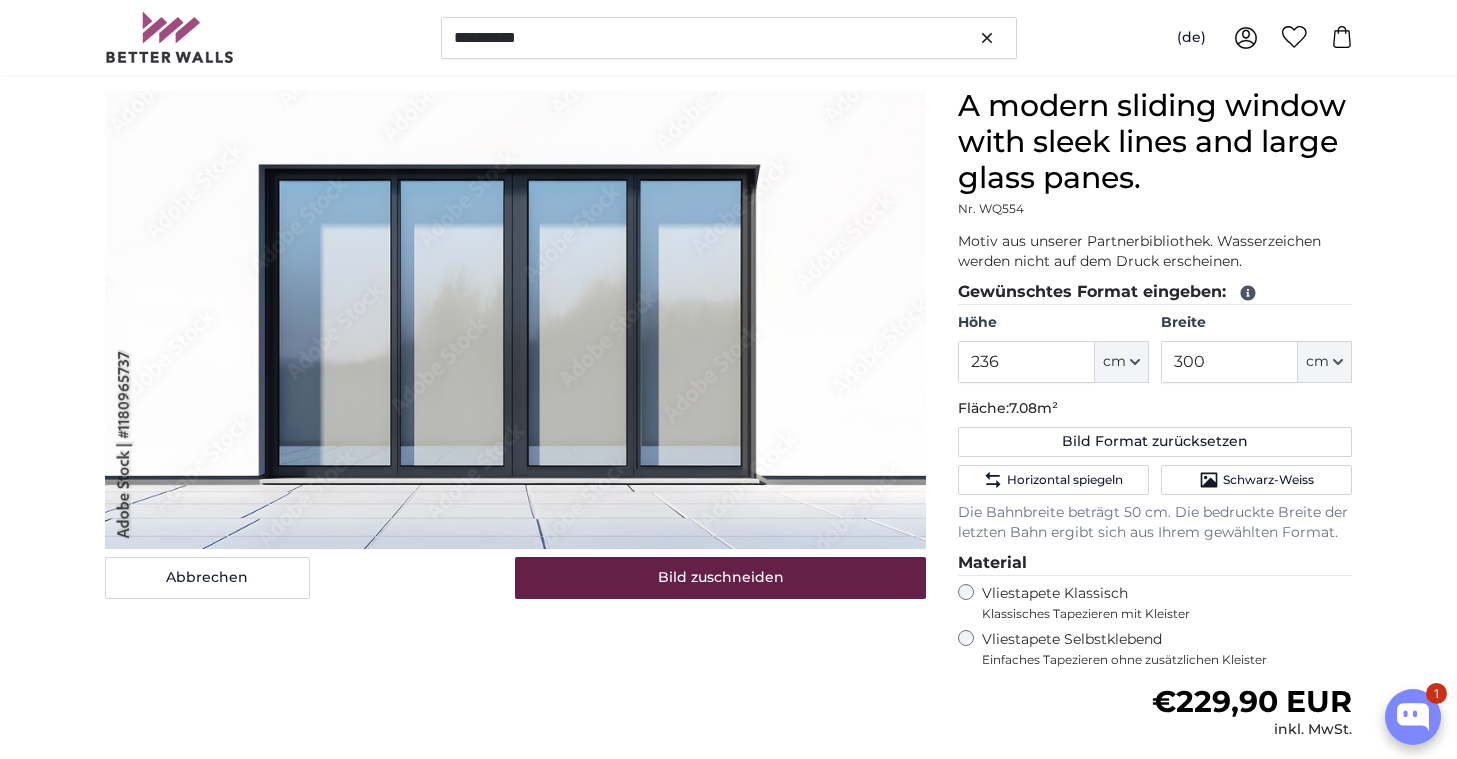 scroll, scrollTop: 172, scrollLeft: 1, axis: both 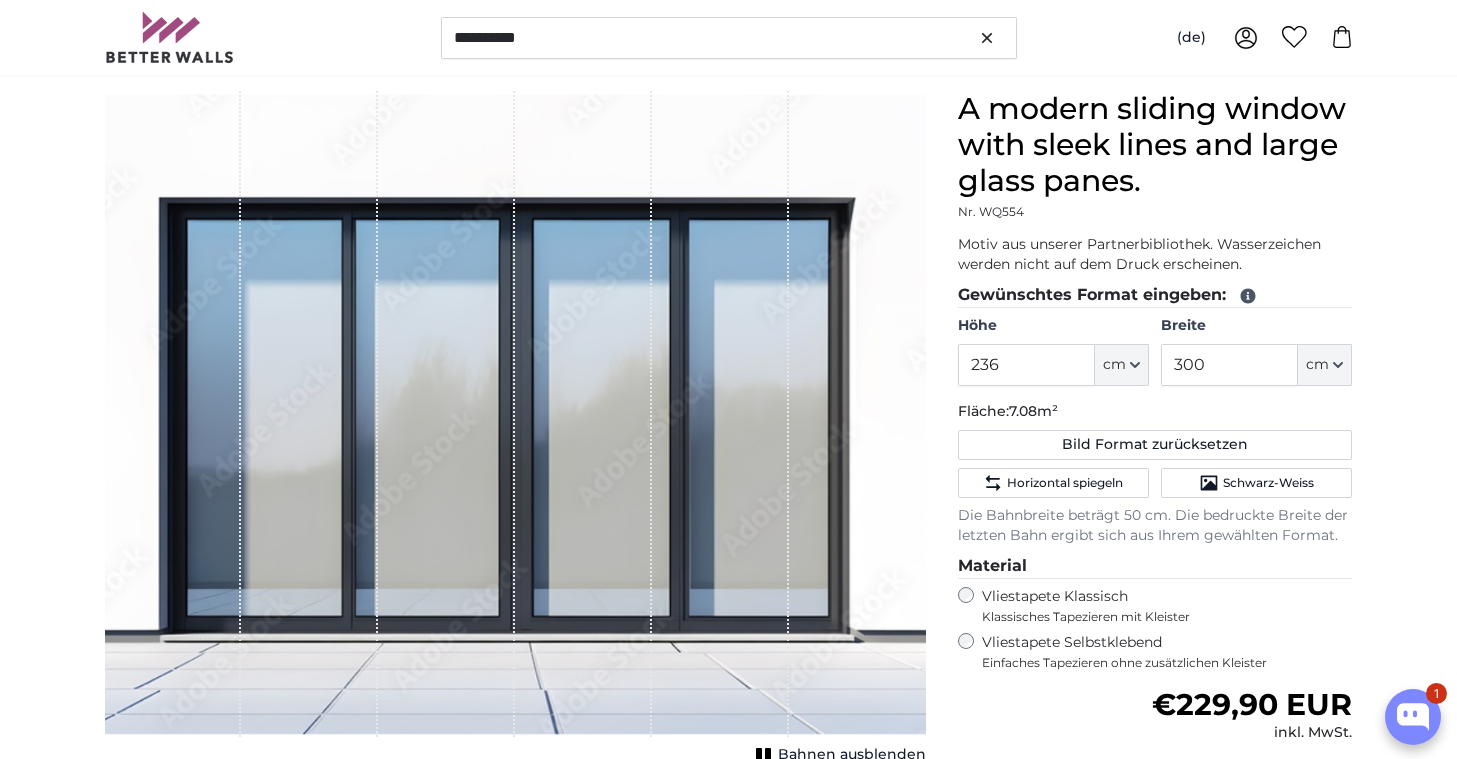 click at bounding box center (720, 414) 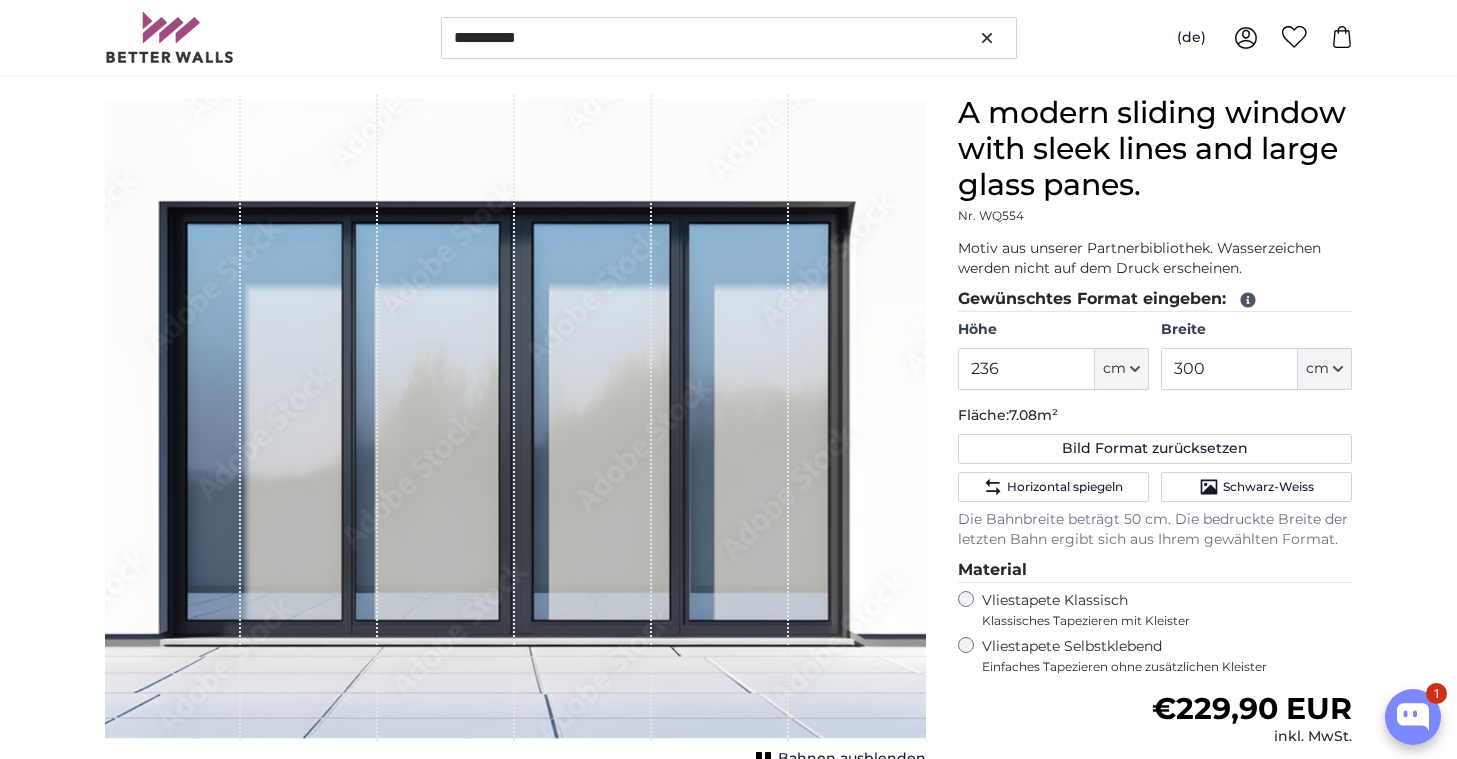 click at bounding box center [720, 418] 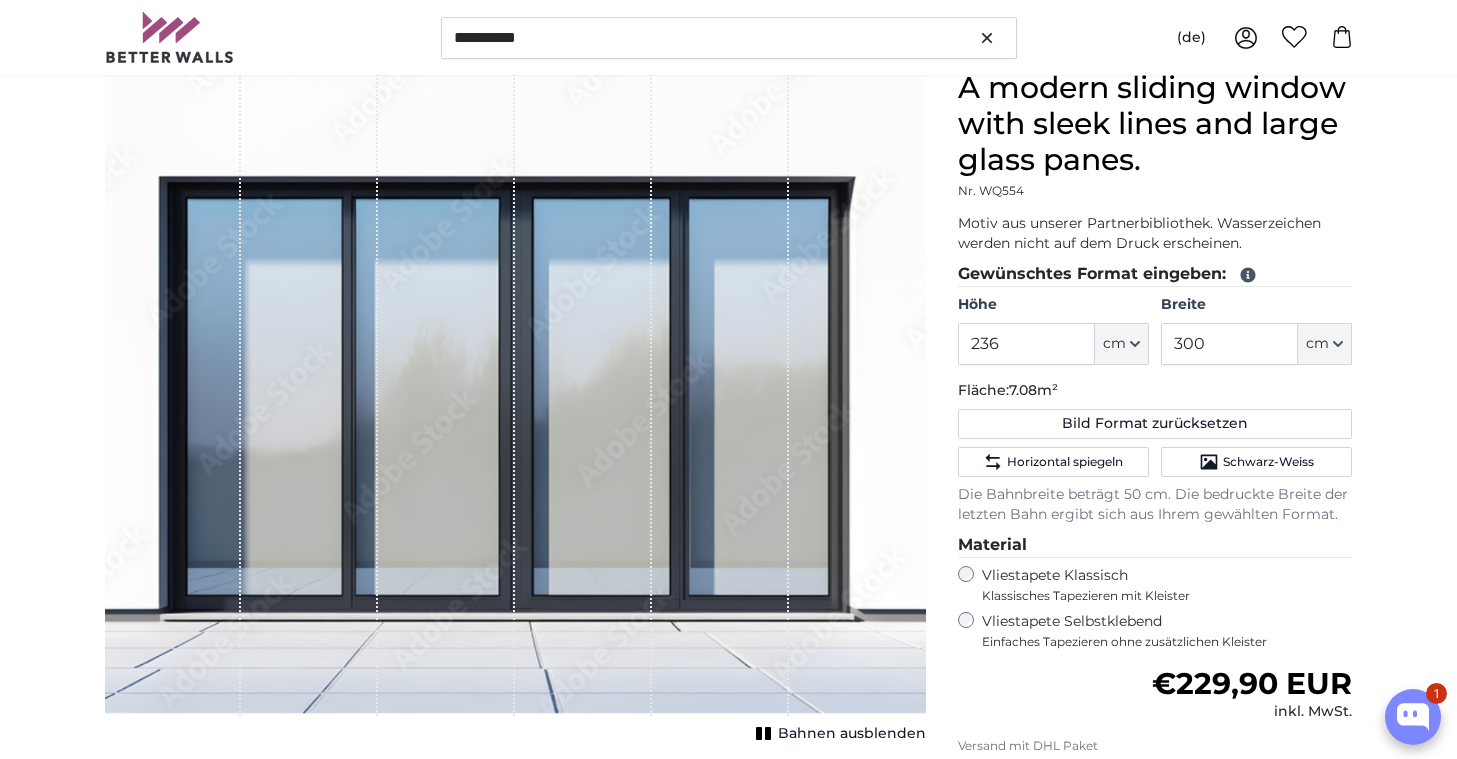scroll, scrollTop: 215, scrollLeft: 0, axis: vertical 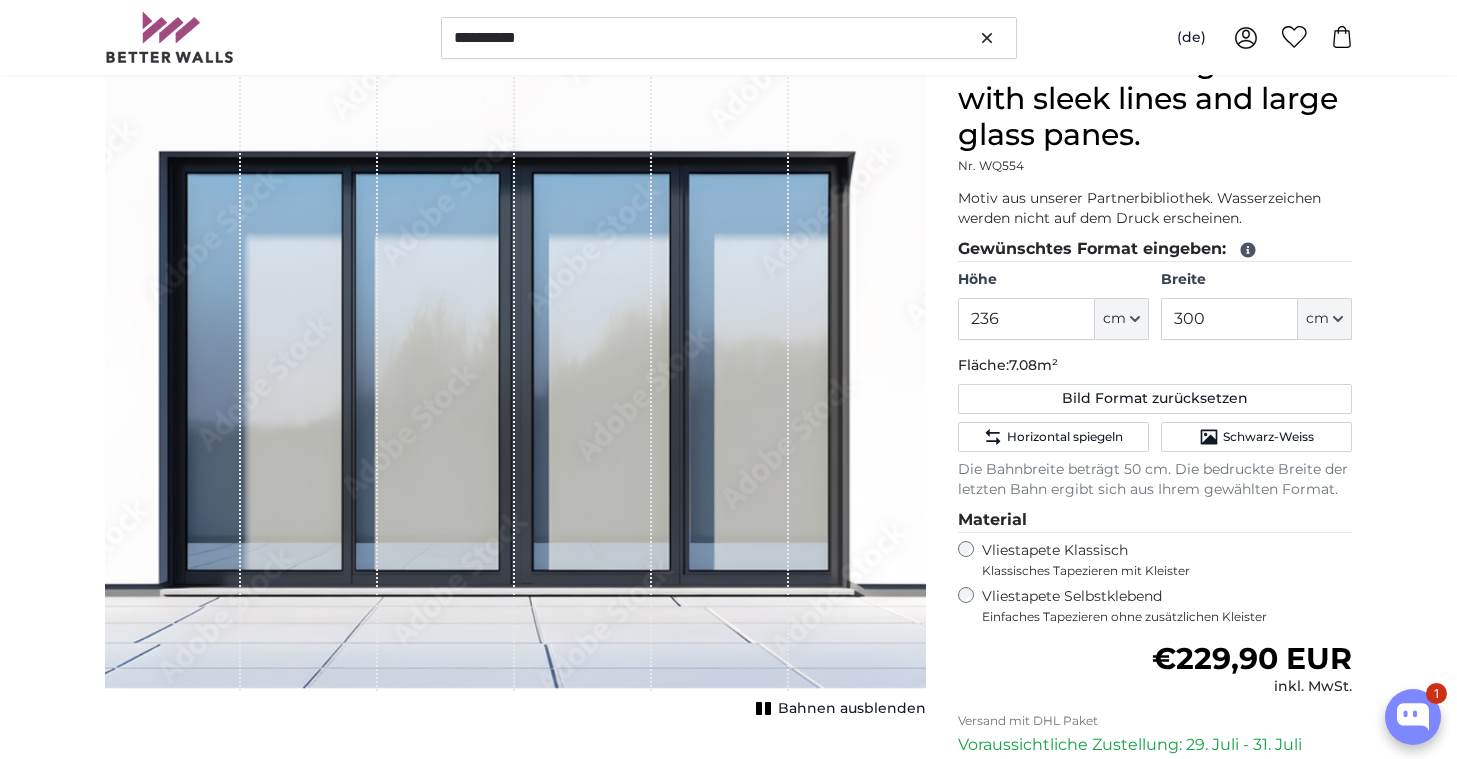click on "Bahnen ausblenden" at bounding box center [852, 709] 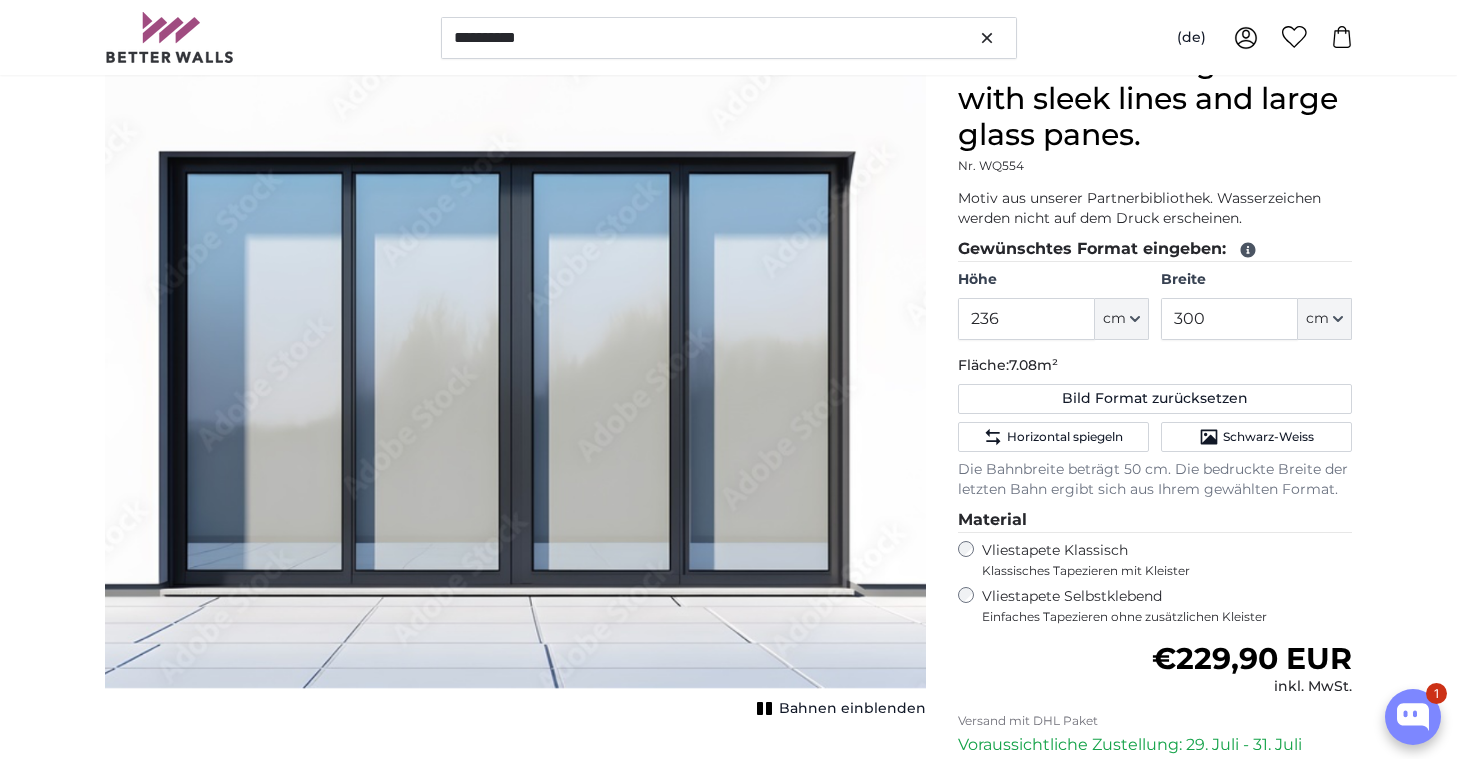 click on "Bahnen einblenden" at bounding box center [852, 709] 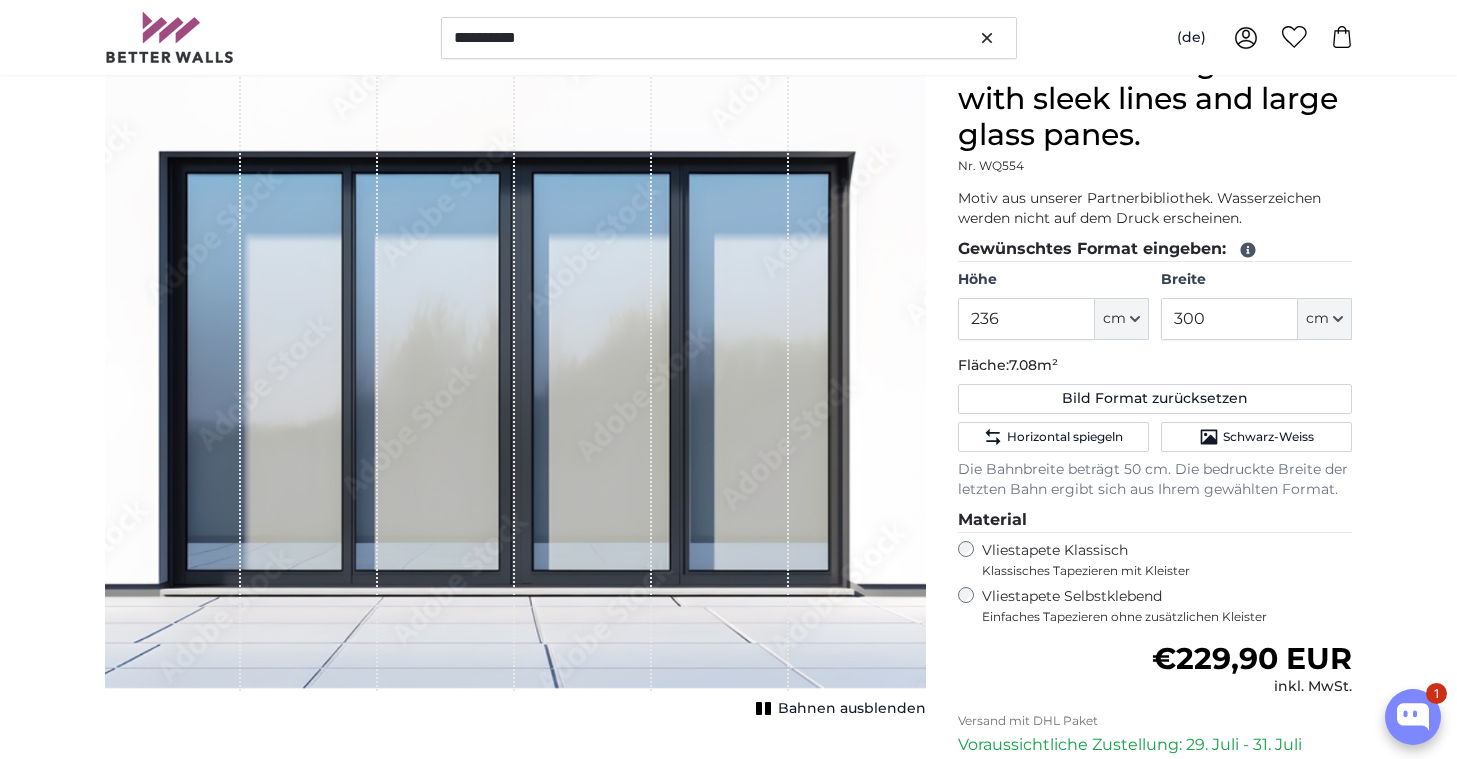 scroll, scrollTop: 215, scrollLeft: 1, axis: both 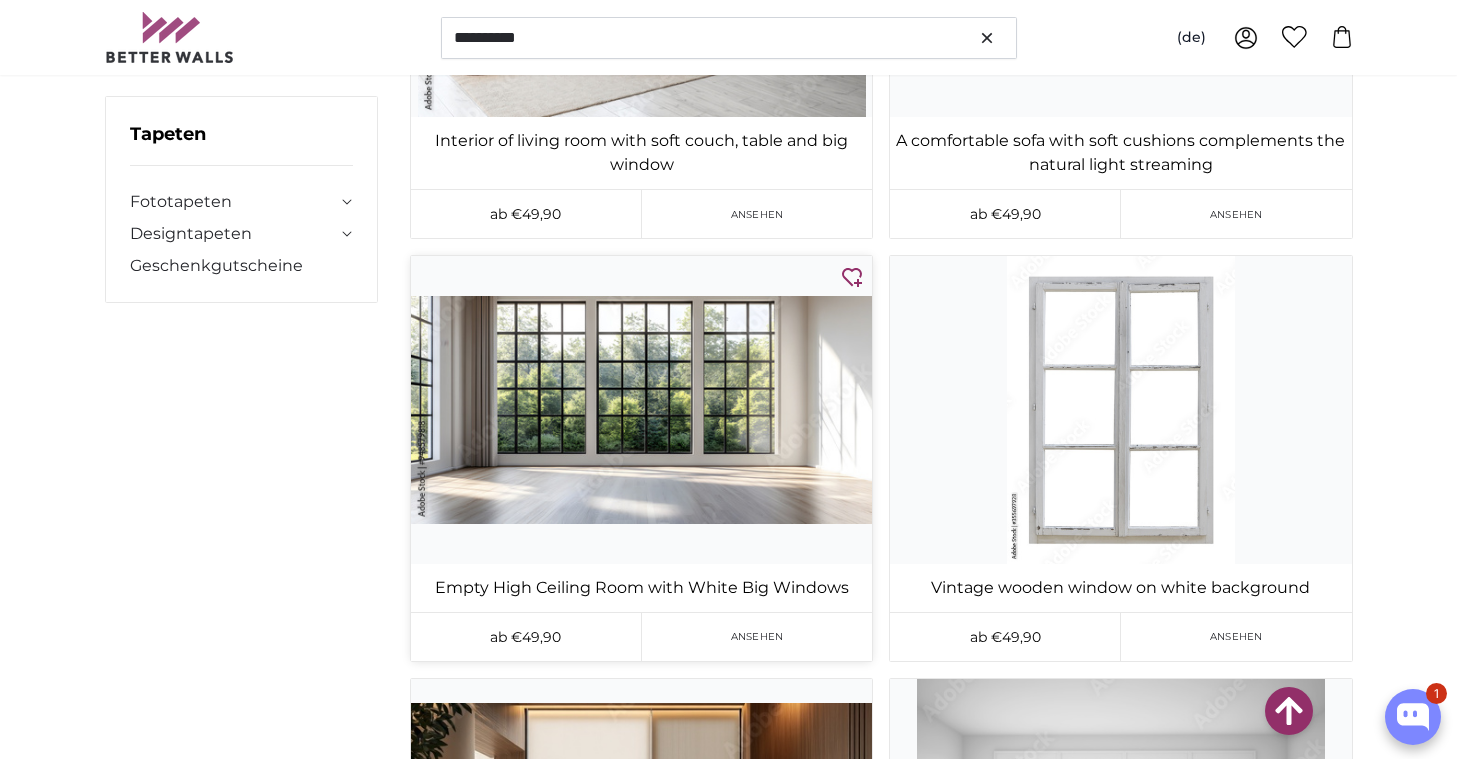 click at bounding box center (641, 409) 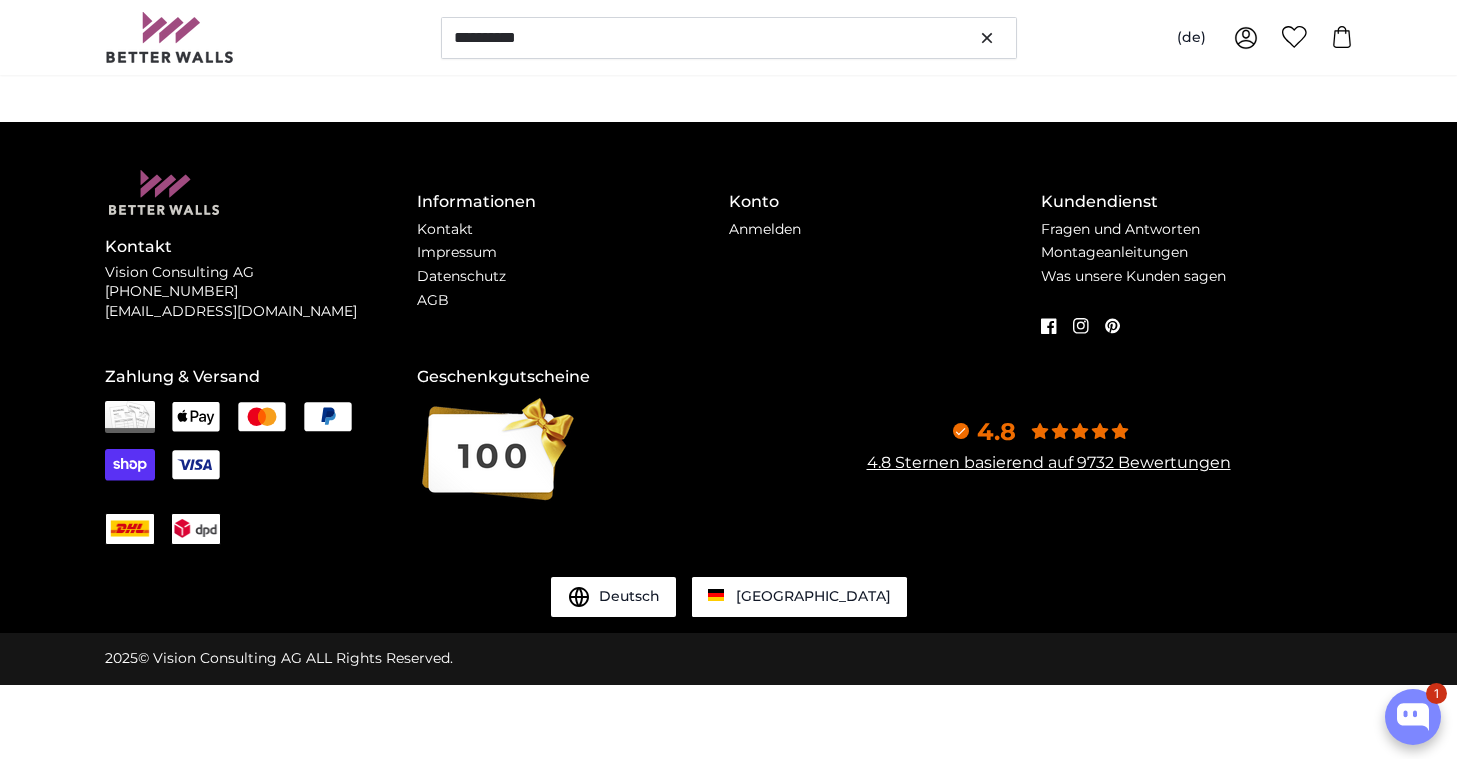 scroll, scrollTop: 0, scrollLeft: 0, axis: both 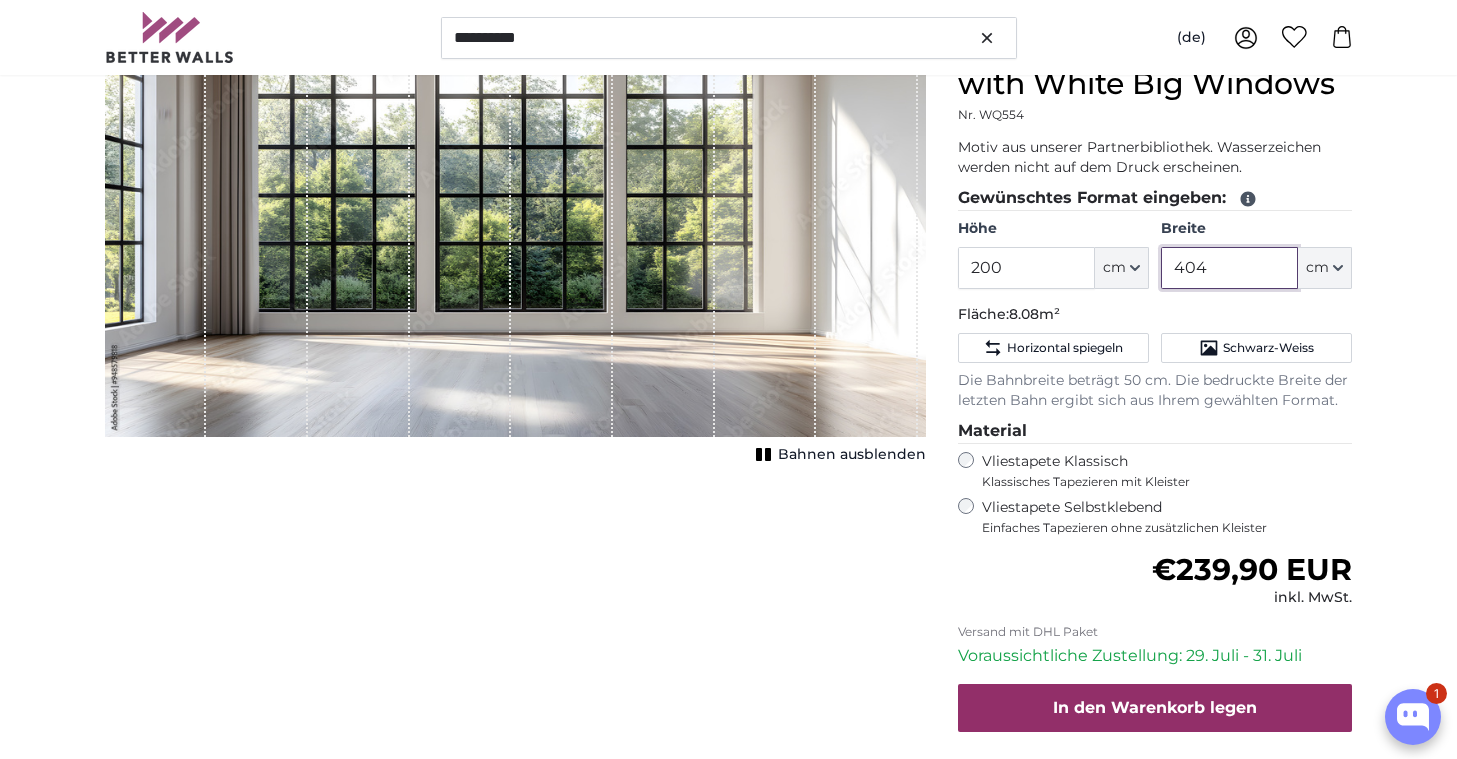 click on "404" at bounding box center (1229, 268) 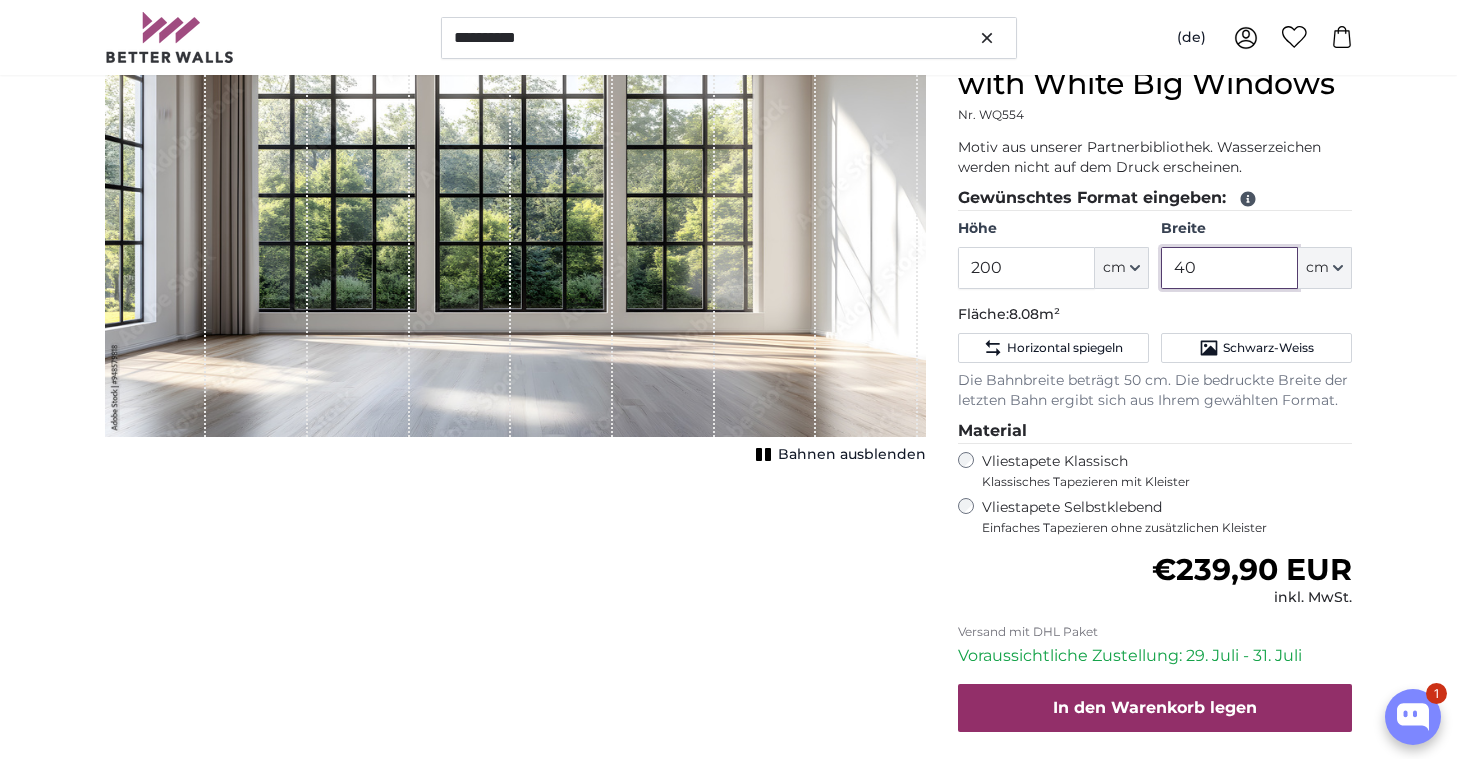 type on "4" 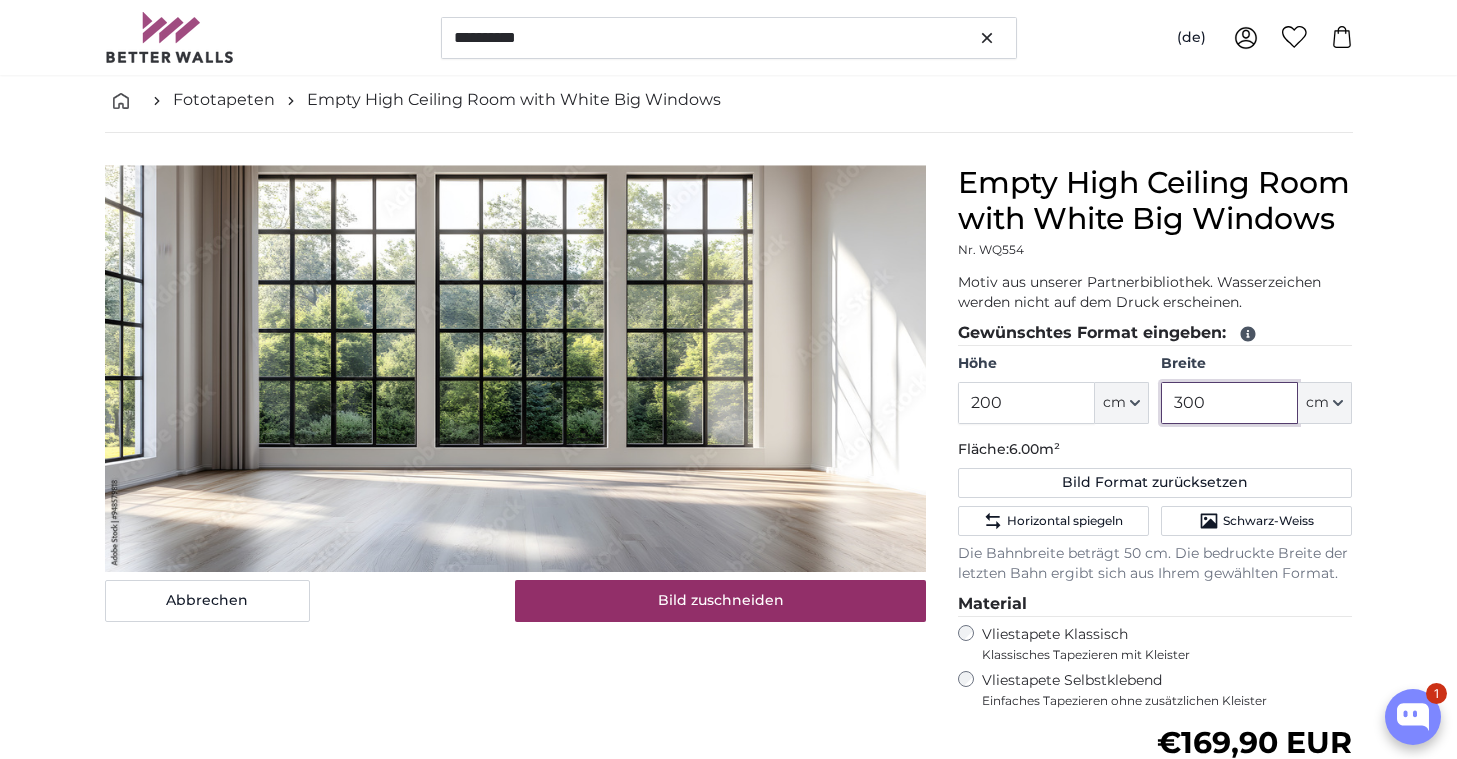 scroll, scrollTop: 97, scrollLeft: 0, axis: vertical 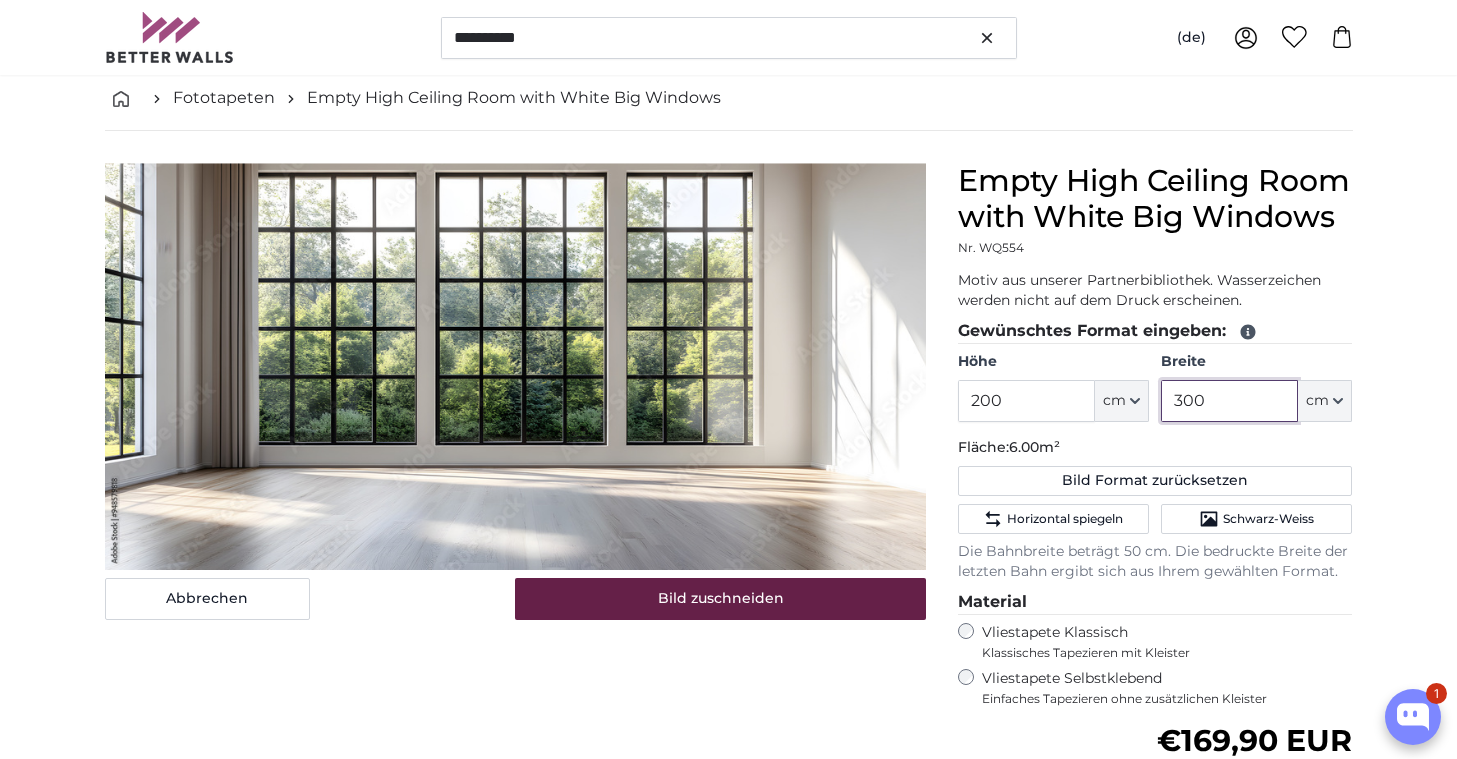 type on "300" 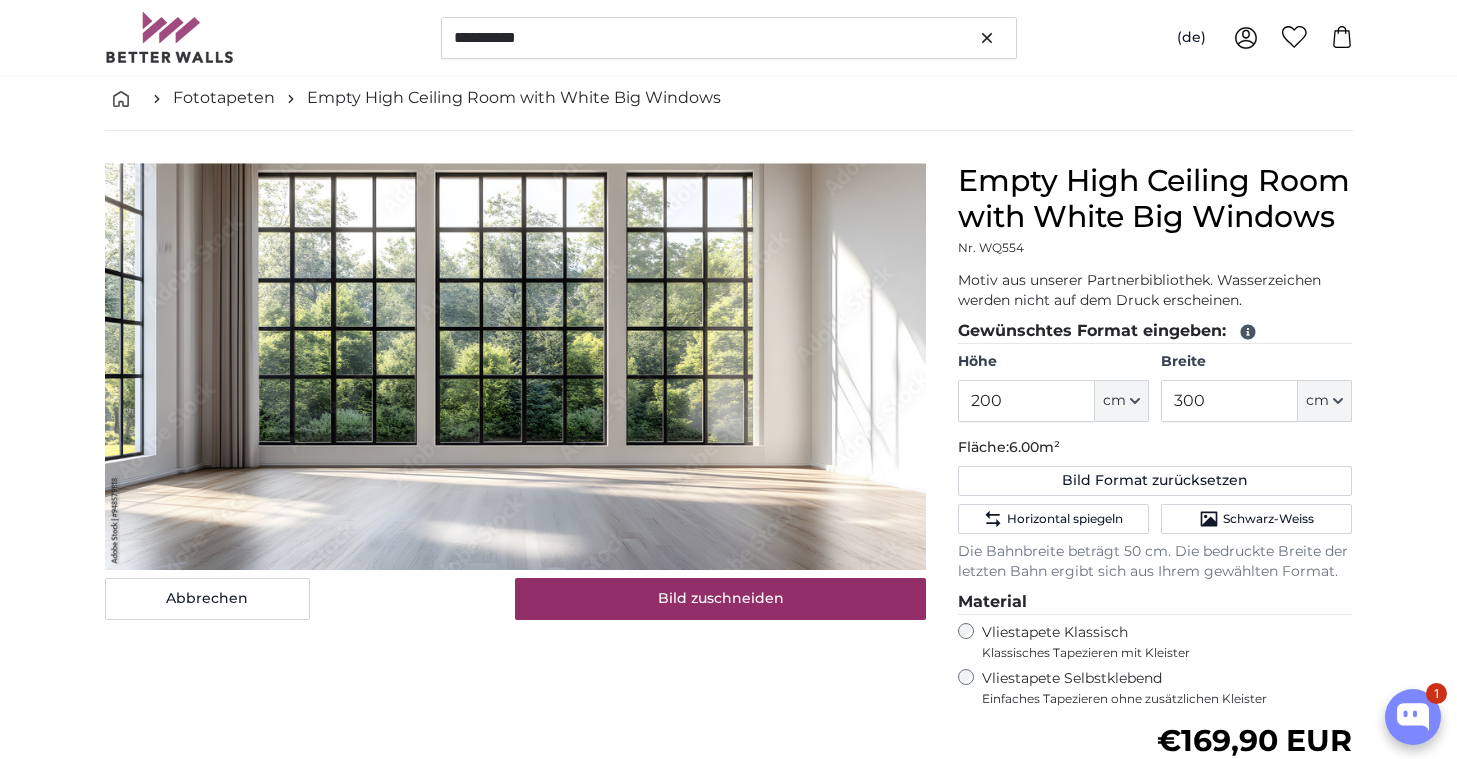 click on "Bild zuschneiden" at bounding box center (720, 599) 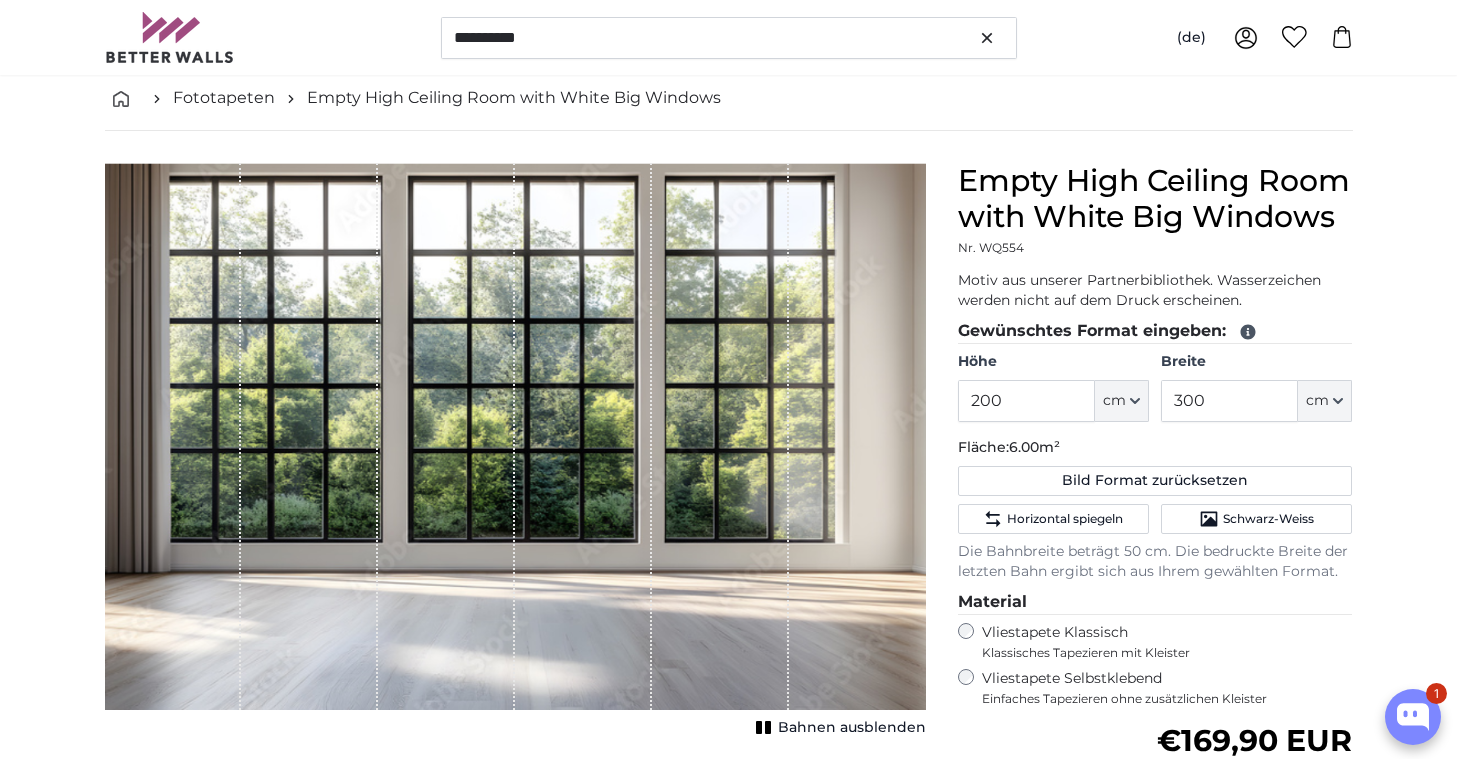drag, startPoint x: 526, startPoint y: 573, endPoint x: 477, endPoint y: 594, distance: 53.310413 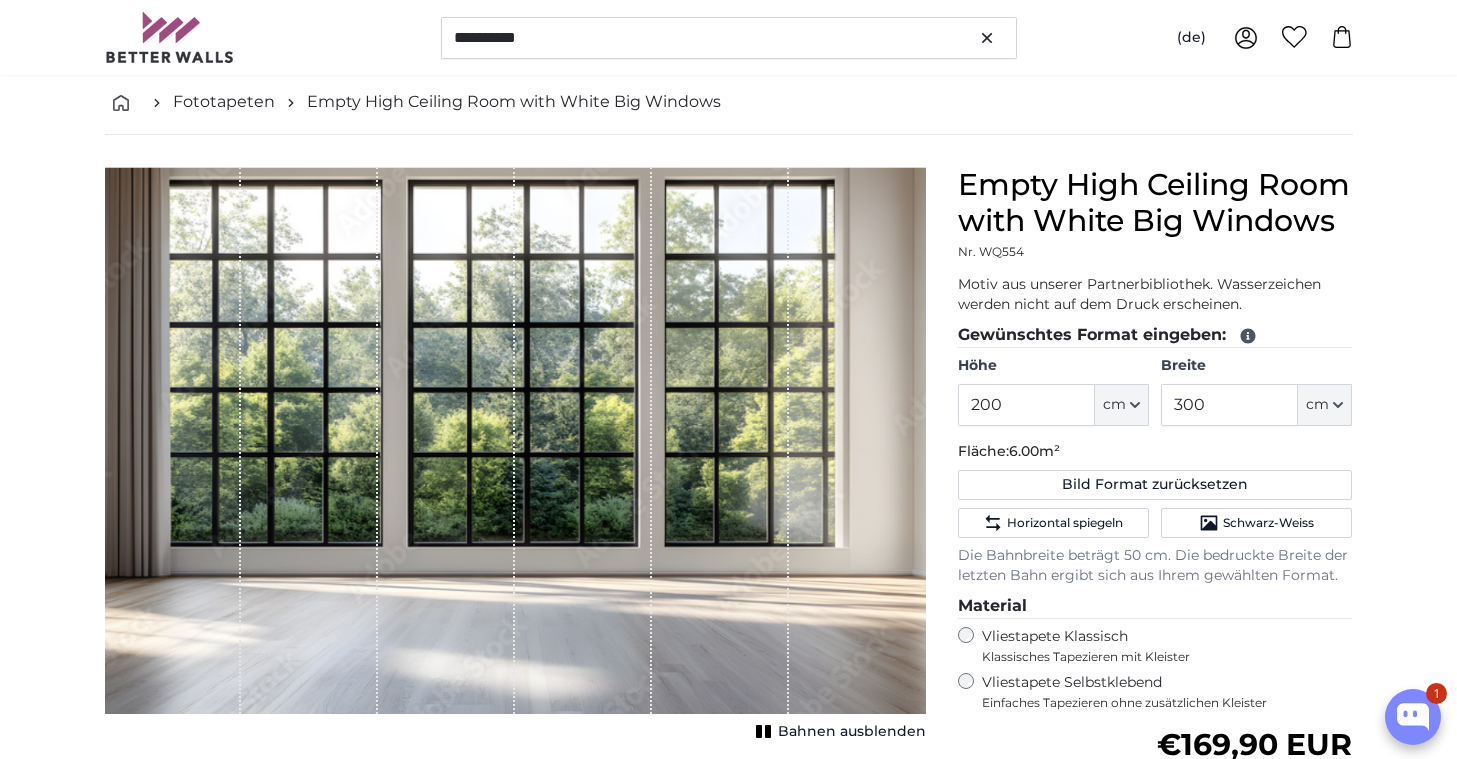 scroll, scrollTop: 91, scrollLeft: 0, axis: vertical 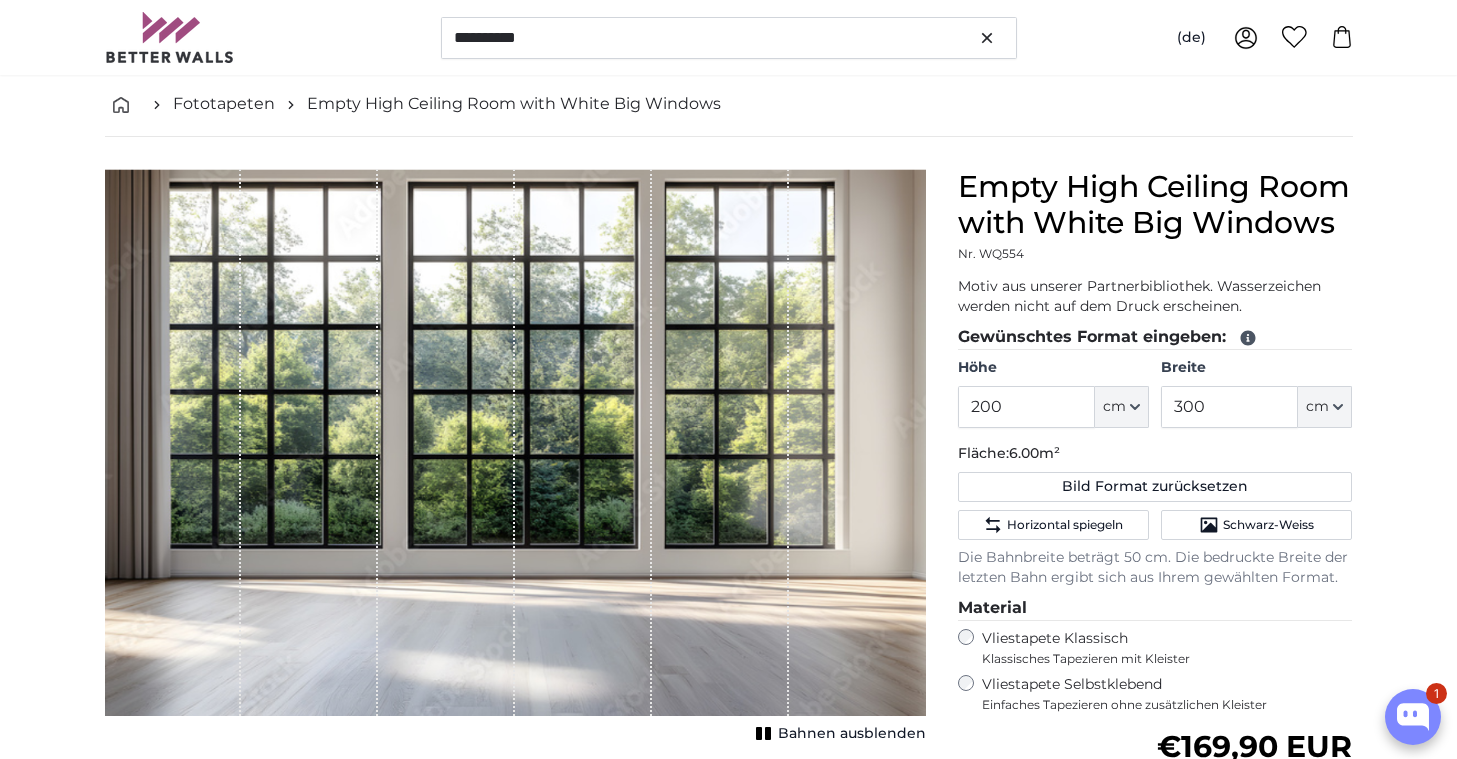 click 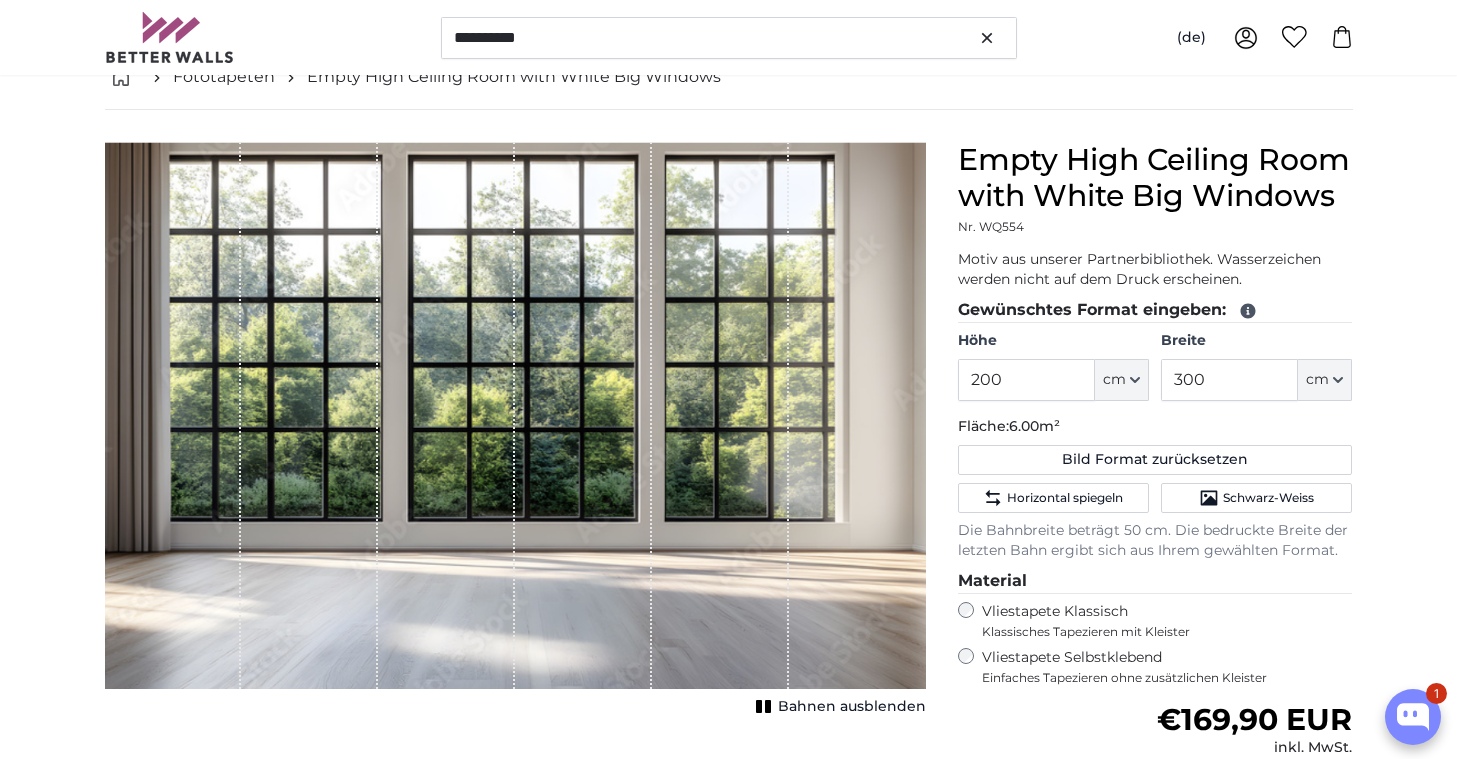 scroll, scrollTop: 127, scrollLeft: 0, axis: vertical 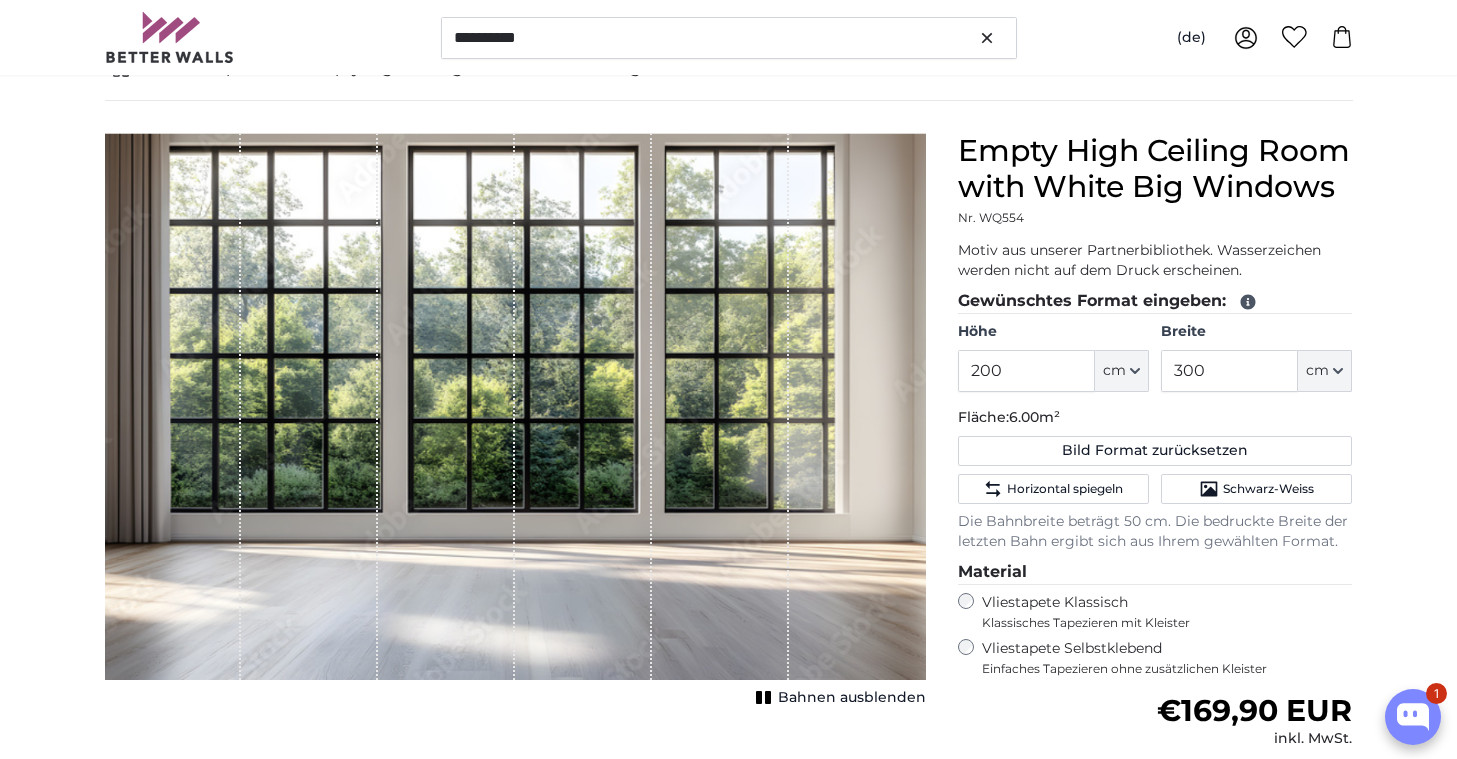 click on "Bahnen ausblenden" at bounding box center [852, 698] 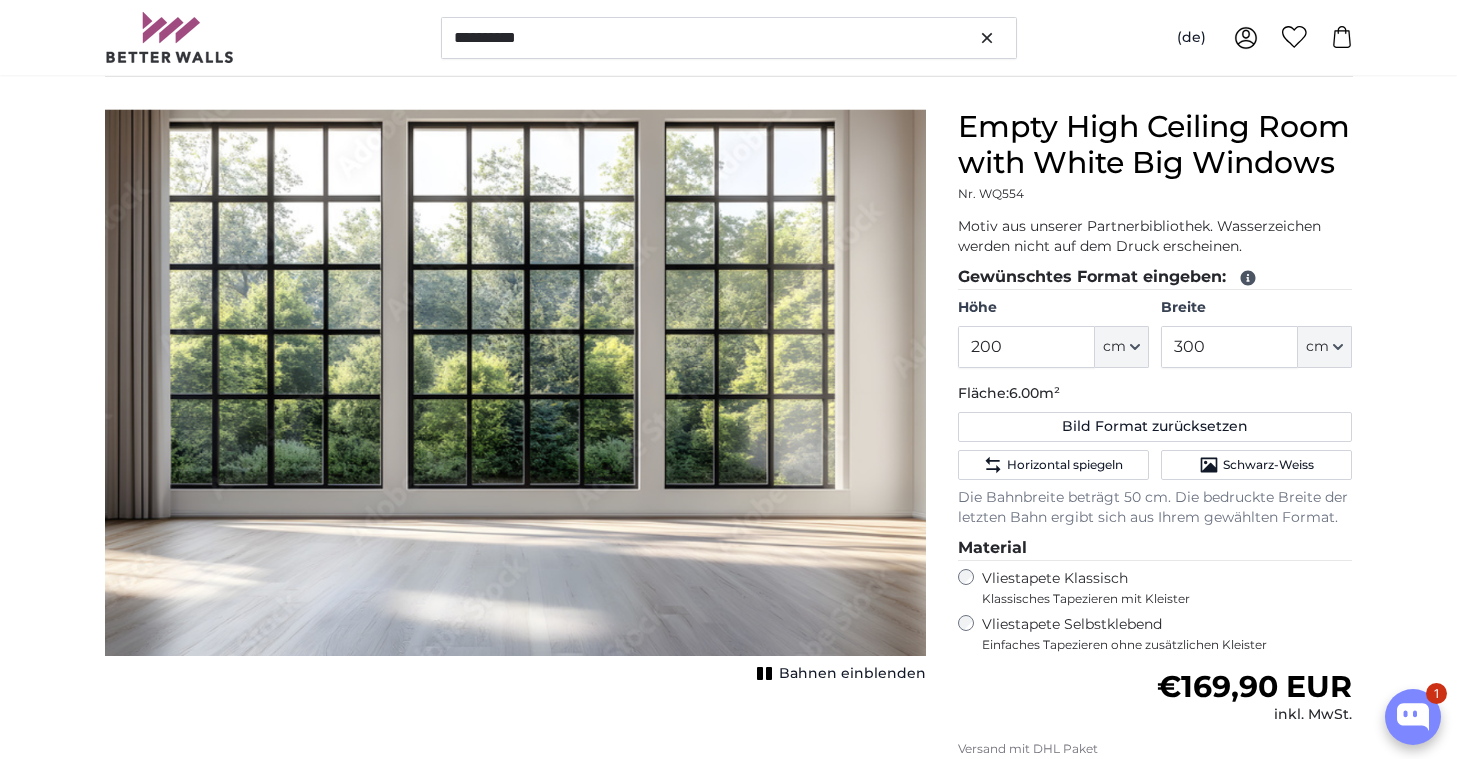 scroll, scrollTop: 134, scrollLeft: 0, axis: vertical 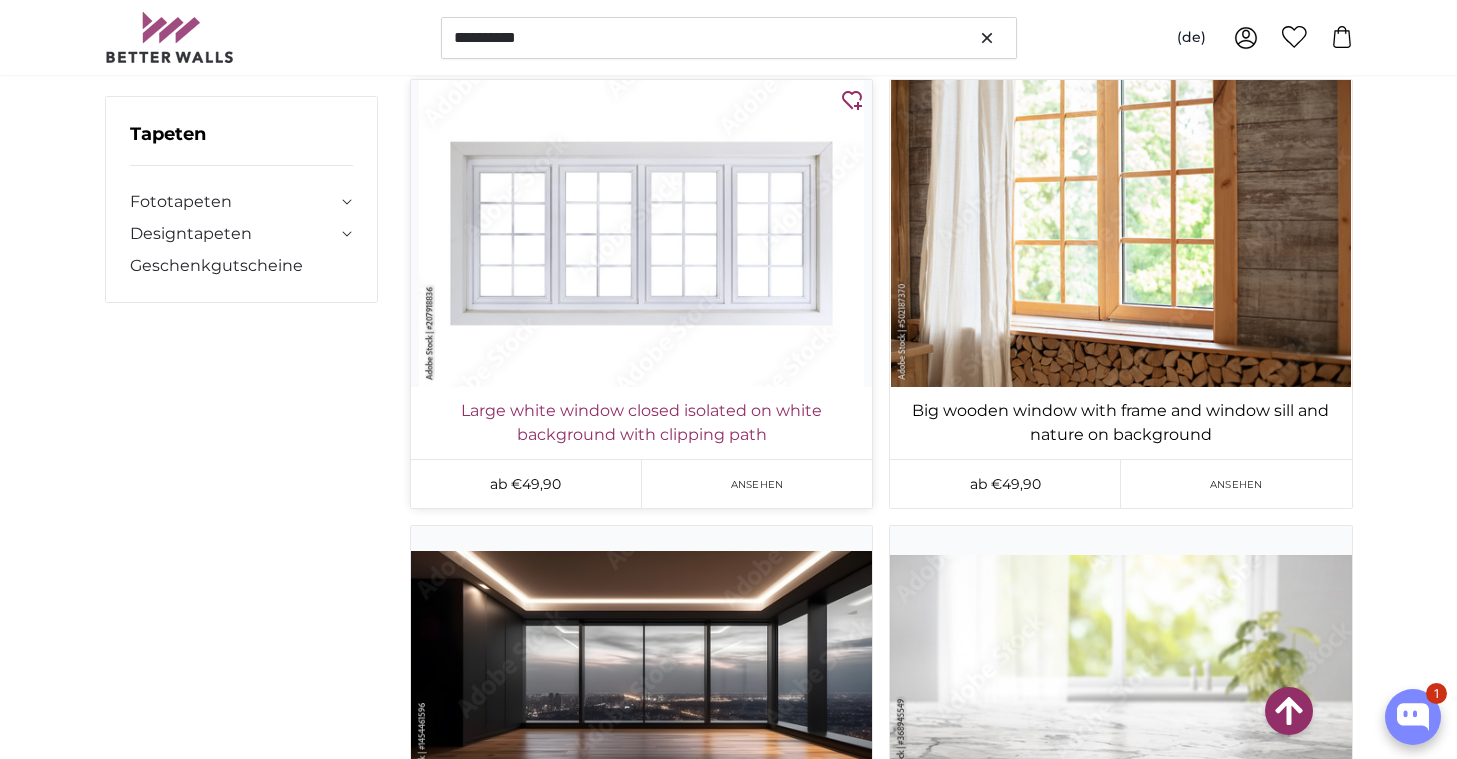 click on "Large white window closed isolated on white background with clipping path" at bounding box center (641, 423) 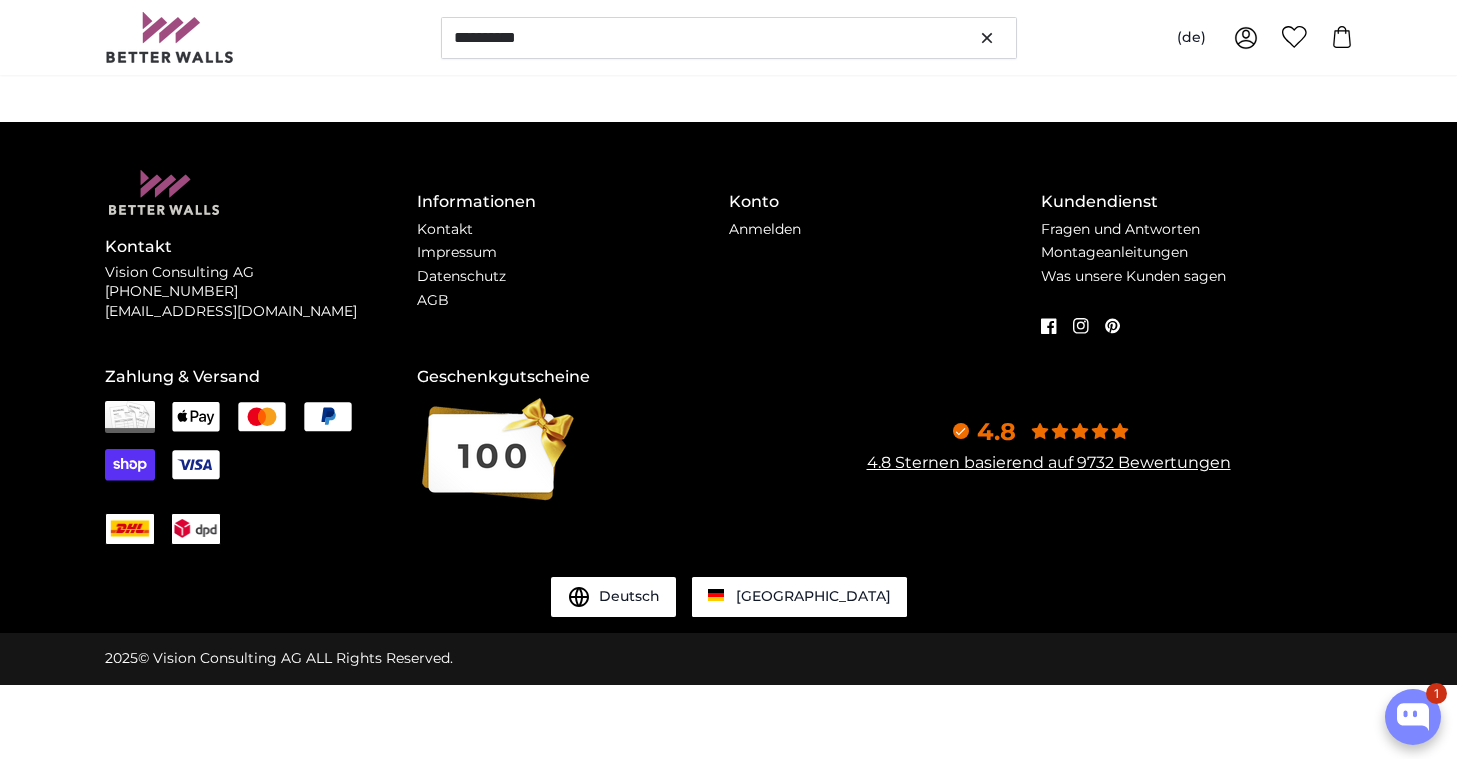 scroll, scrollTop: 0, scrollLeft: 0, axis: both 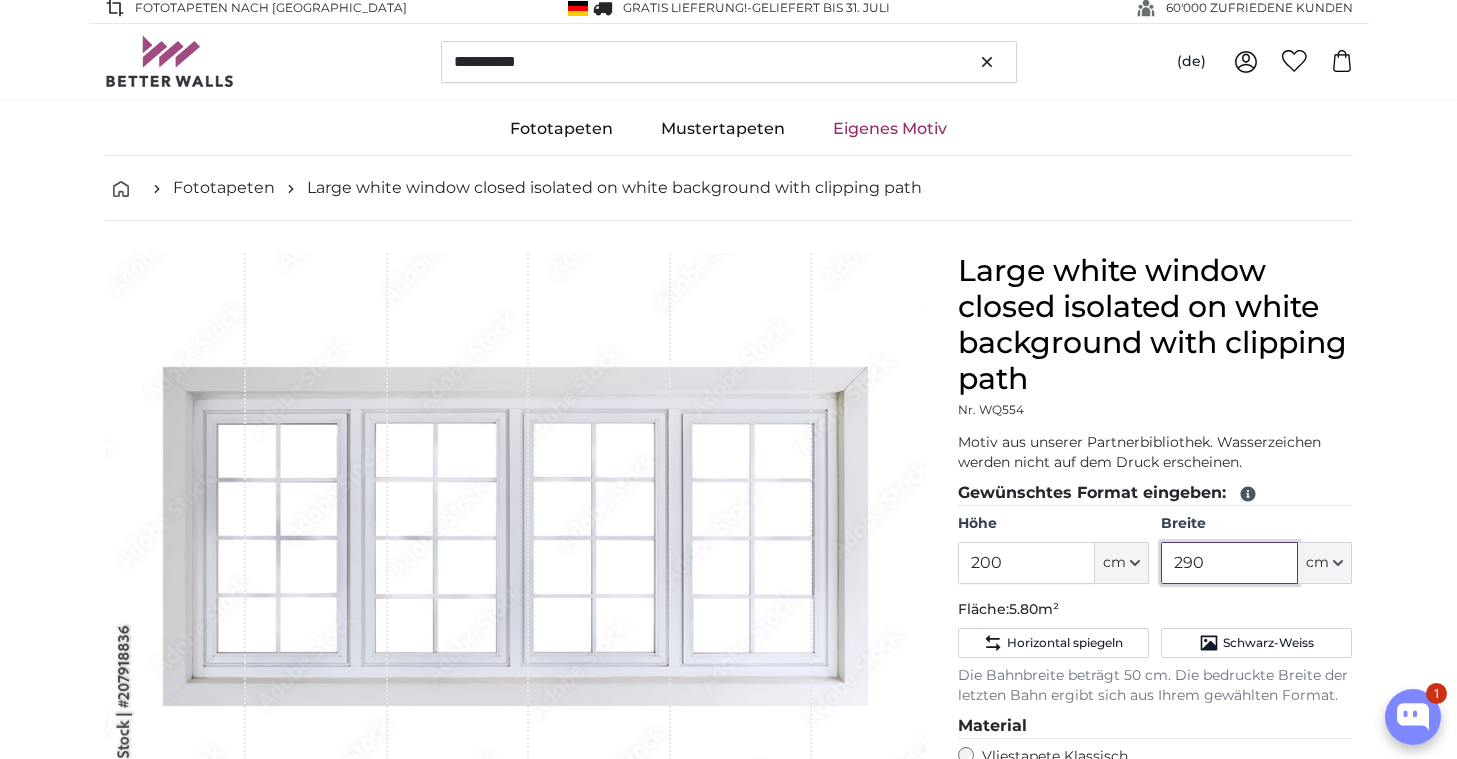 click on "290" at bounding box center [1229, 563] 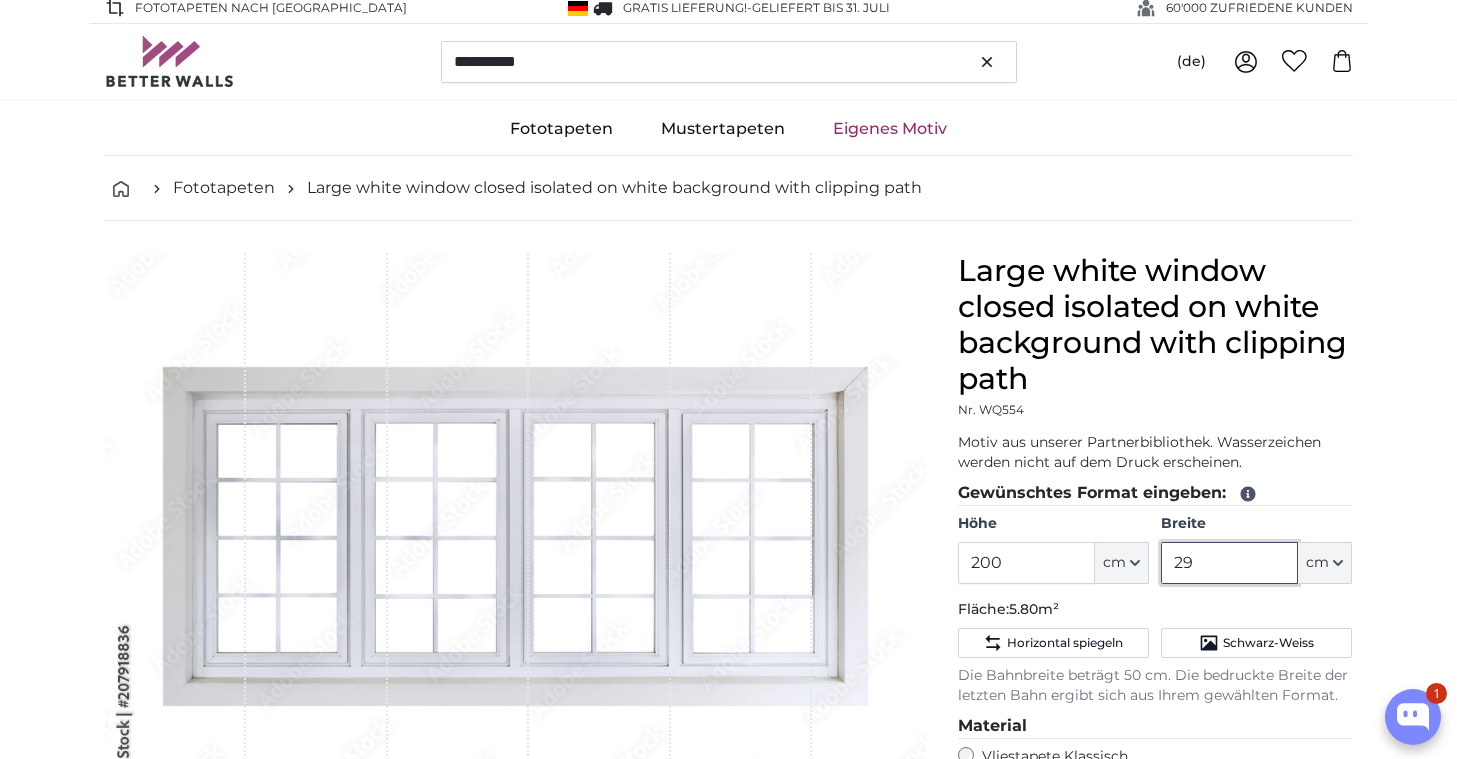 type on "2" 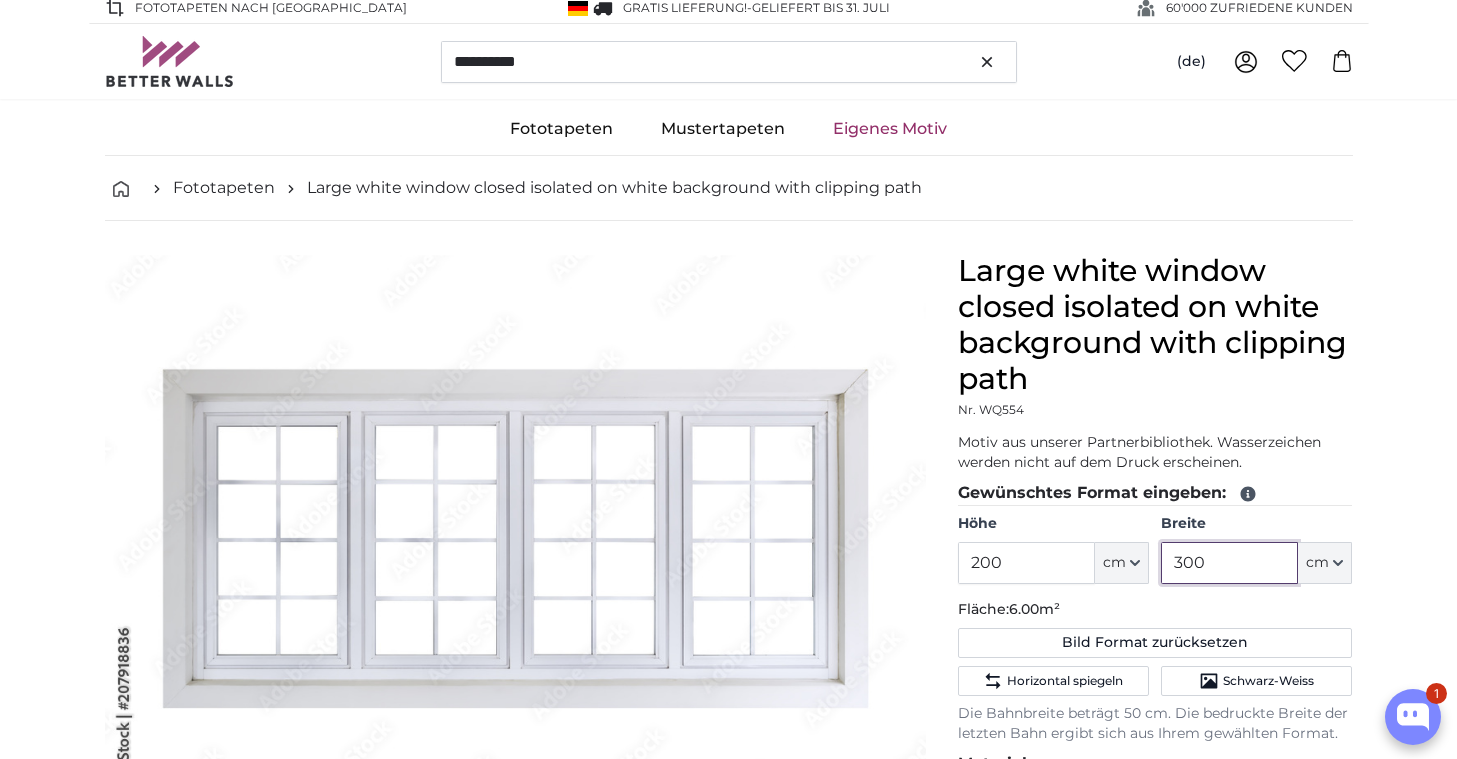 type on "300" 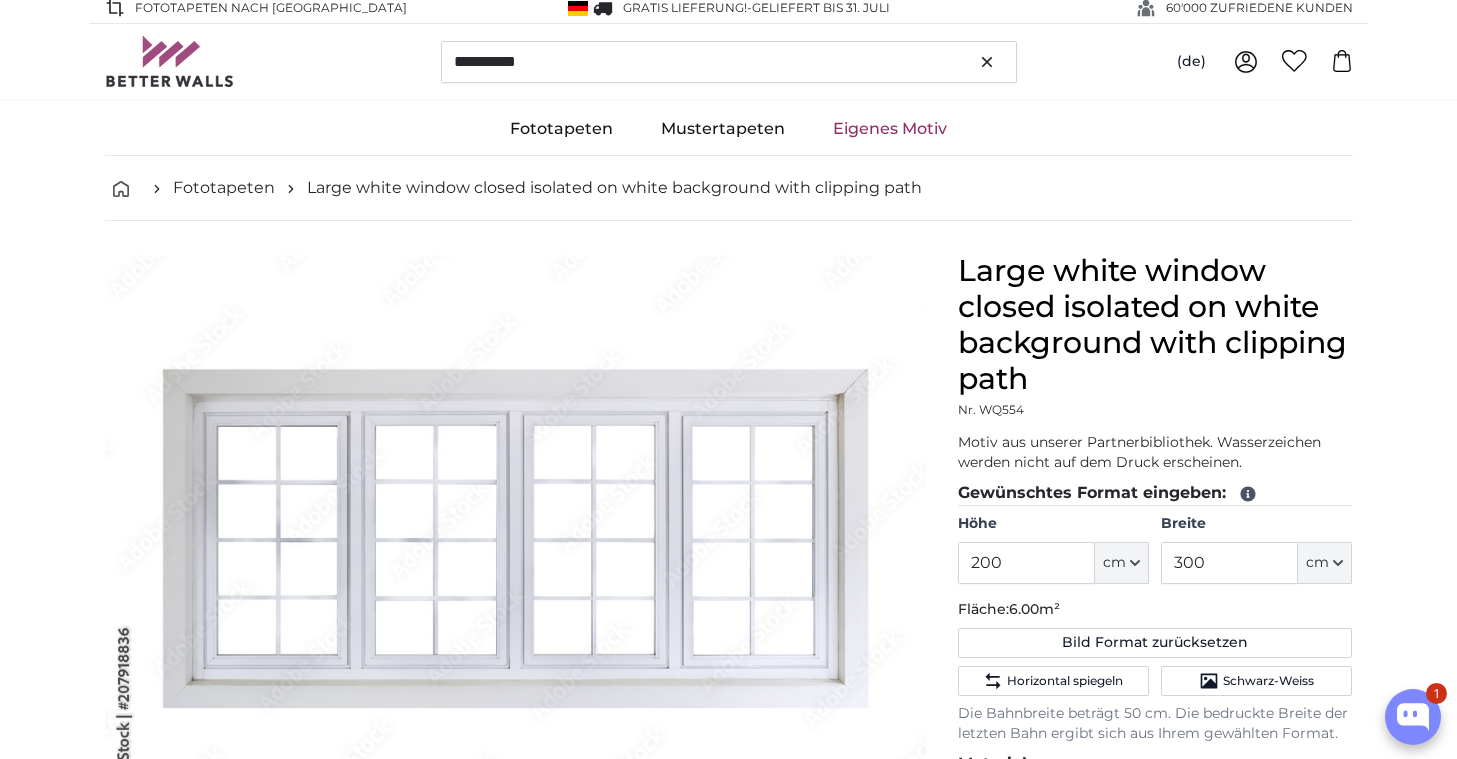 click on "Gewünschtes Format eingeben:" 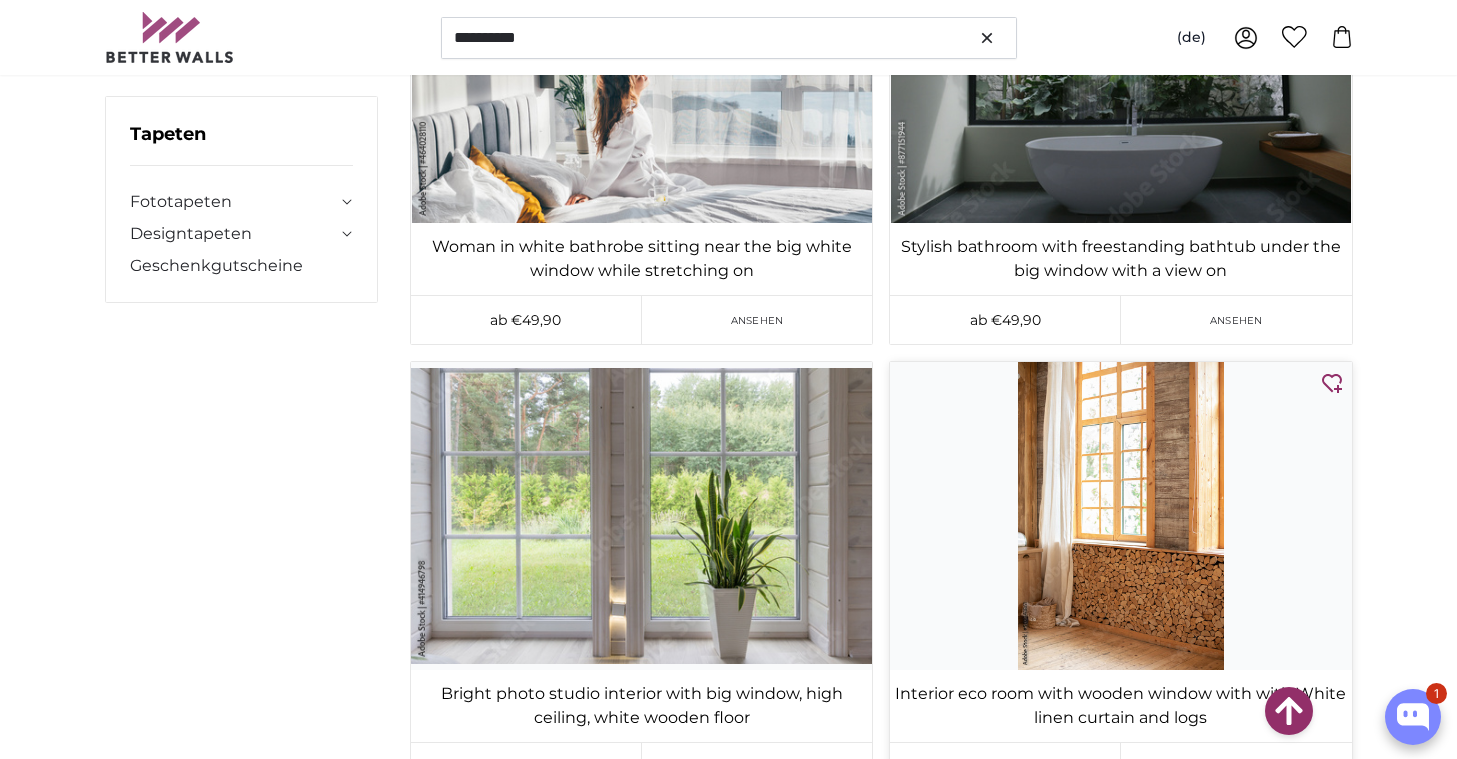 scroll, scrollTop: 58368, scrollLeft: 0, axis: vertical 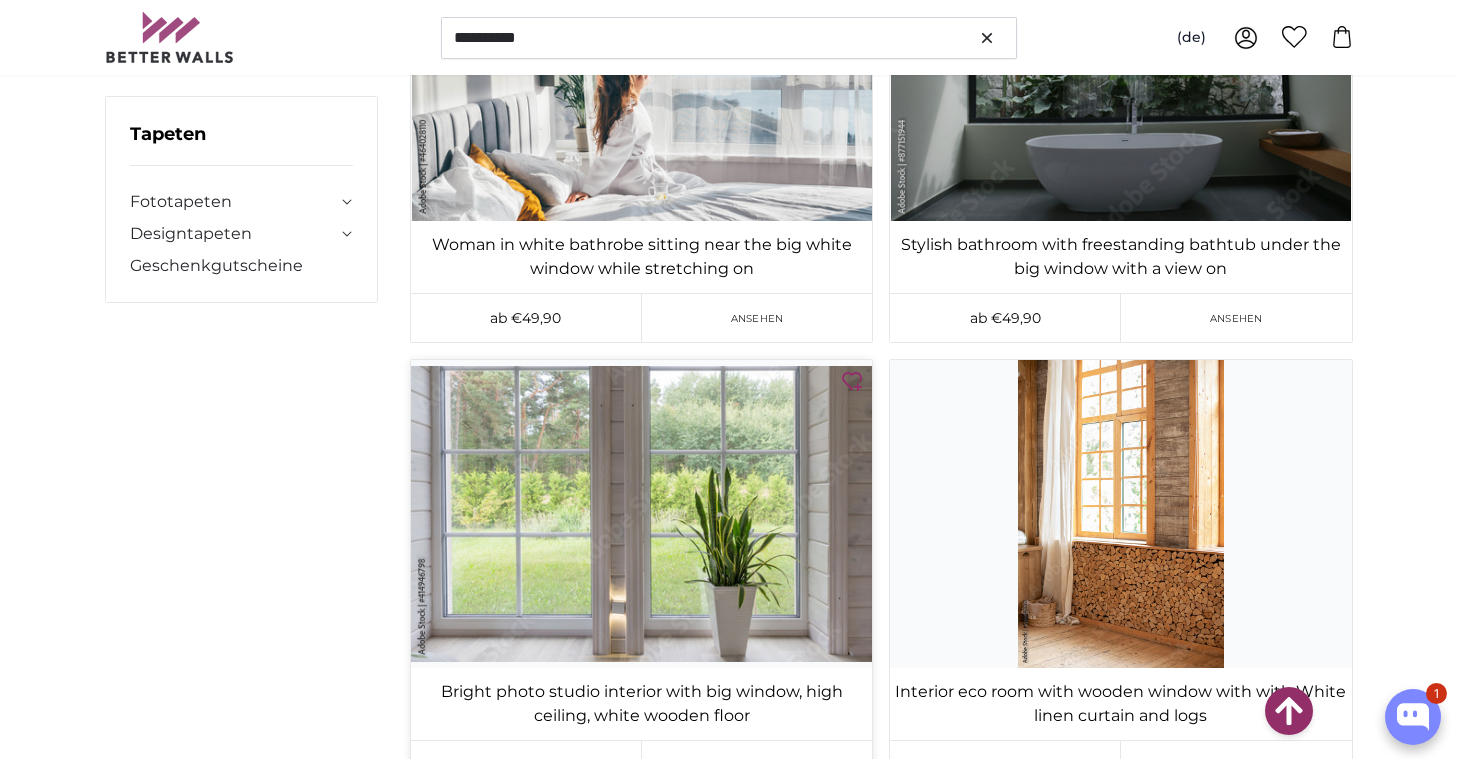 click at bounding box center (641, 513) 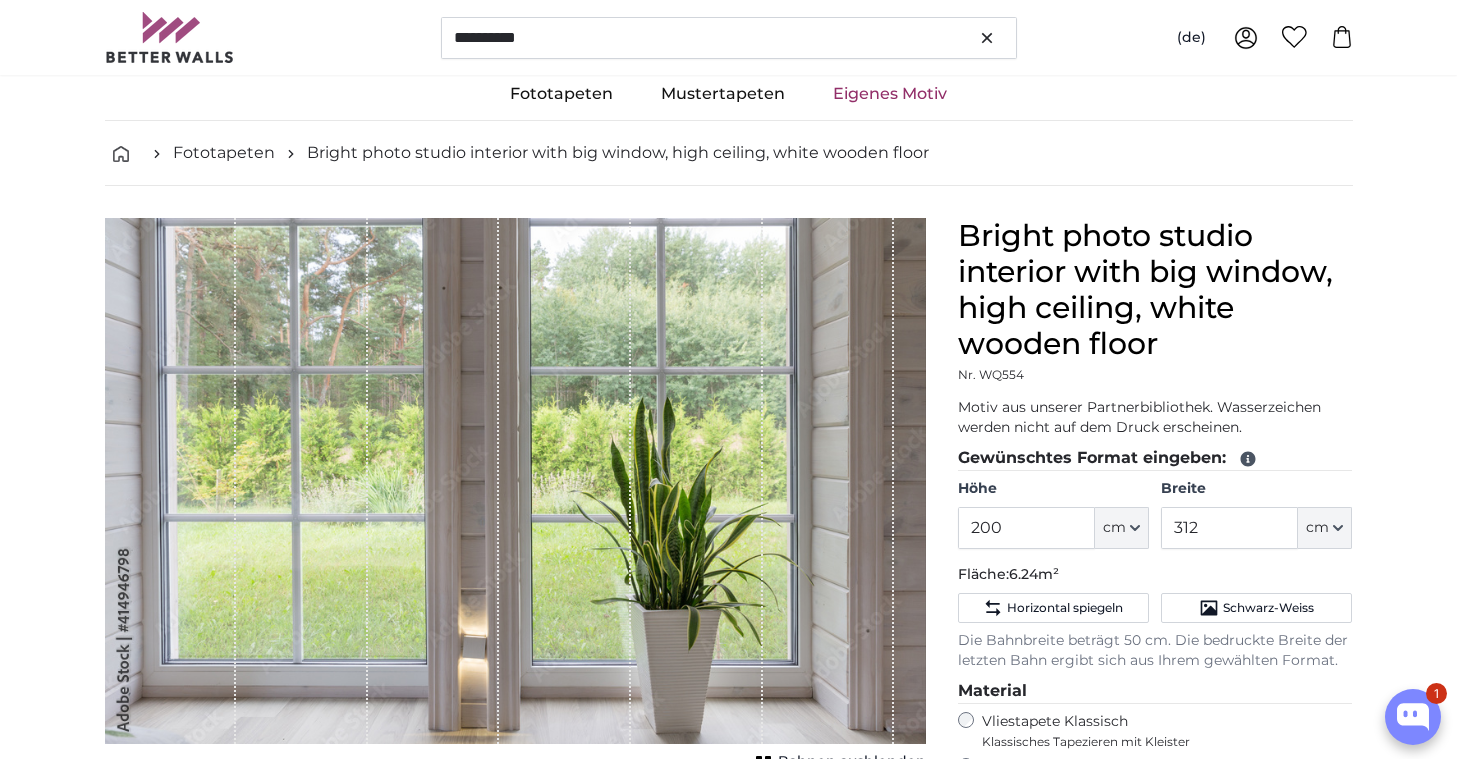 scroll, scrollTop: 44, scrollLeft: 0, axis: vertical 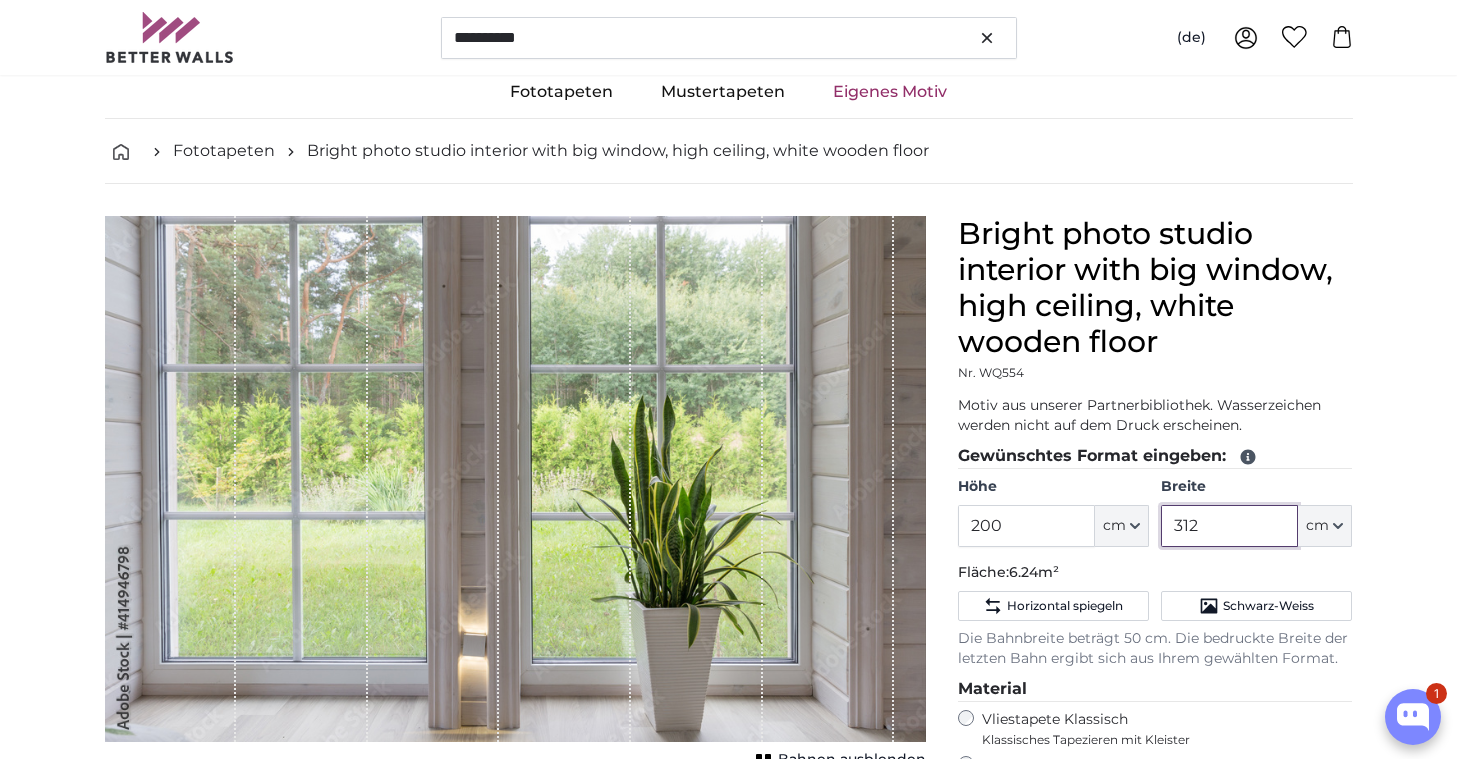 click on "312" at bounding box center [1229, 526] 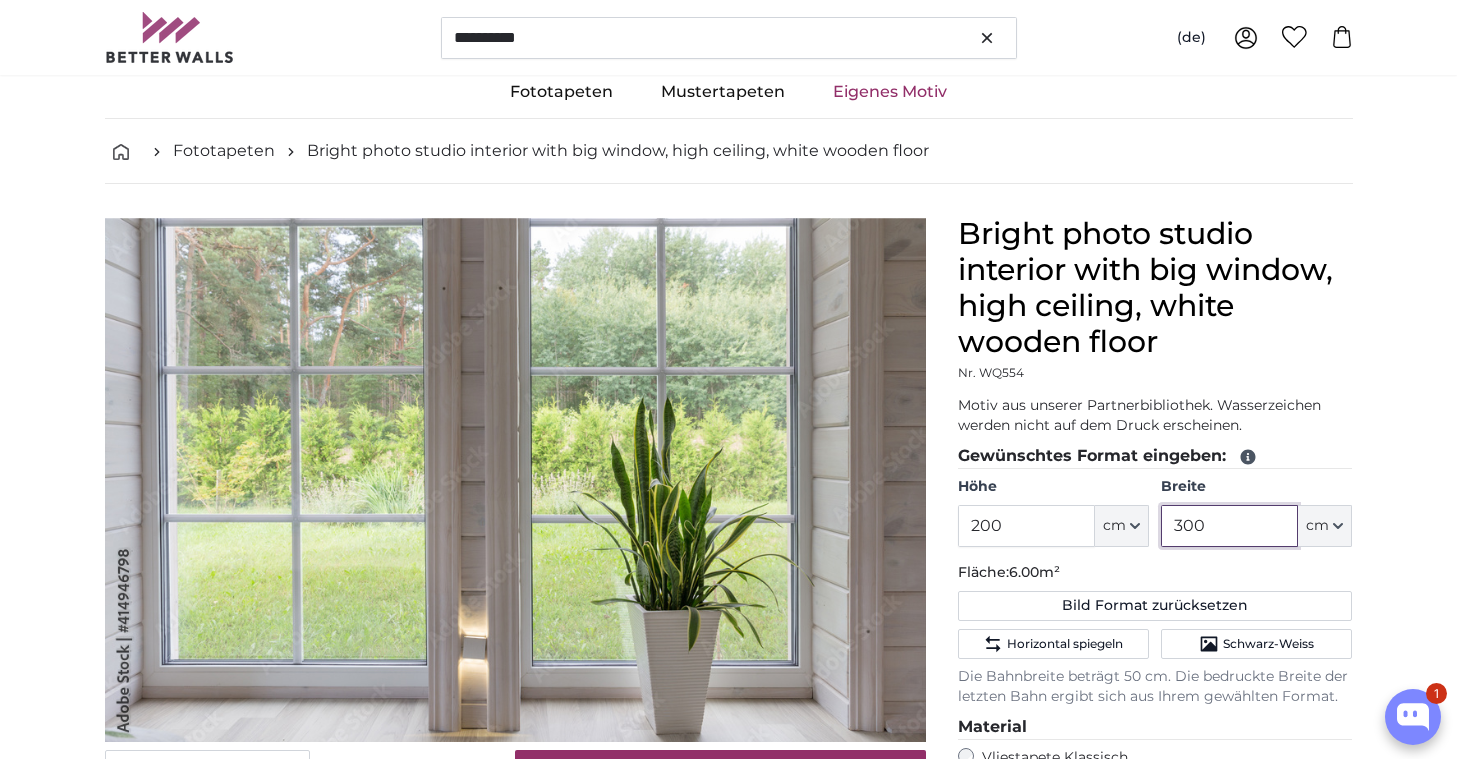 type on "300" 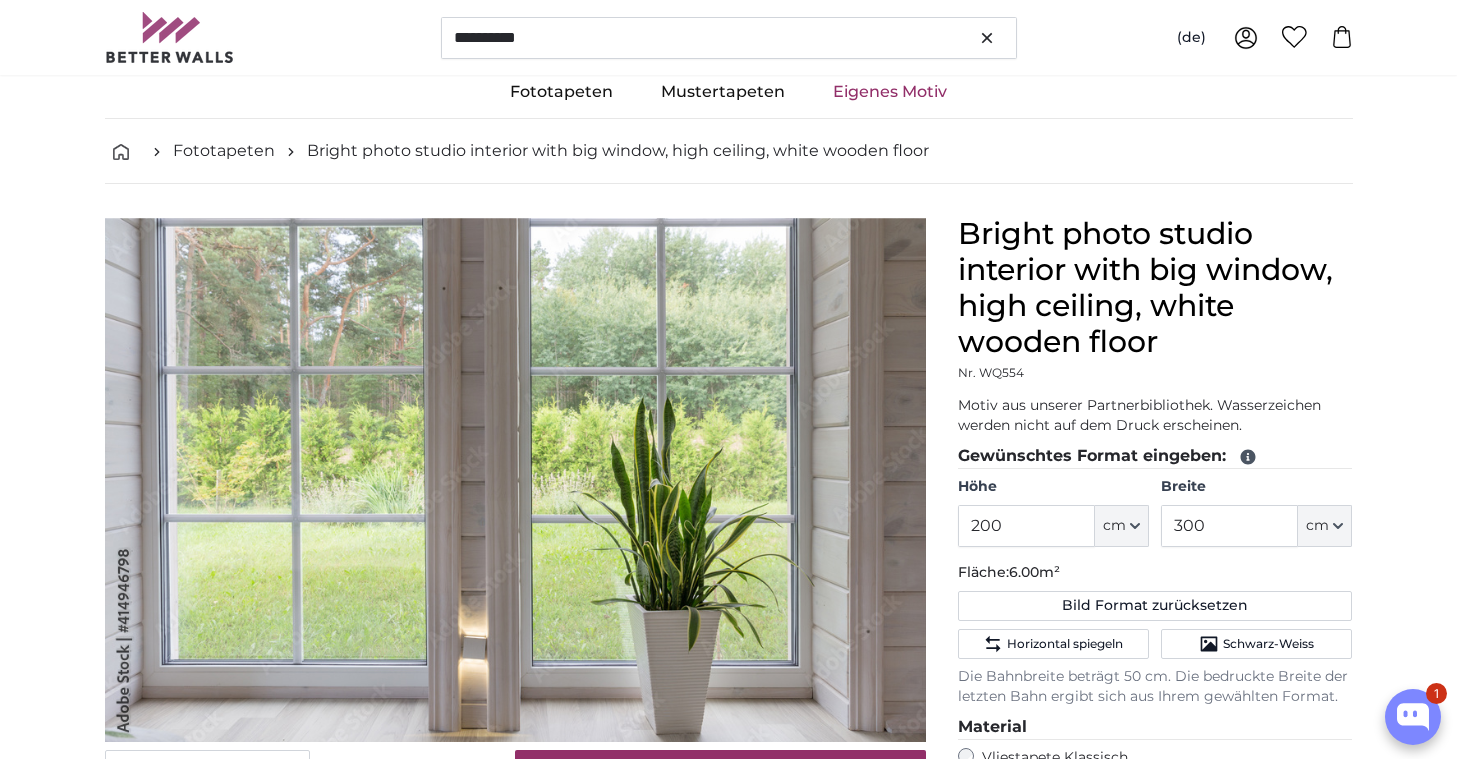 click on "Suchen
[GEOGRAPHIC_DATA]
Fototapeten" at bounding box center [728, 2470] 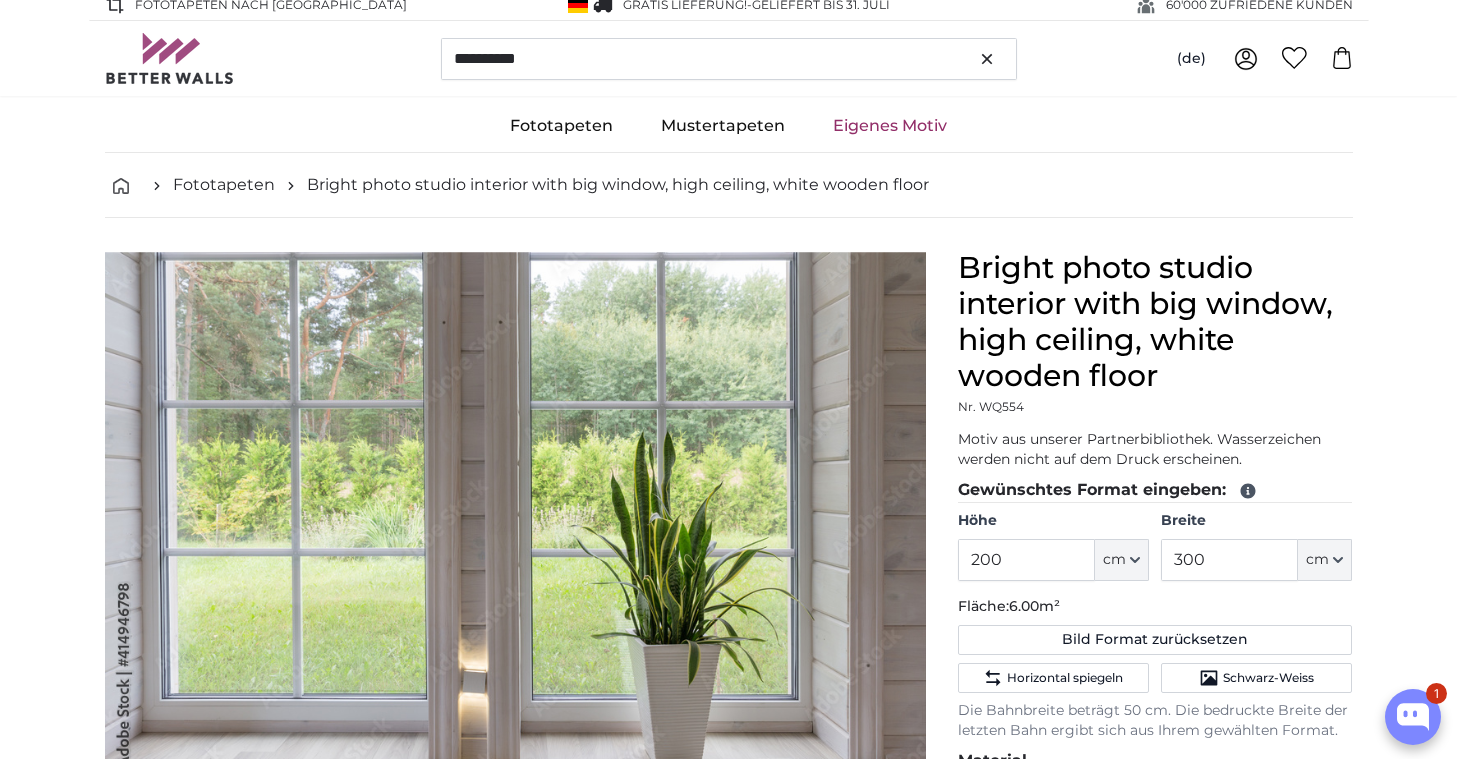 scroll, scrollTop: 4, scrollLeft: 0, axis: vertical 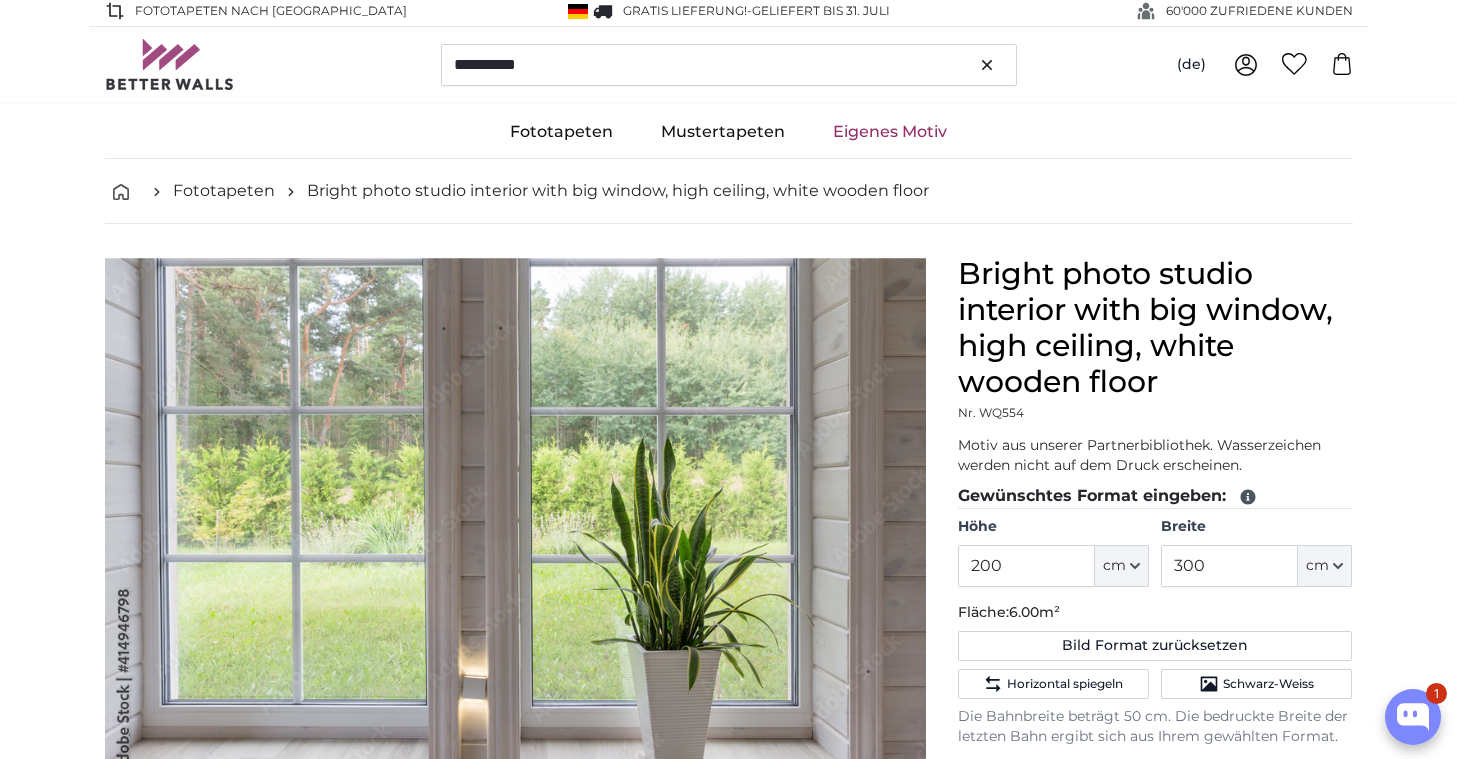 click 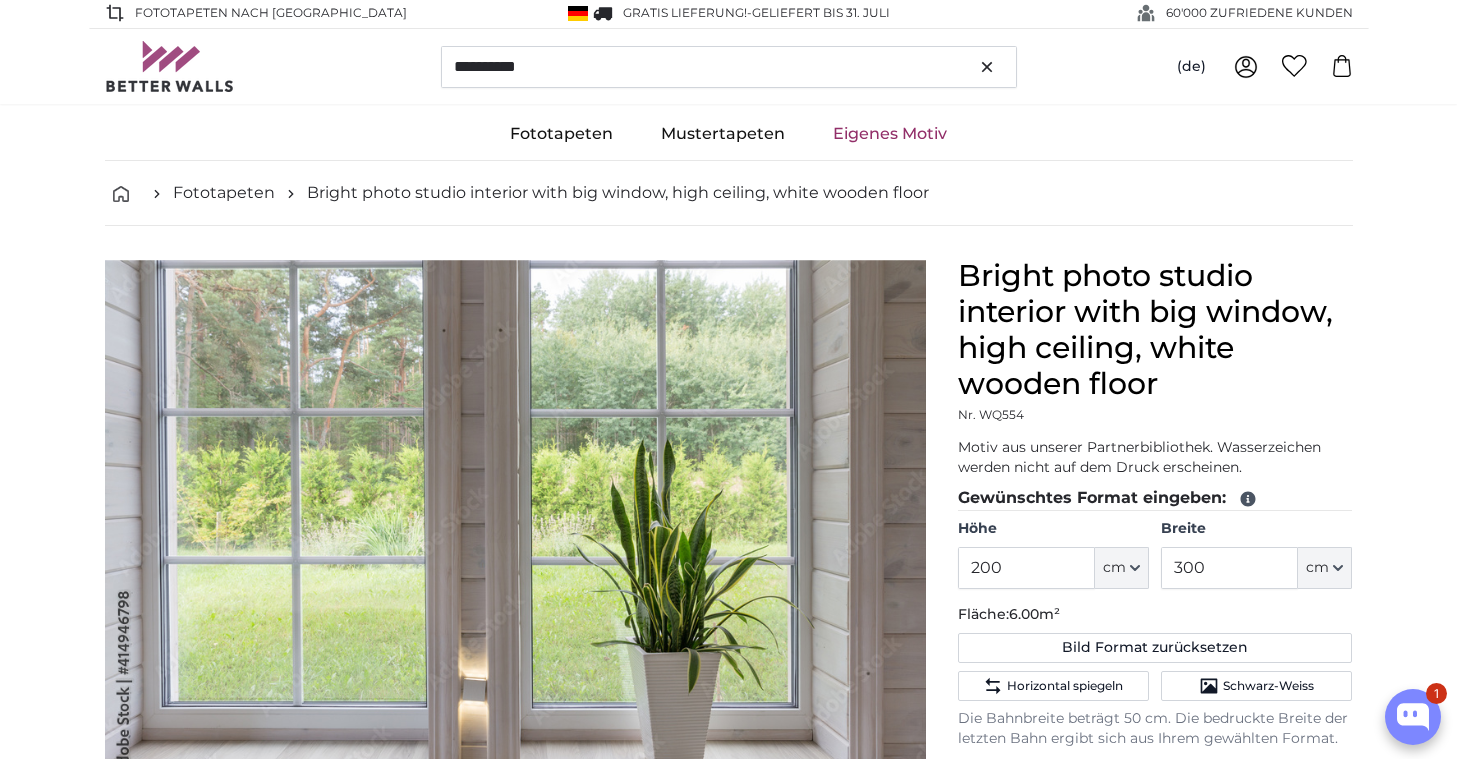 scroll, scrollTop: 0, scrollLeft: 0, axis: both 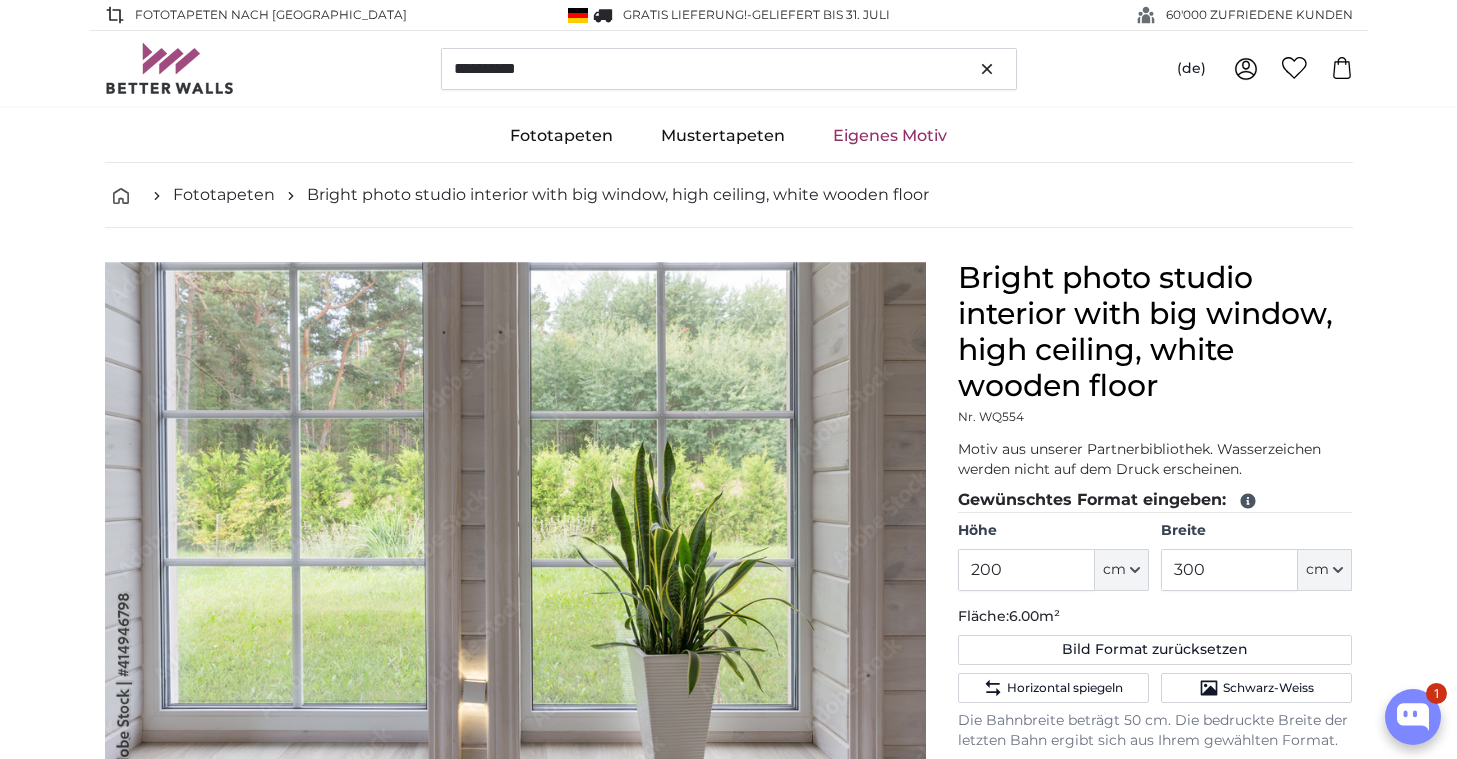 click 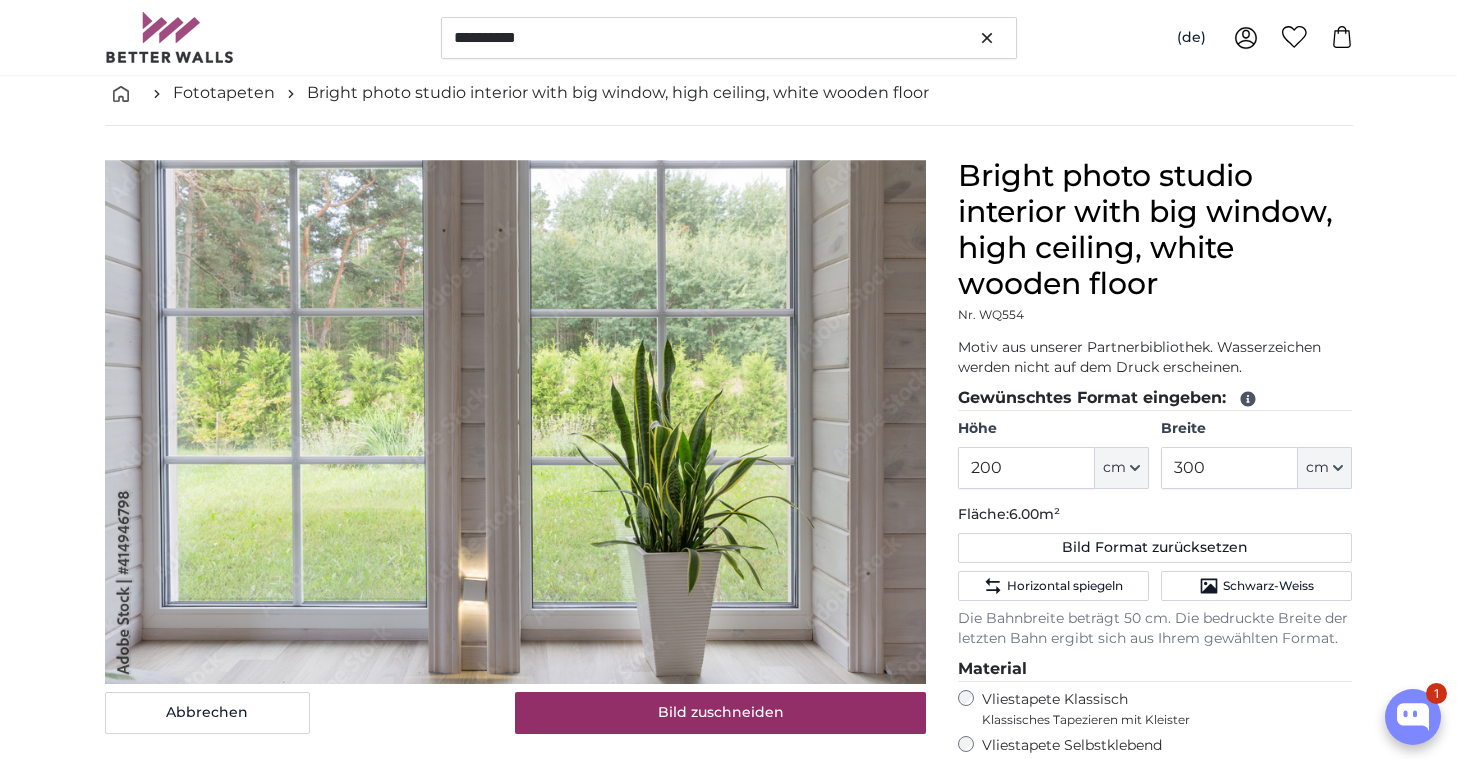 scroll, scrollTop: 108, scrollLeft: 0, axis: vertical 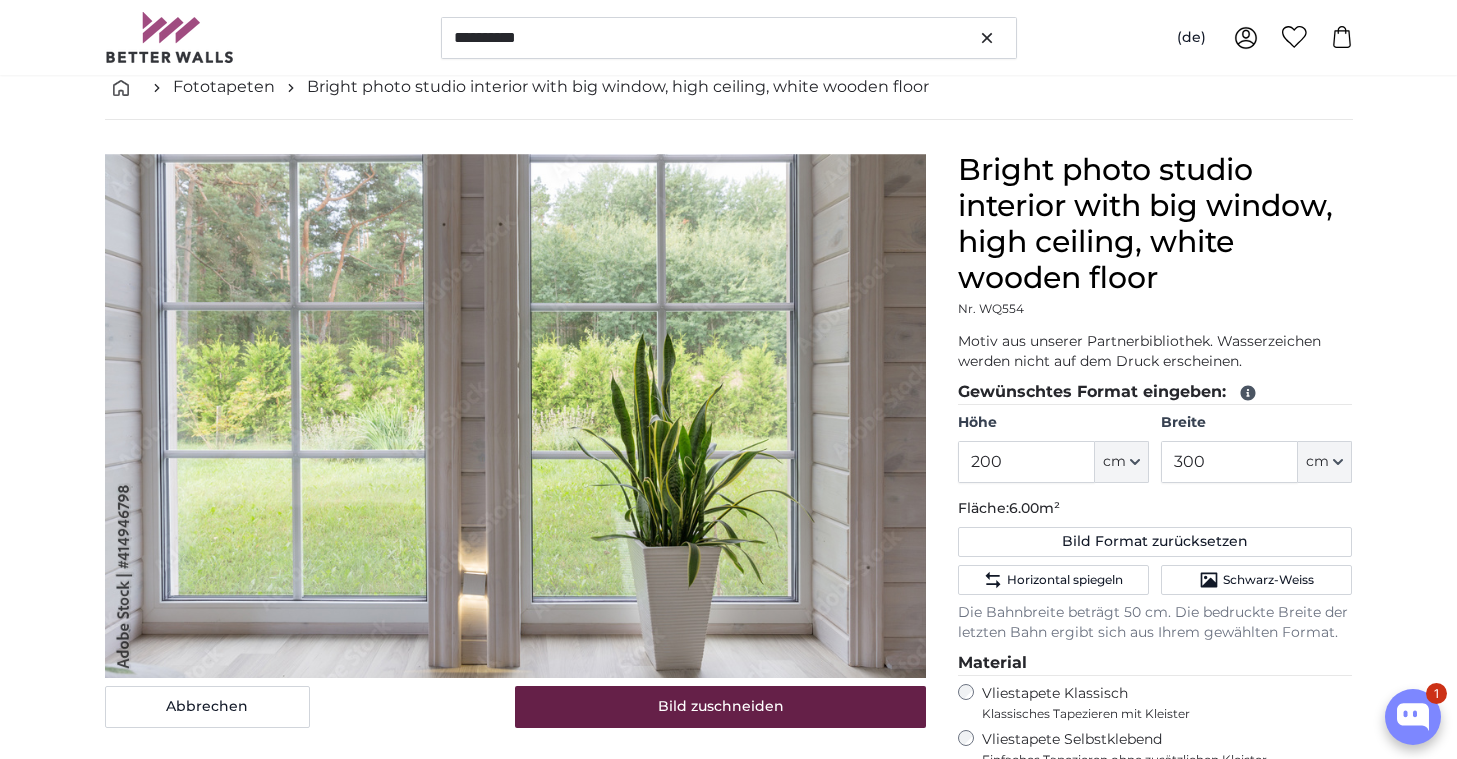 click on "Bild zuschneiden" at bounding box center [720, 707] 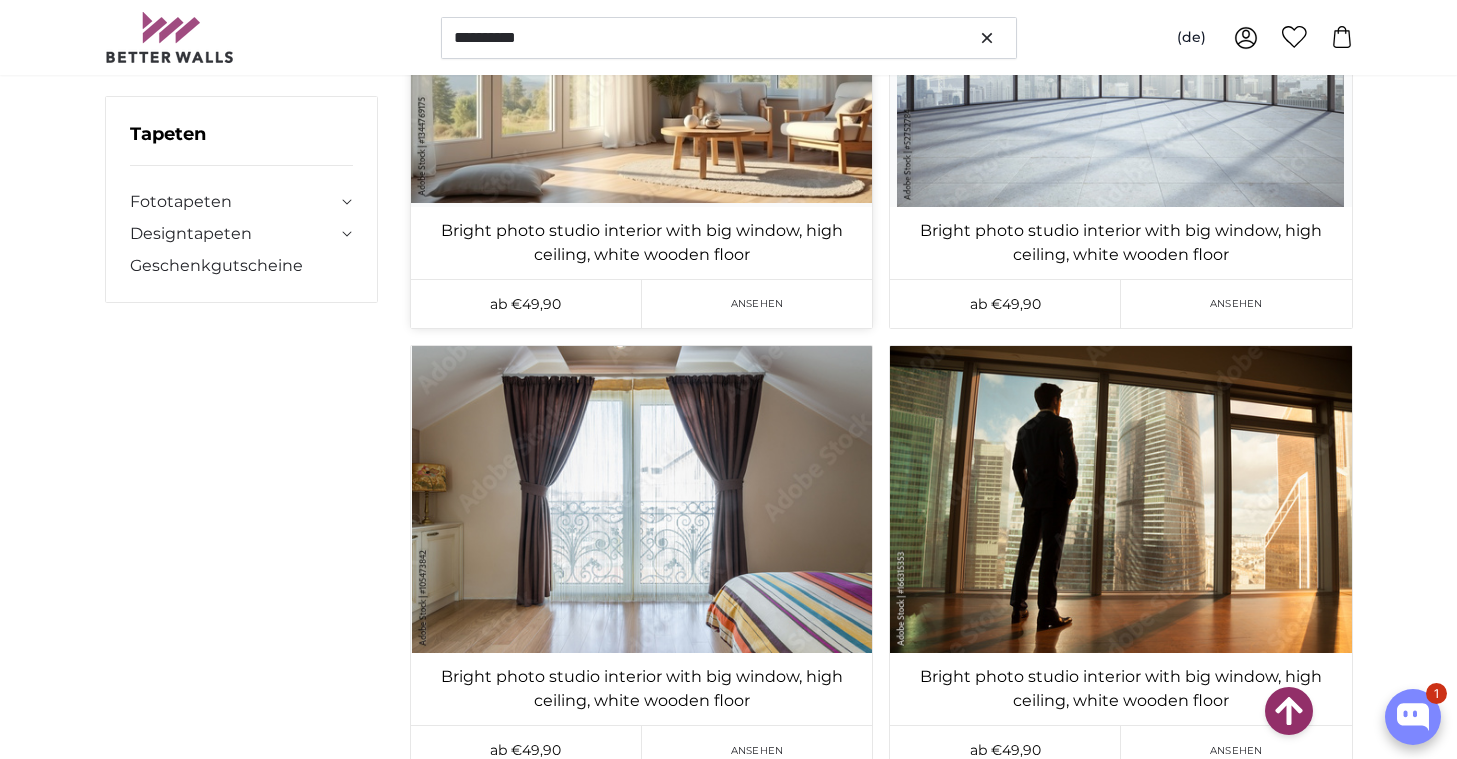 scroll, scrollTop: 37610, scrollLeft: 0, axis: vertical 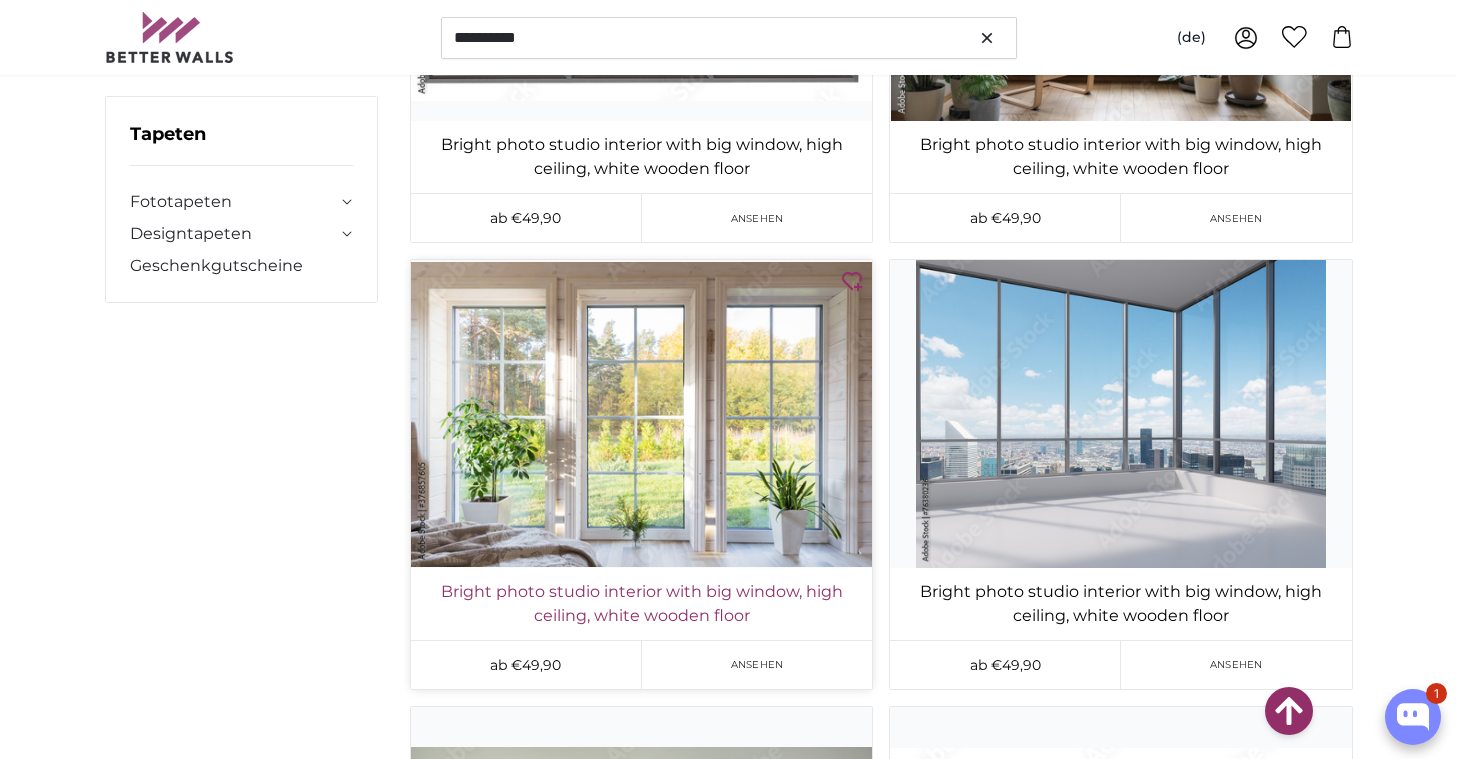 click on "Bright photo studio interior with big window, high ceiling, white wooden floor" at bounding box center [641, 604] 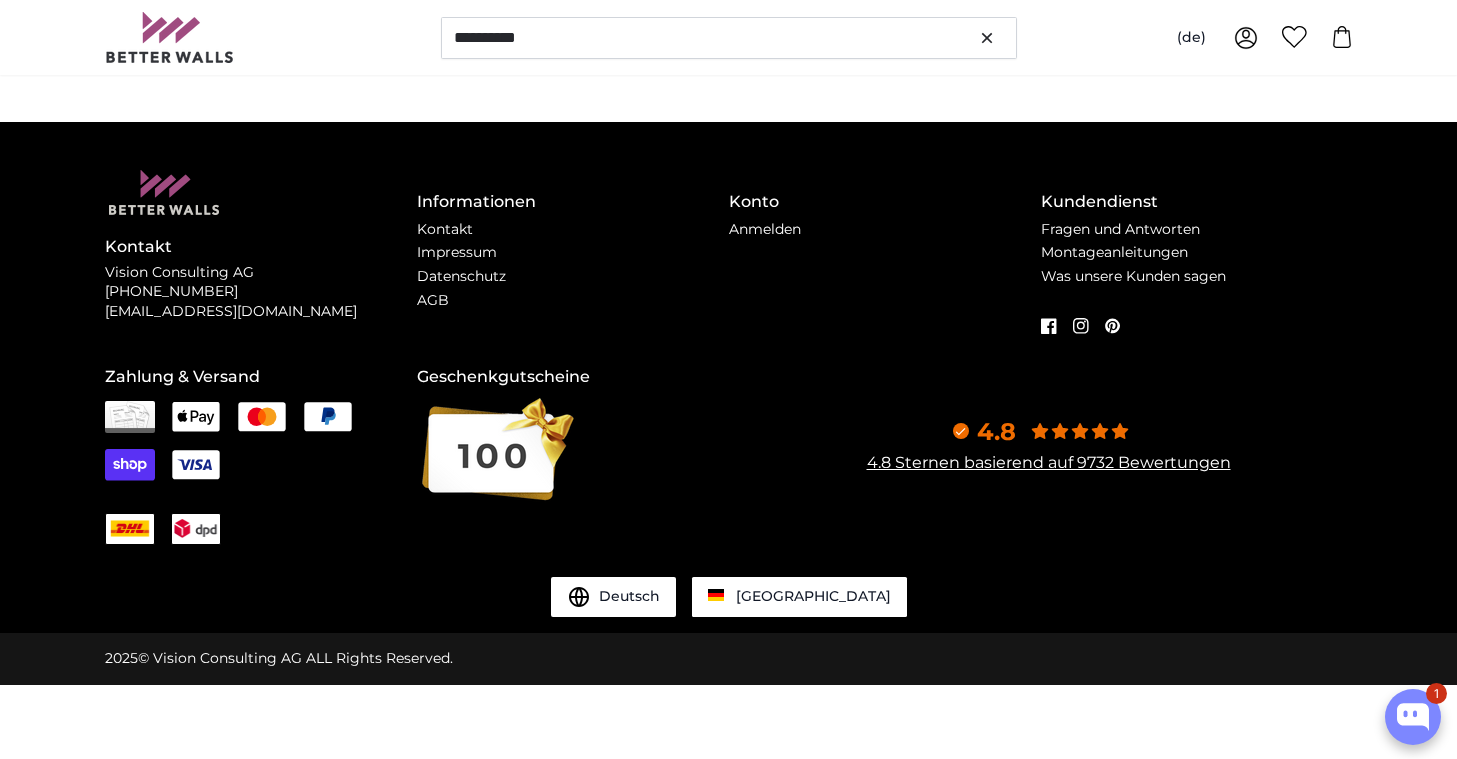 scroll, scrollTop: 0, scrollLeft: 0, axis: both 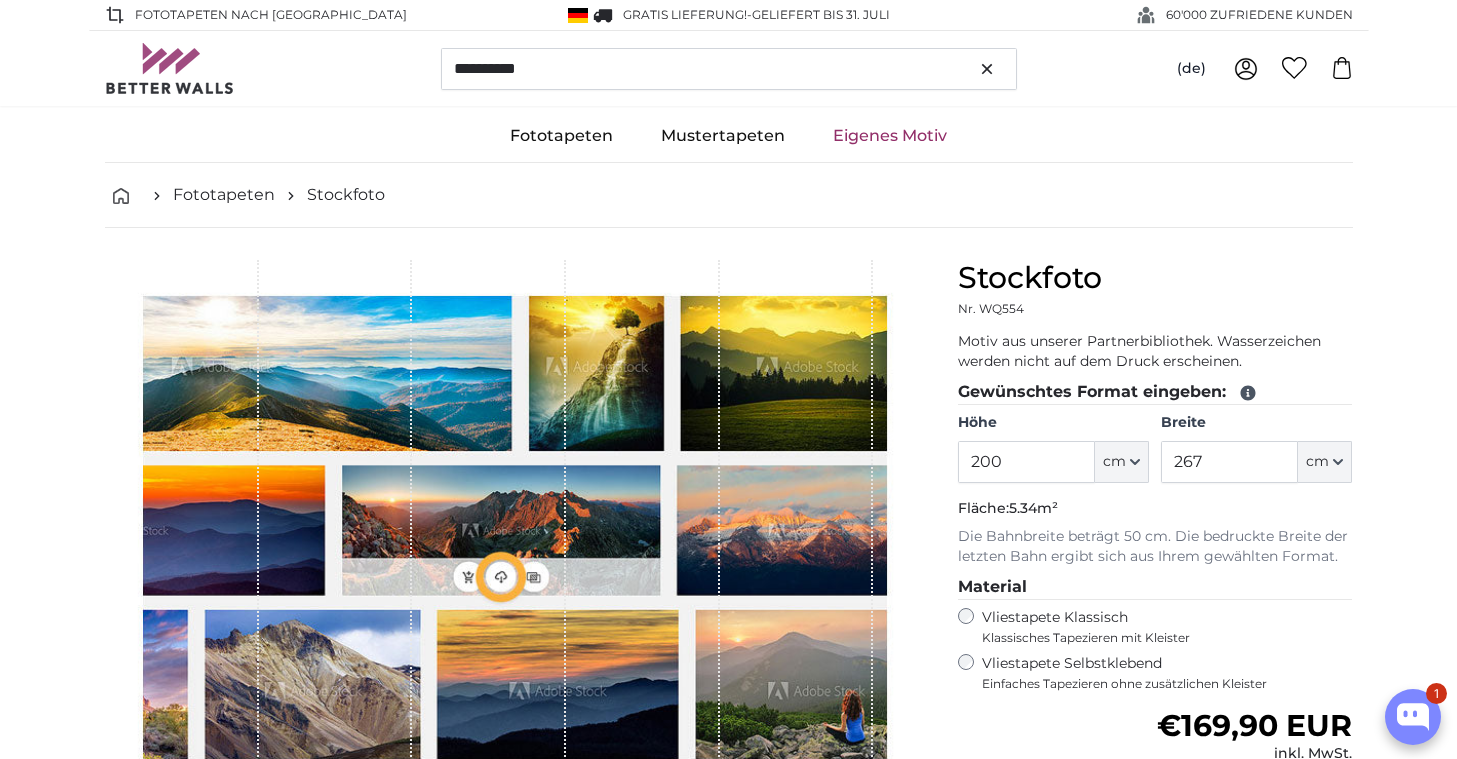 type on "302" 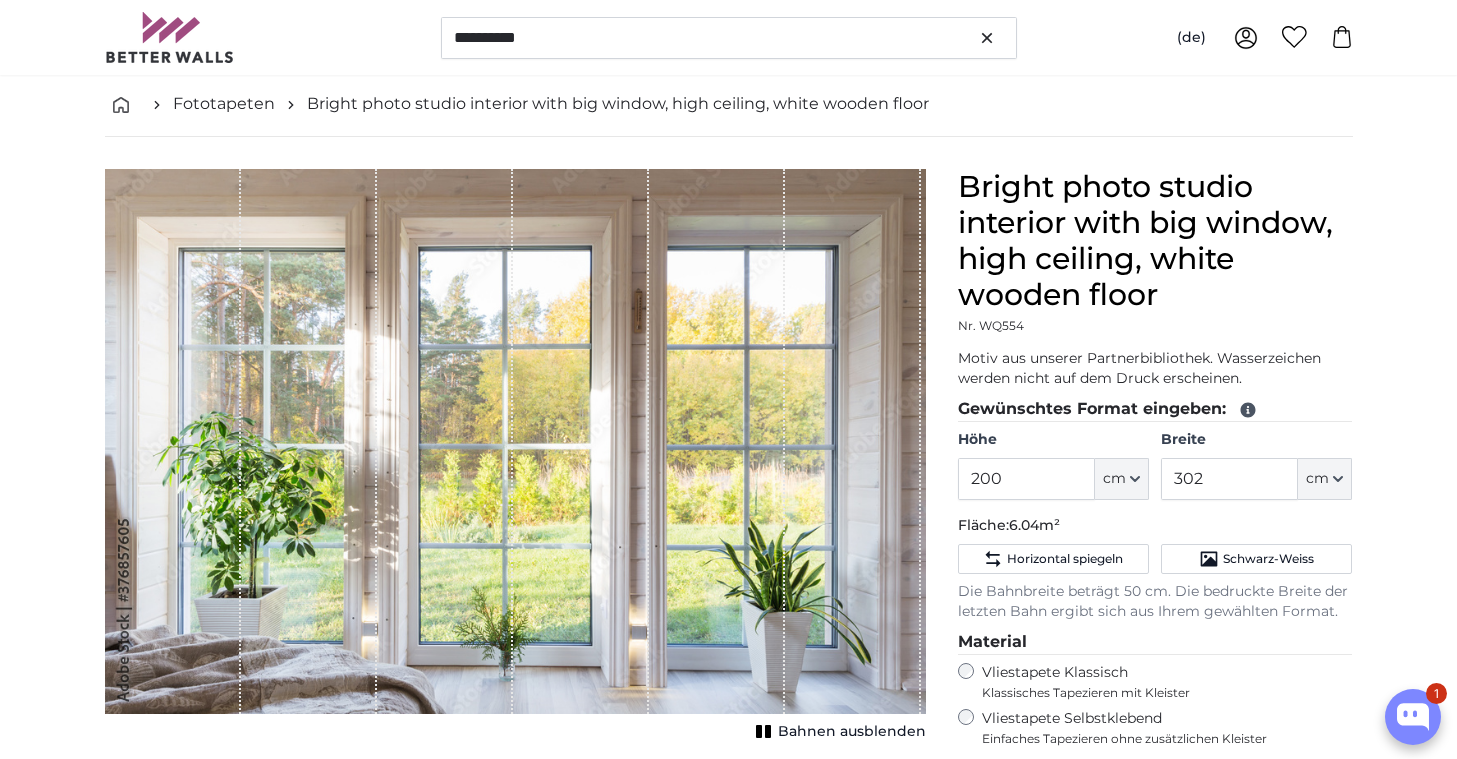 scroll, scrollTop: 94, scrollLeft: 0, axis: vertical 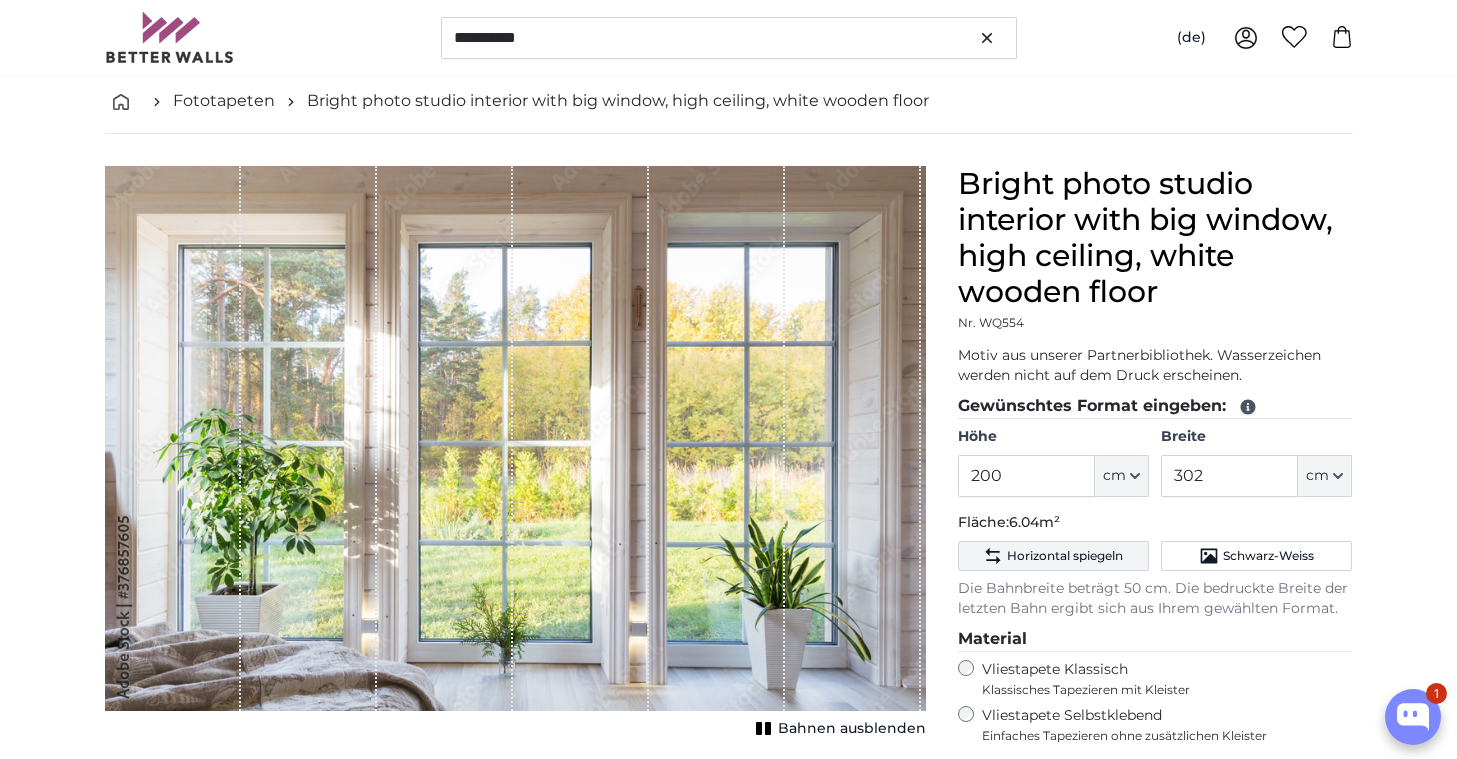 click on "Horizontal spiegeln" 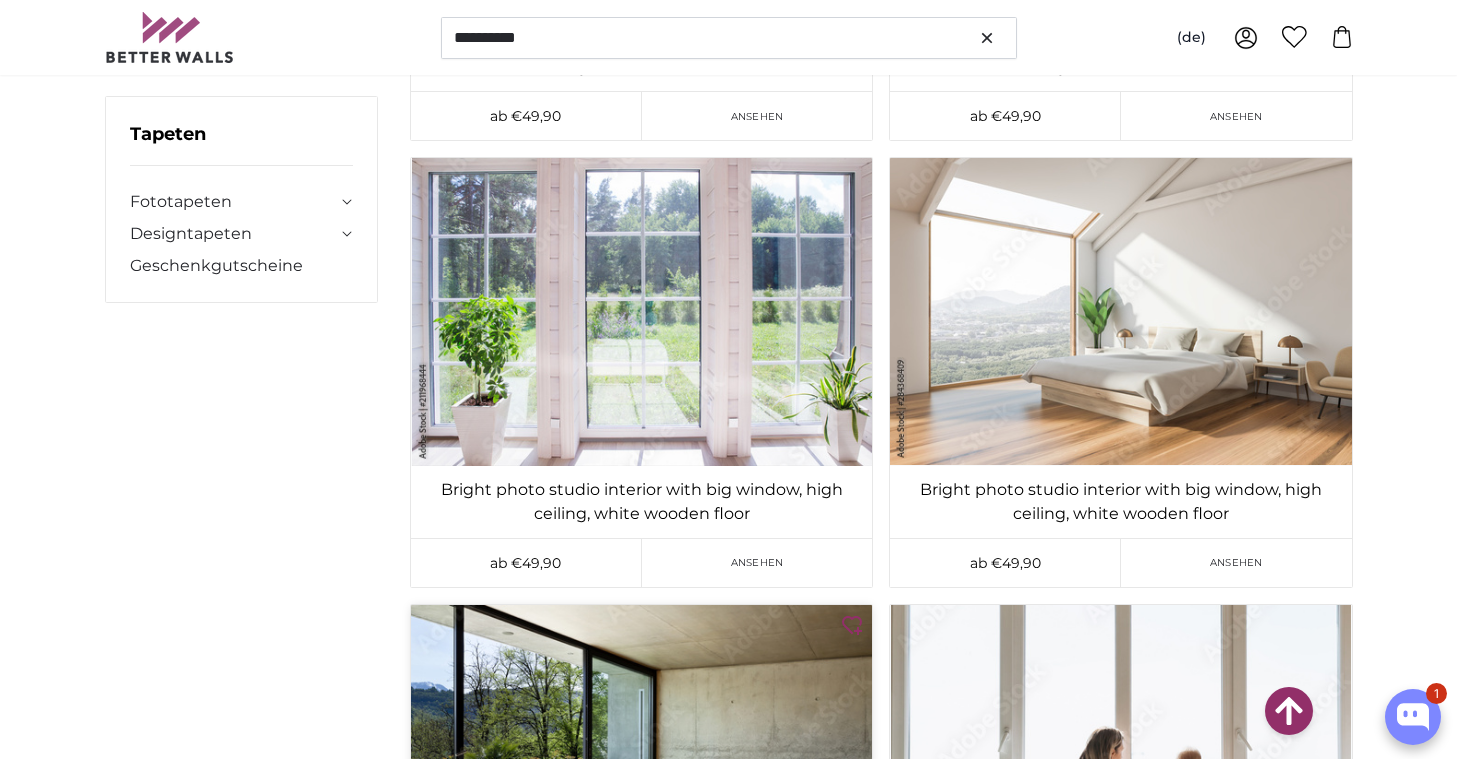 scroll, scrollTop: 5043, scrollLeft: 0, axis: vertical 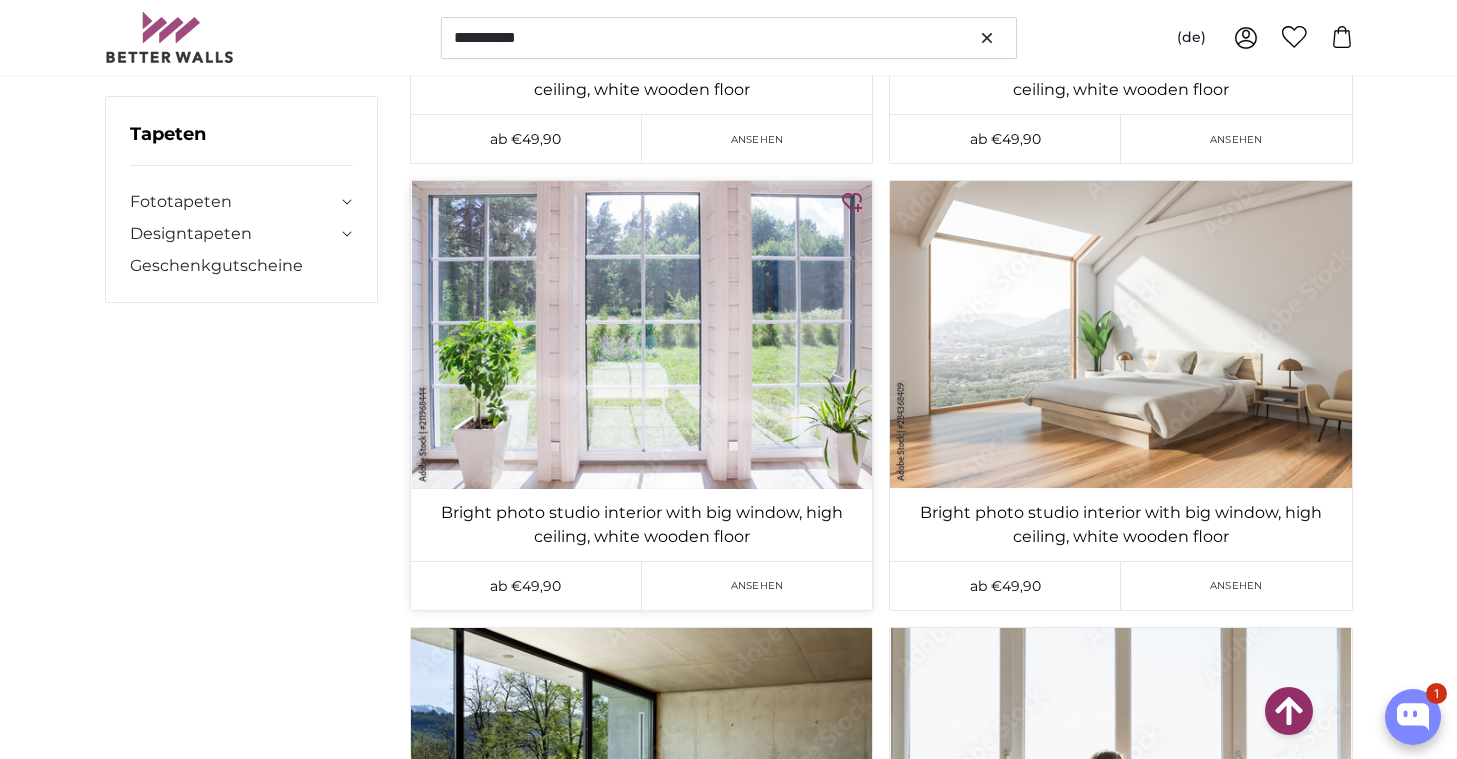 click on "Ansehen" at bounding box center (757, 585) 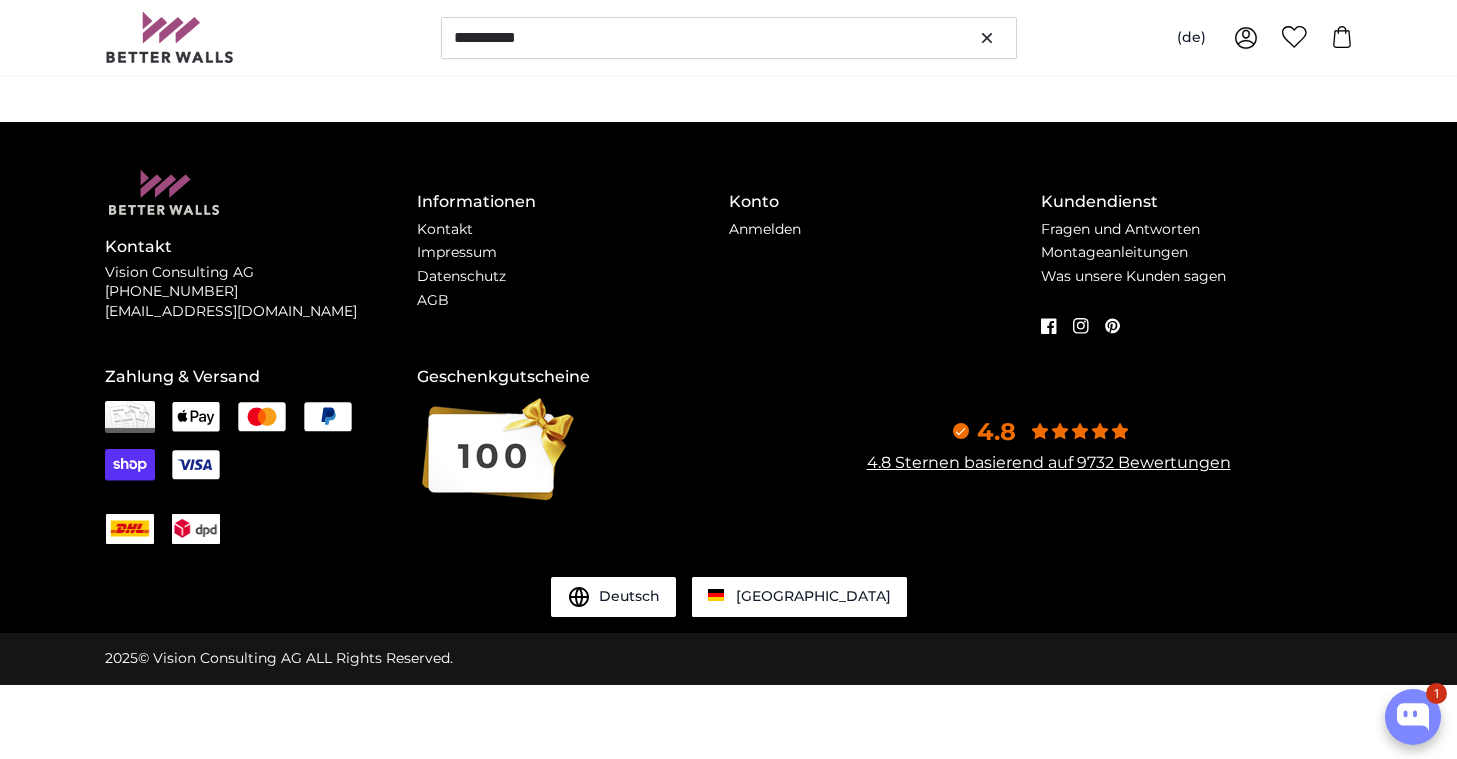 scroll, scrollTop: 0, scrollLeft: 0, axis: both 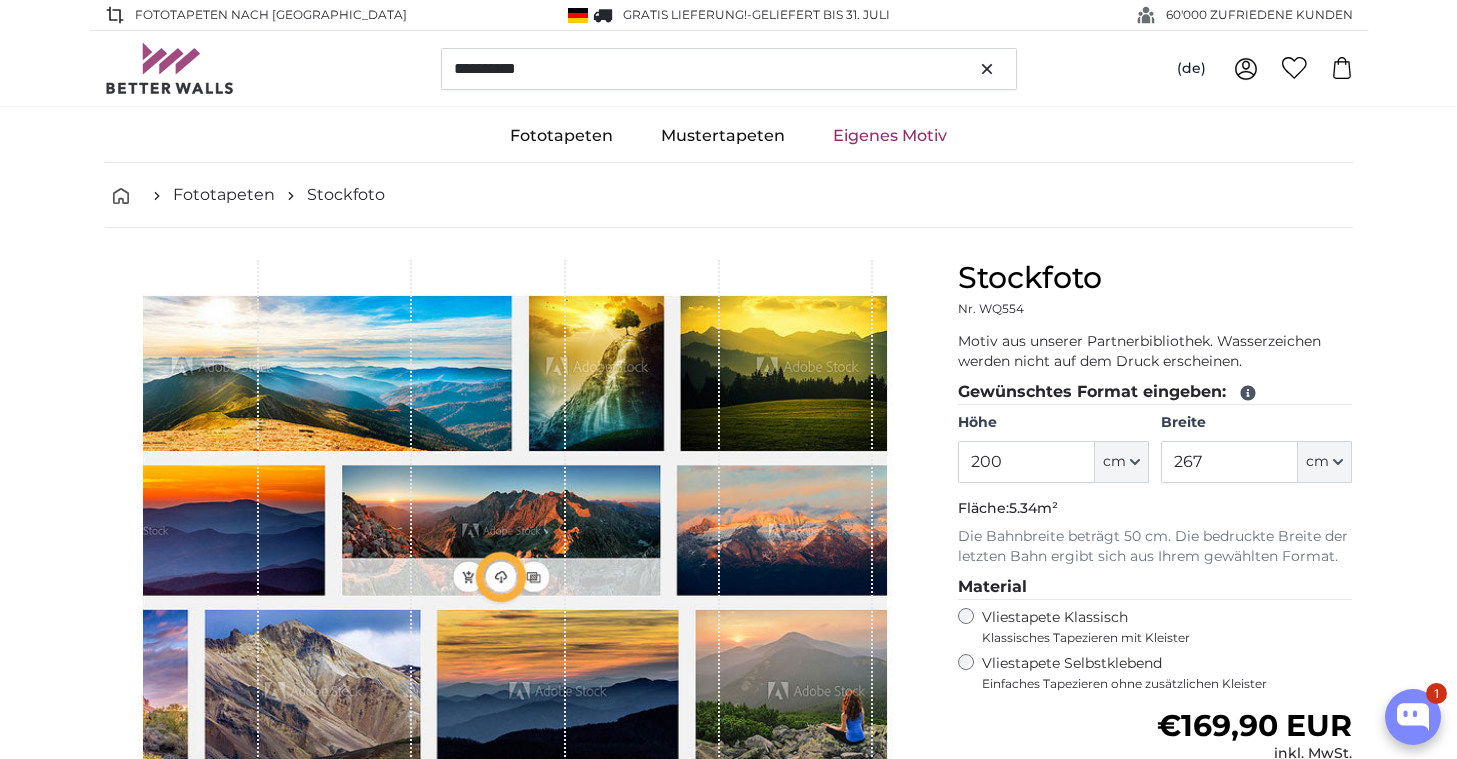 type on "300" 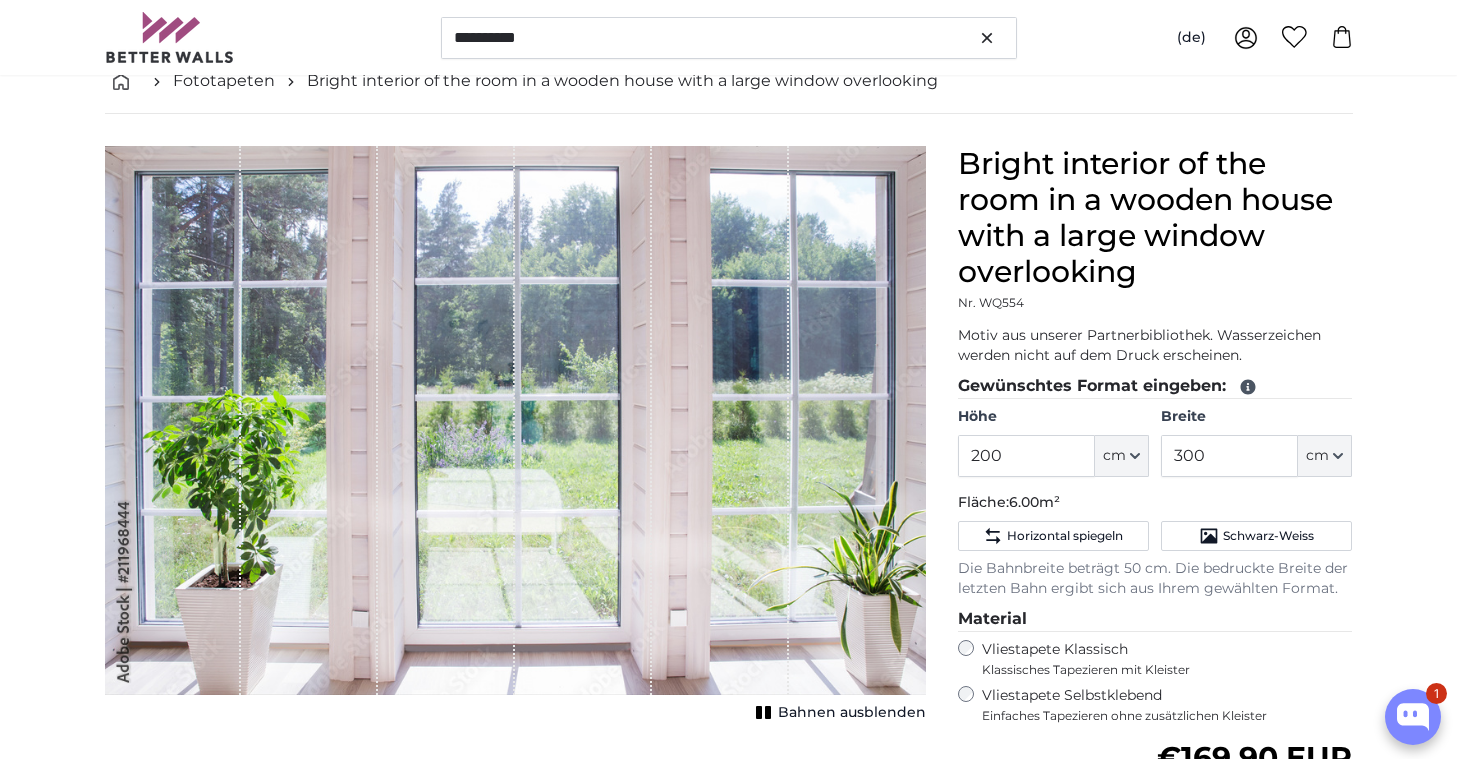scroll, scrollTop: 118, scrollLeft: 0, axis: vertical 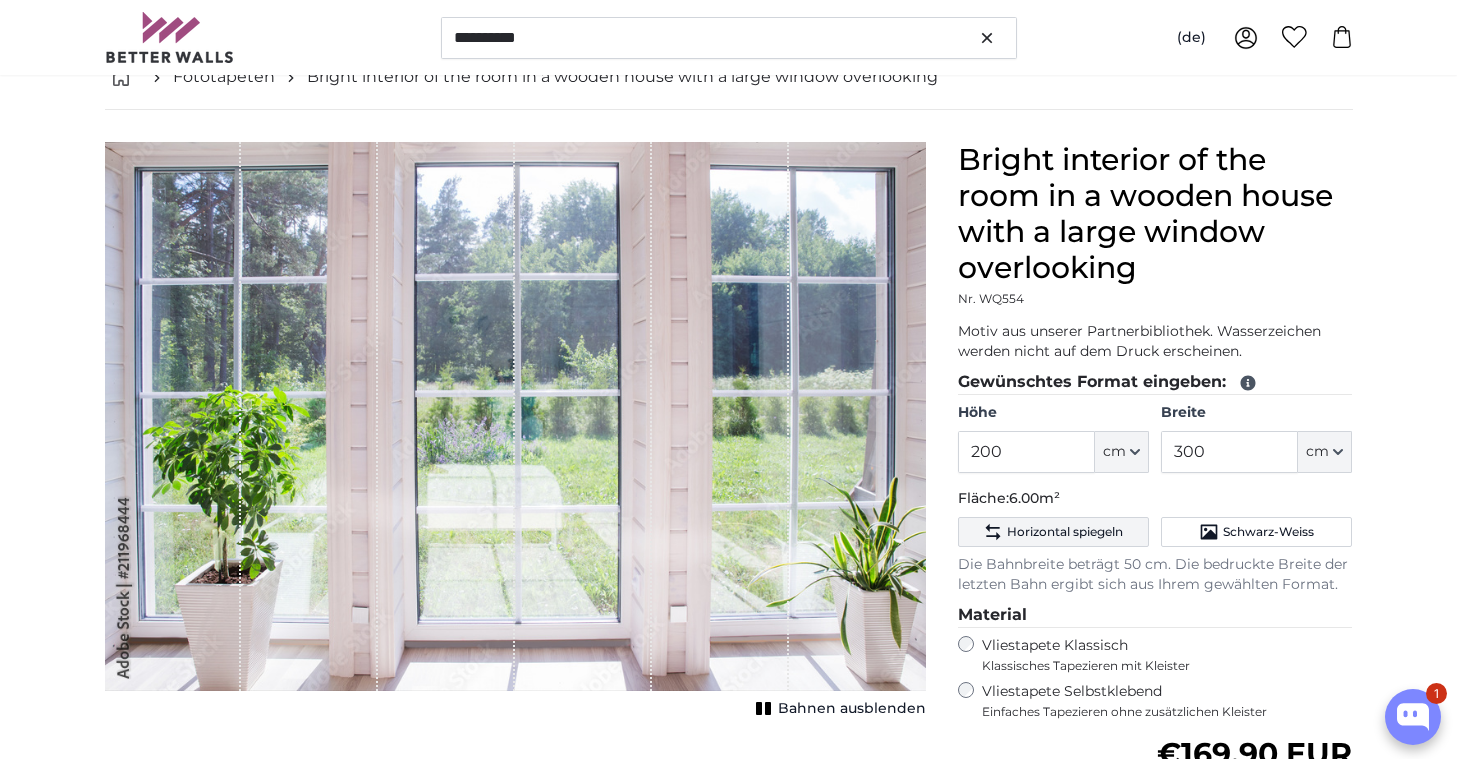 click on "Horizontal spiegeln" 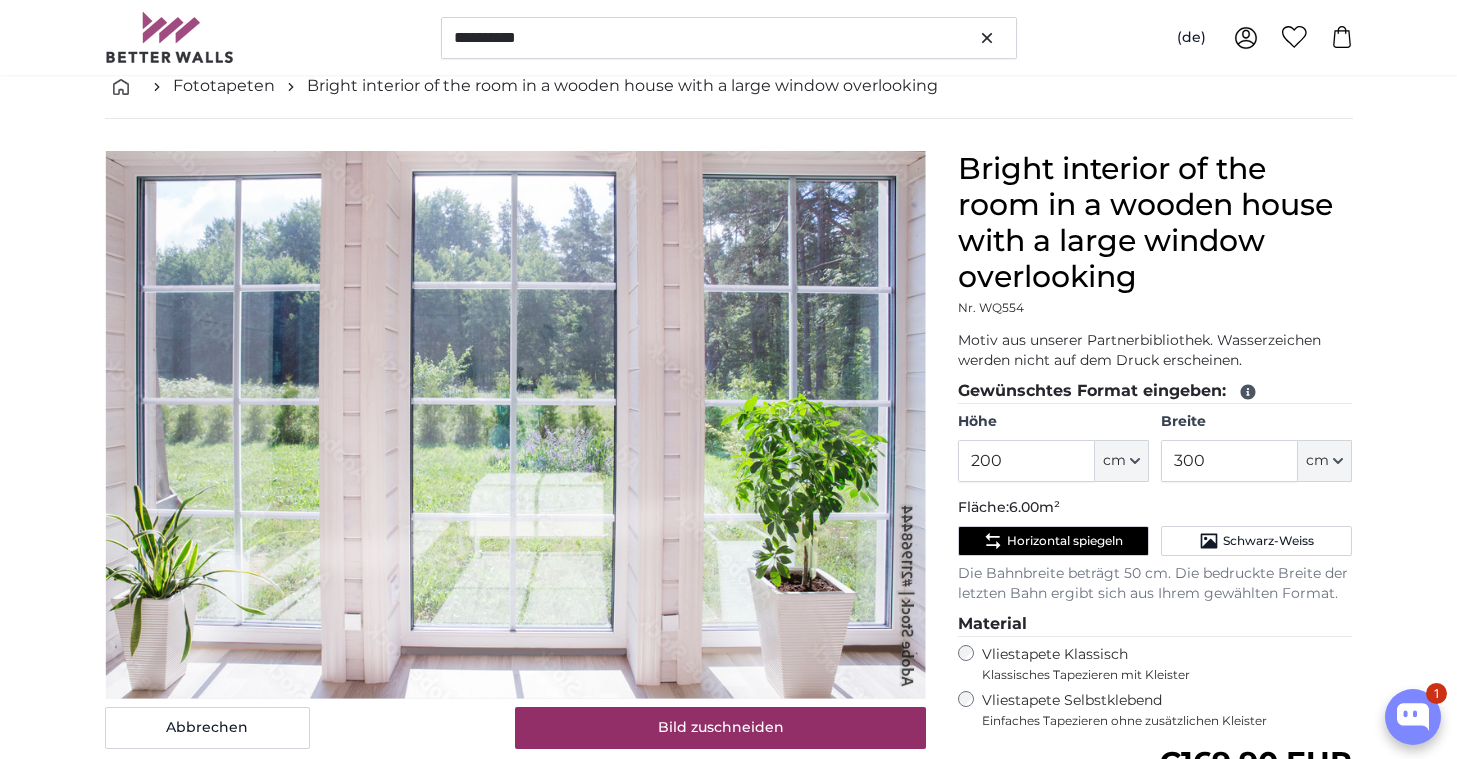 scroll, scrollTop: 102, scrollLeft: 0, axis: vertical 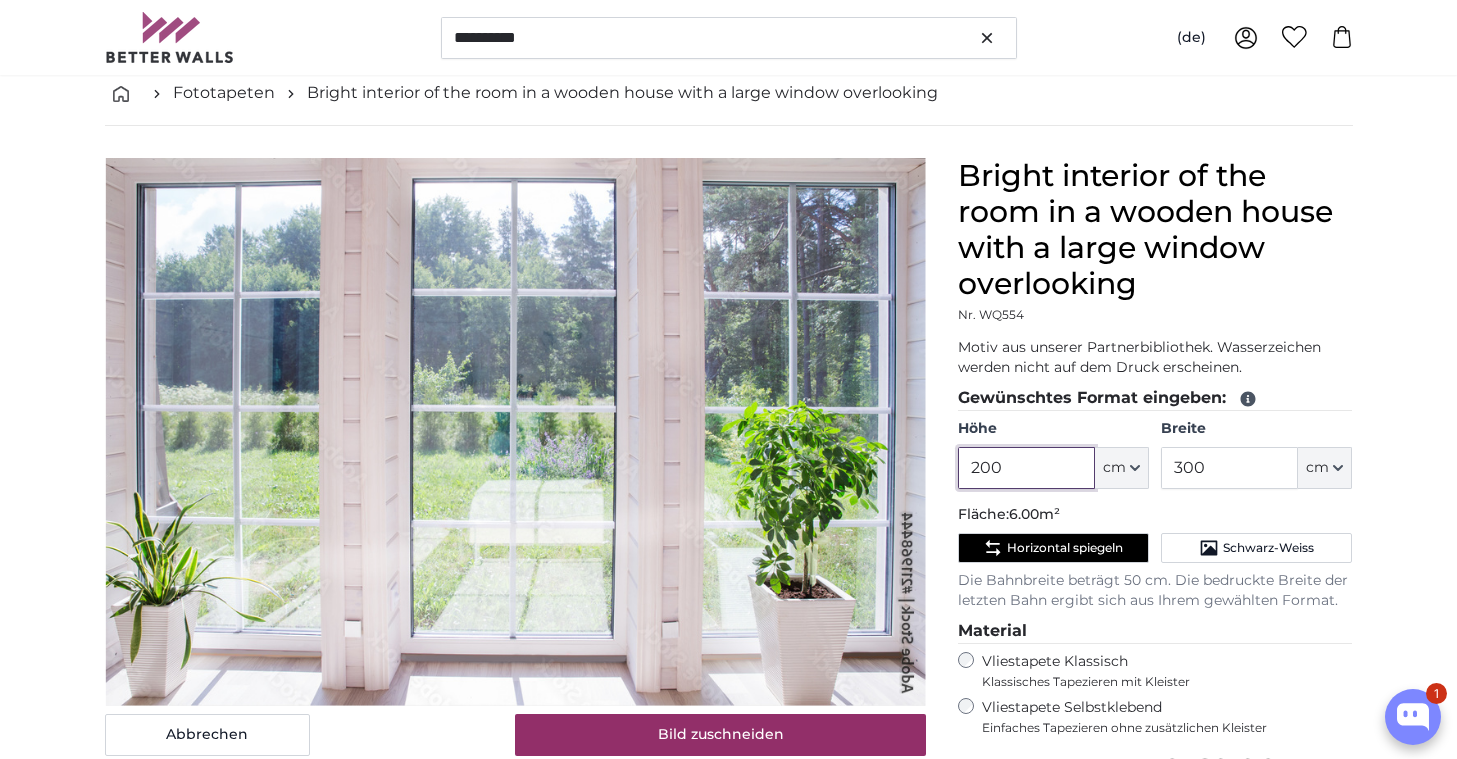 click on "200" at bounding box center [1026, 468] 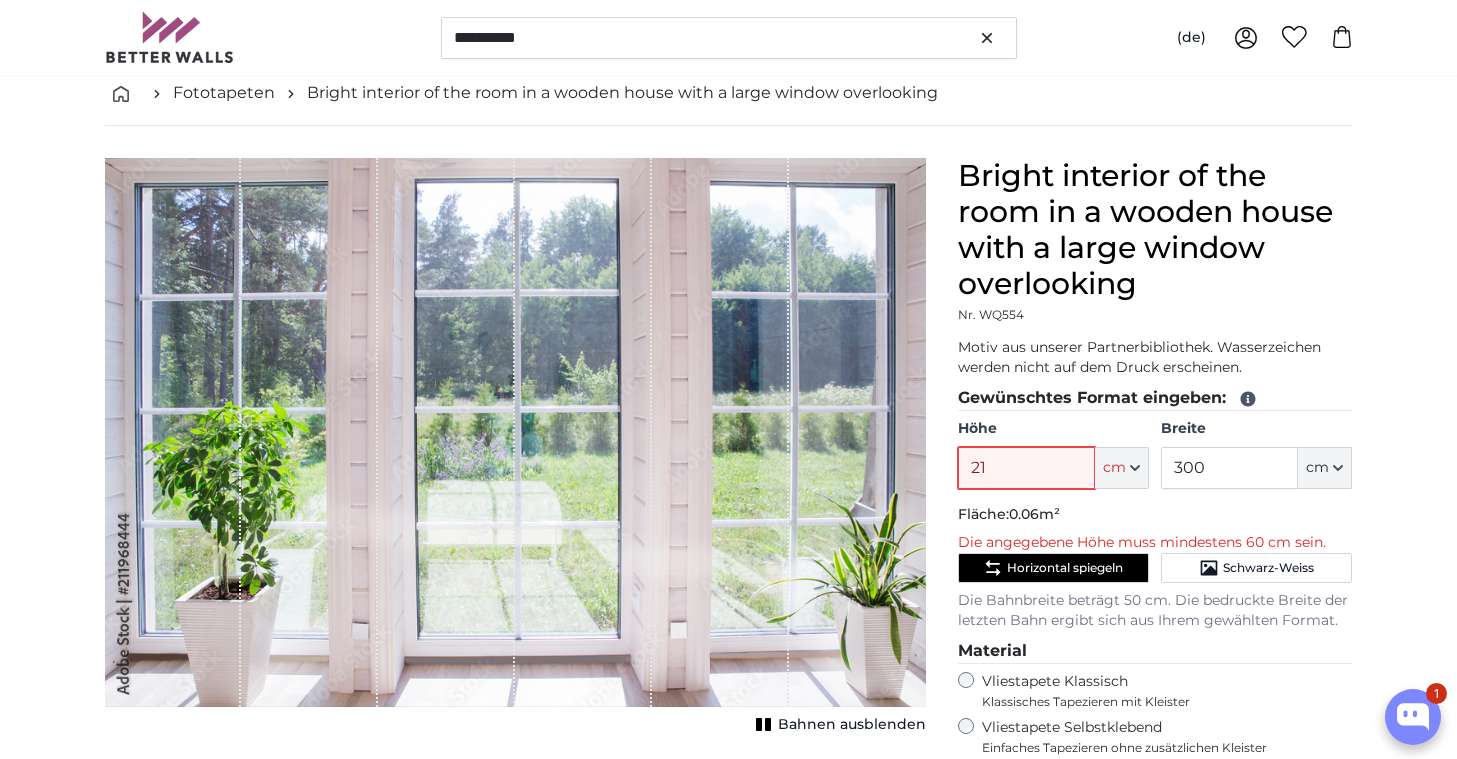 type on "210" 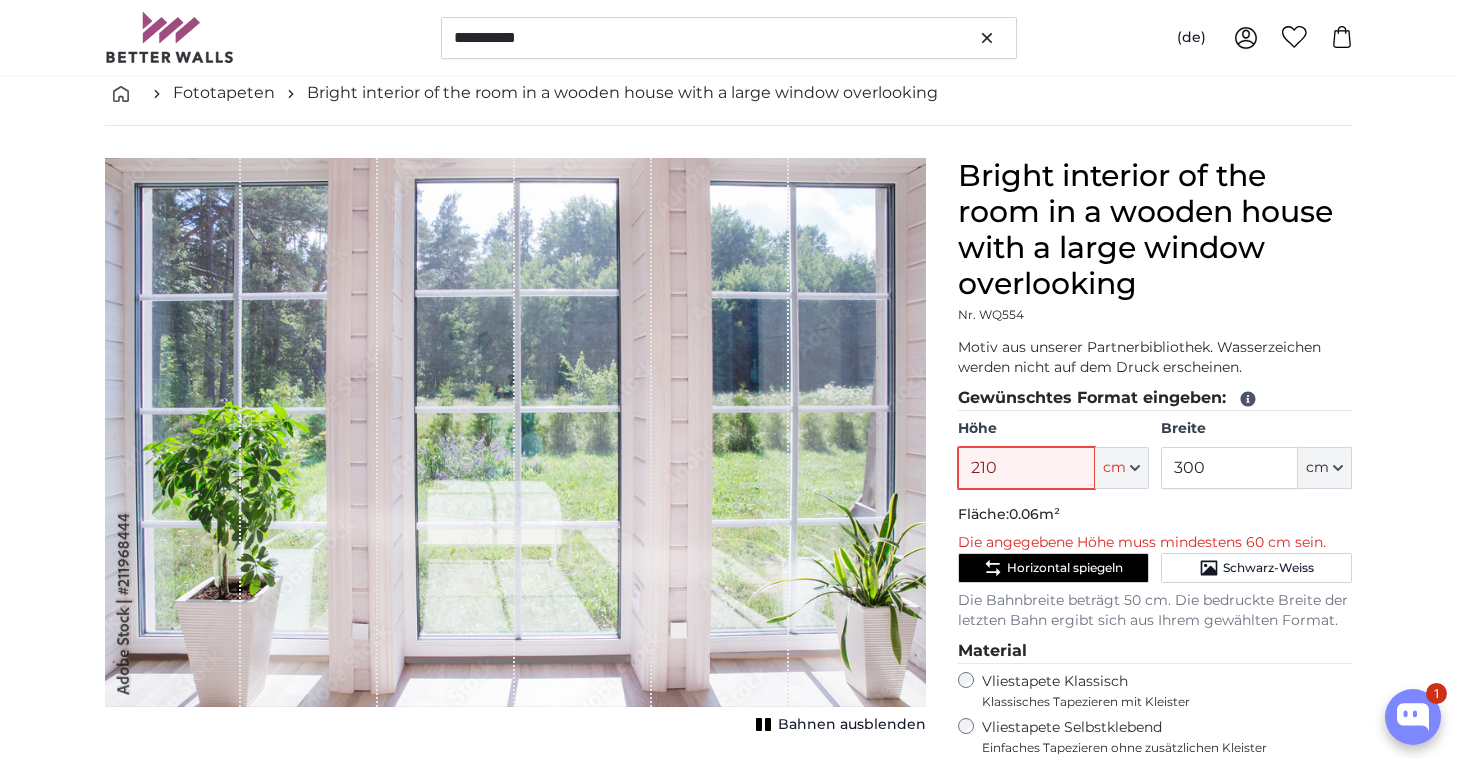 type 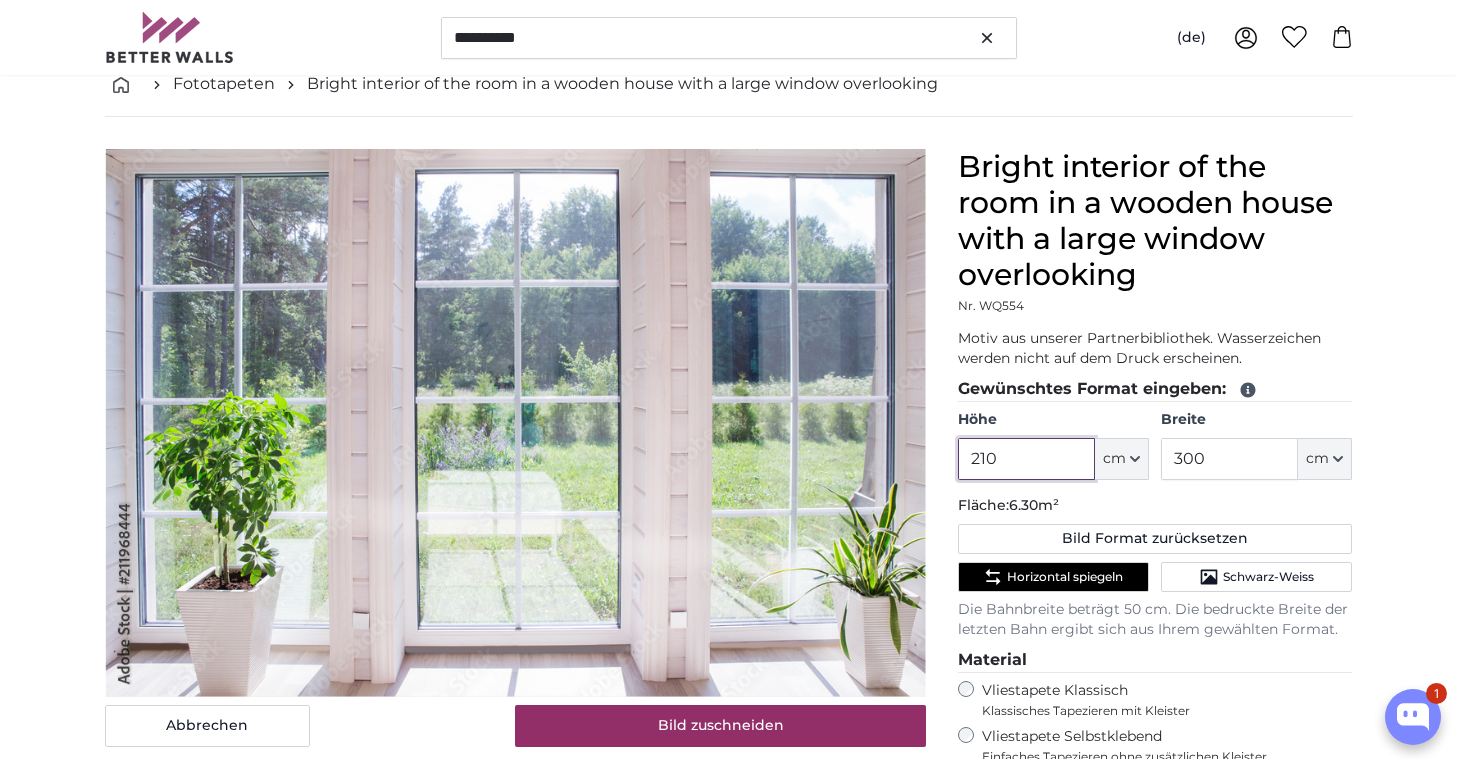 scroll, scrollTop: 115, scrollLeft: 0, axis: vertical 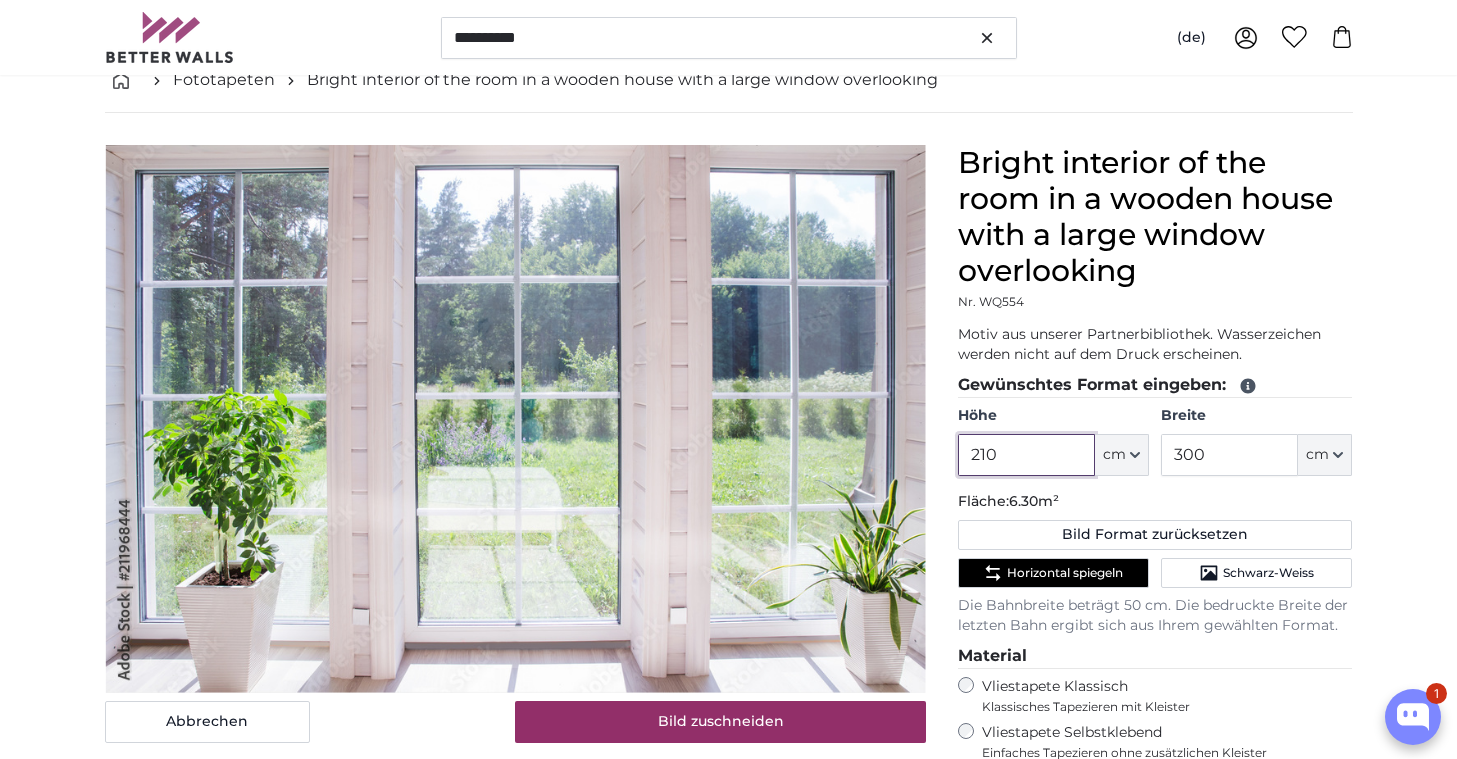 click on "210" at bounding box center (1026, 455) 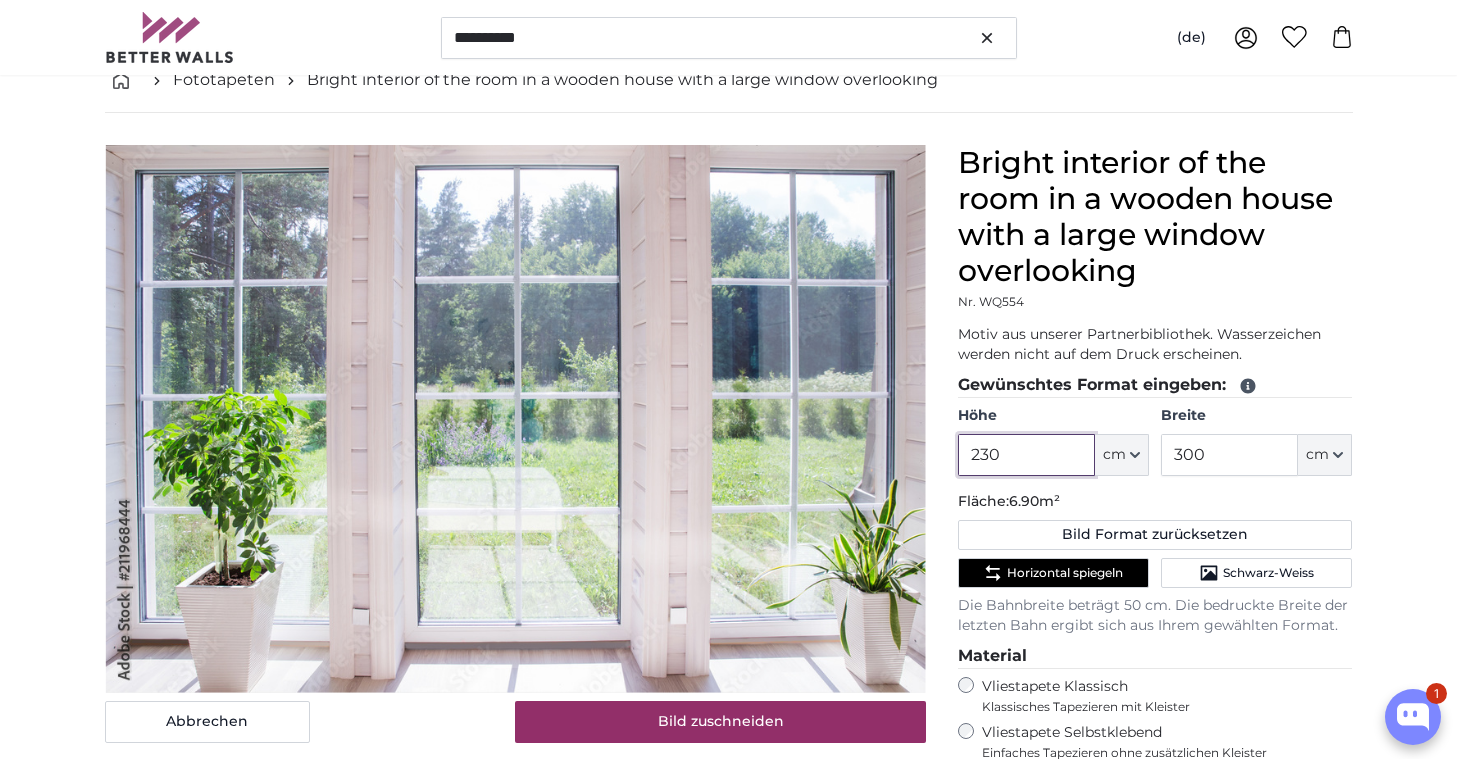 scroll, scrollTop: 114, scrollLeft: 0, axis: vertical 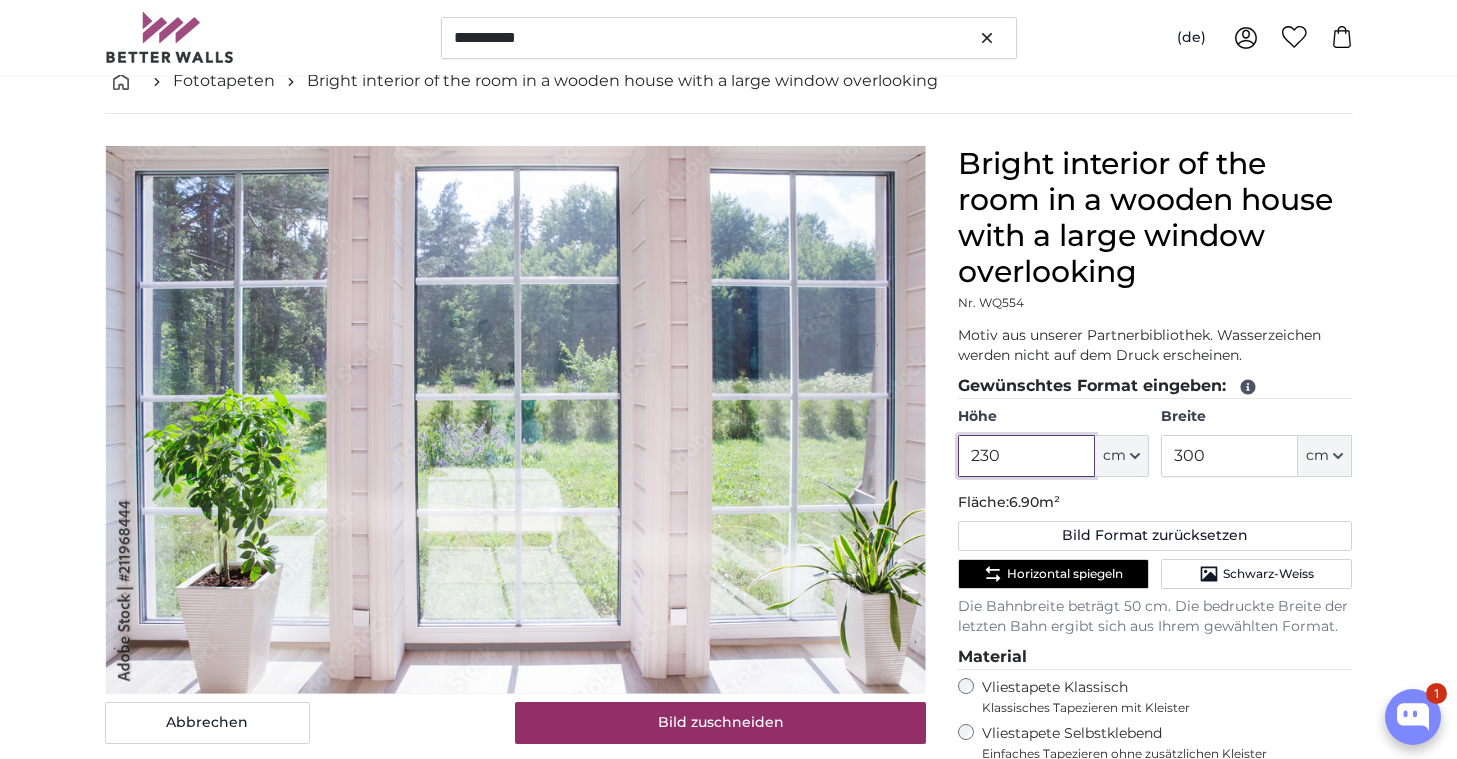 type on "230" 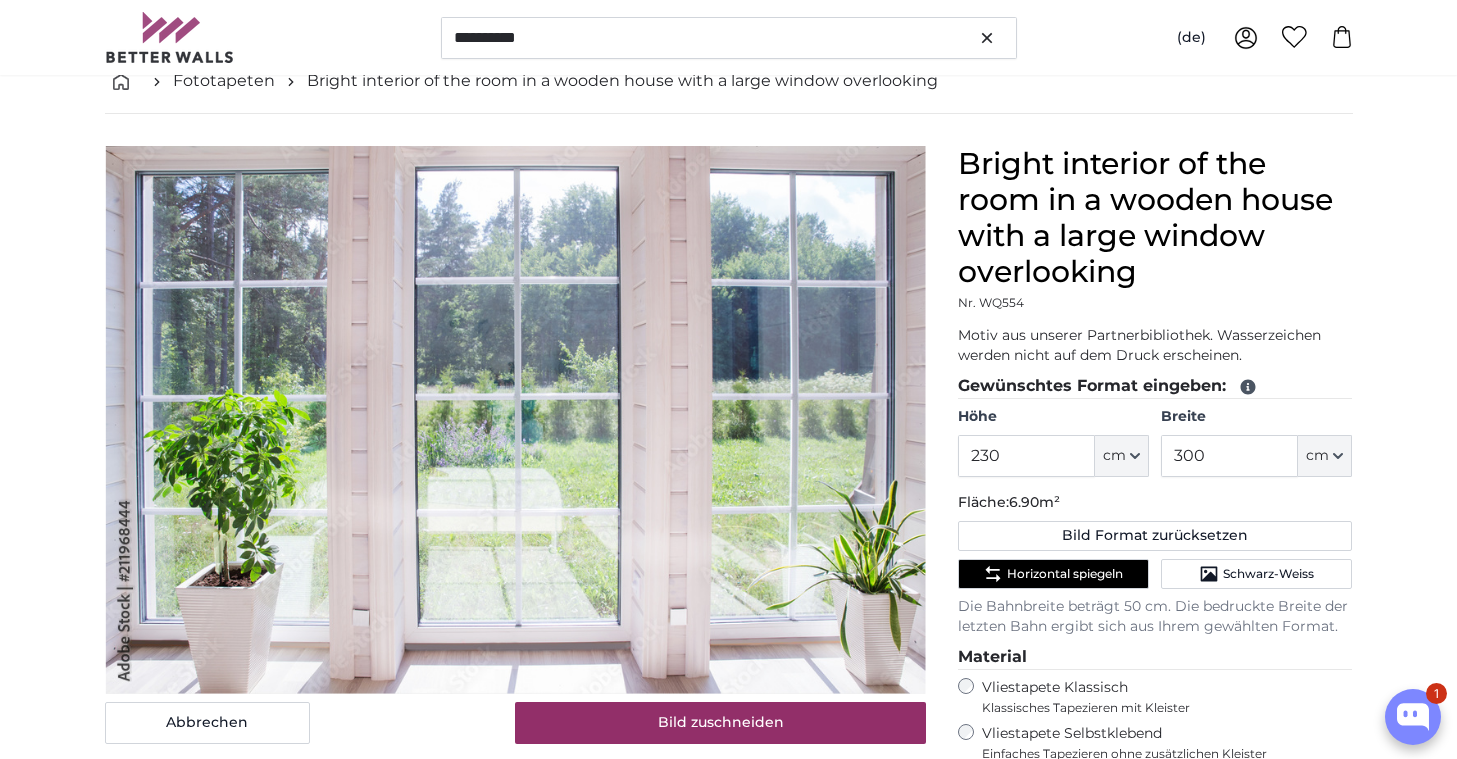 scroll, scrollTop: 114, scrollLeft: 1, axis: both 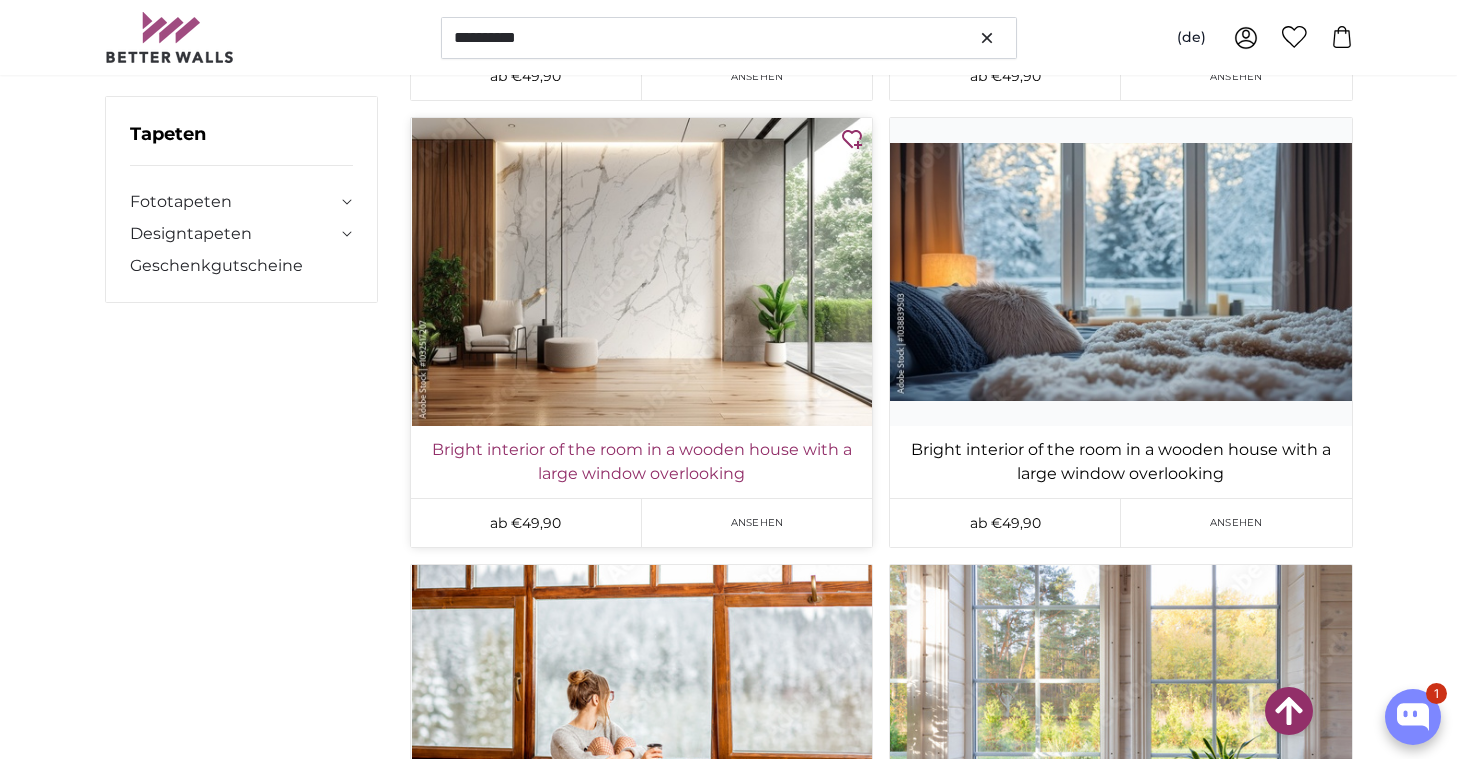 click on "Bright interior of the room in a wooden house with a large window overlooking" at bounding box center (641, 462) 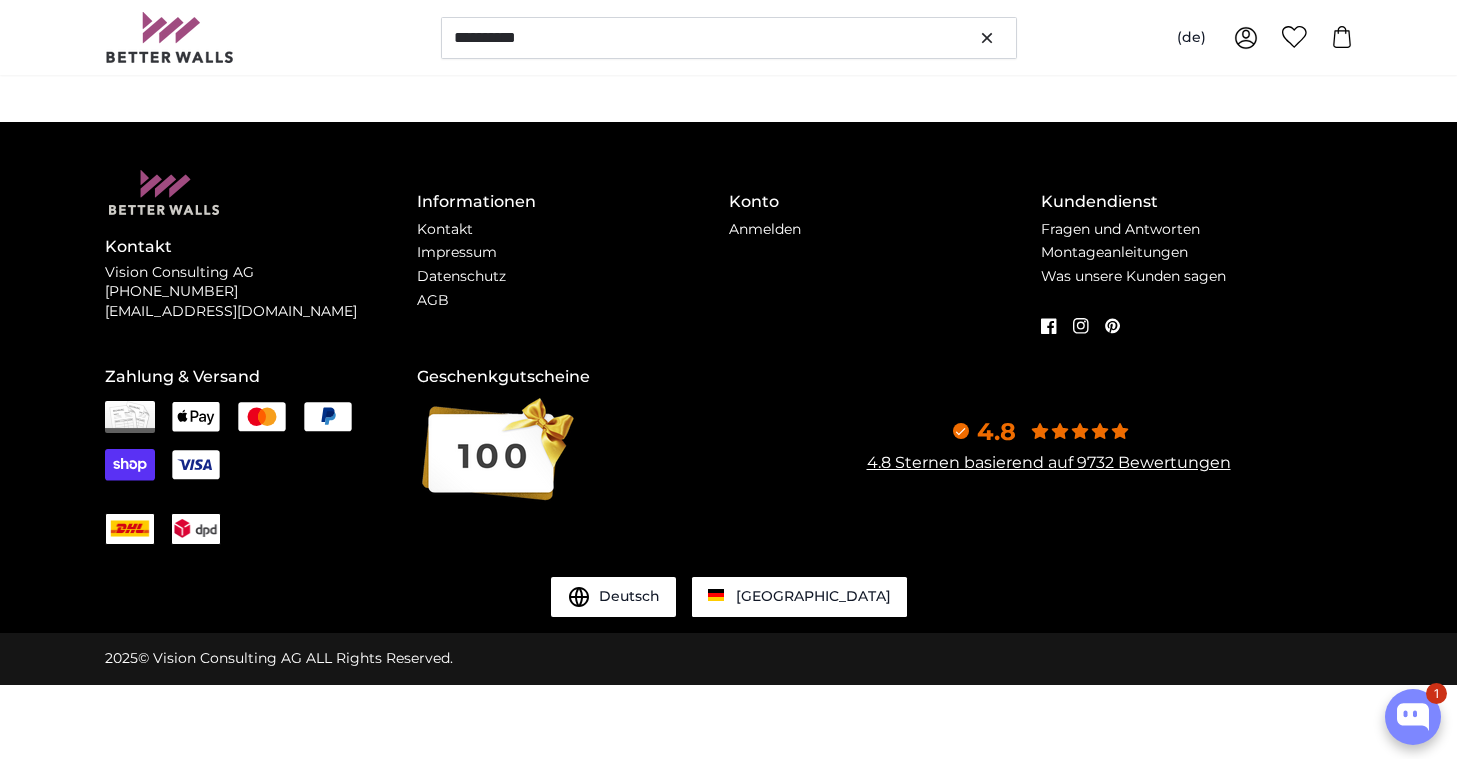 scroll, scrollTop: 0, scrollLeft: 0, axis: both 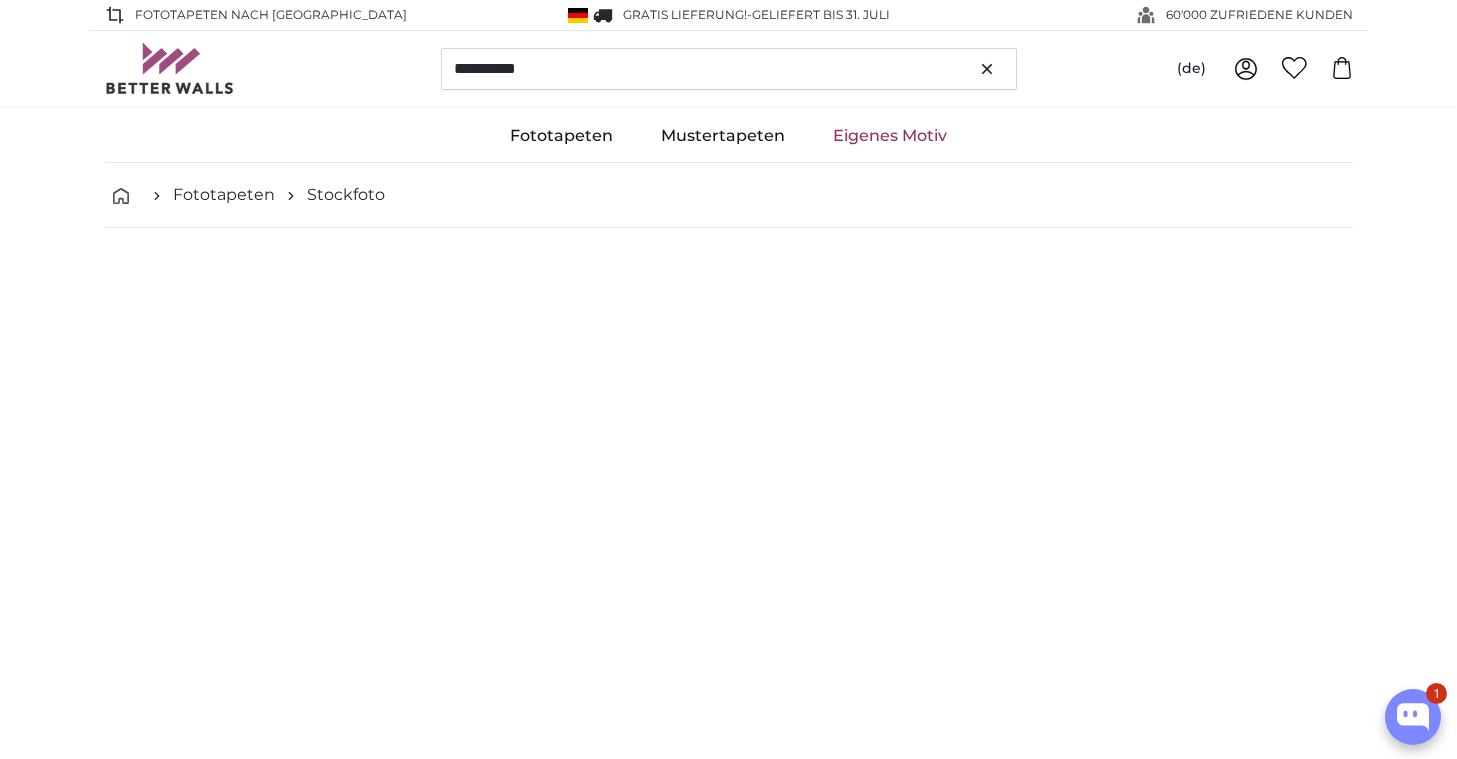 type on "300" 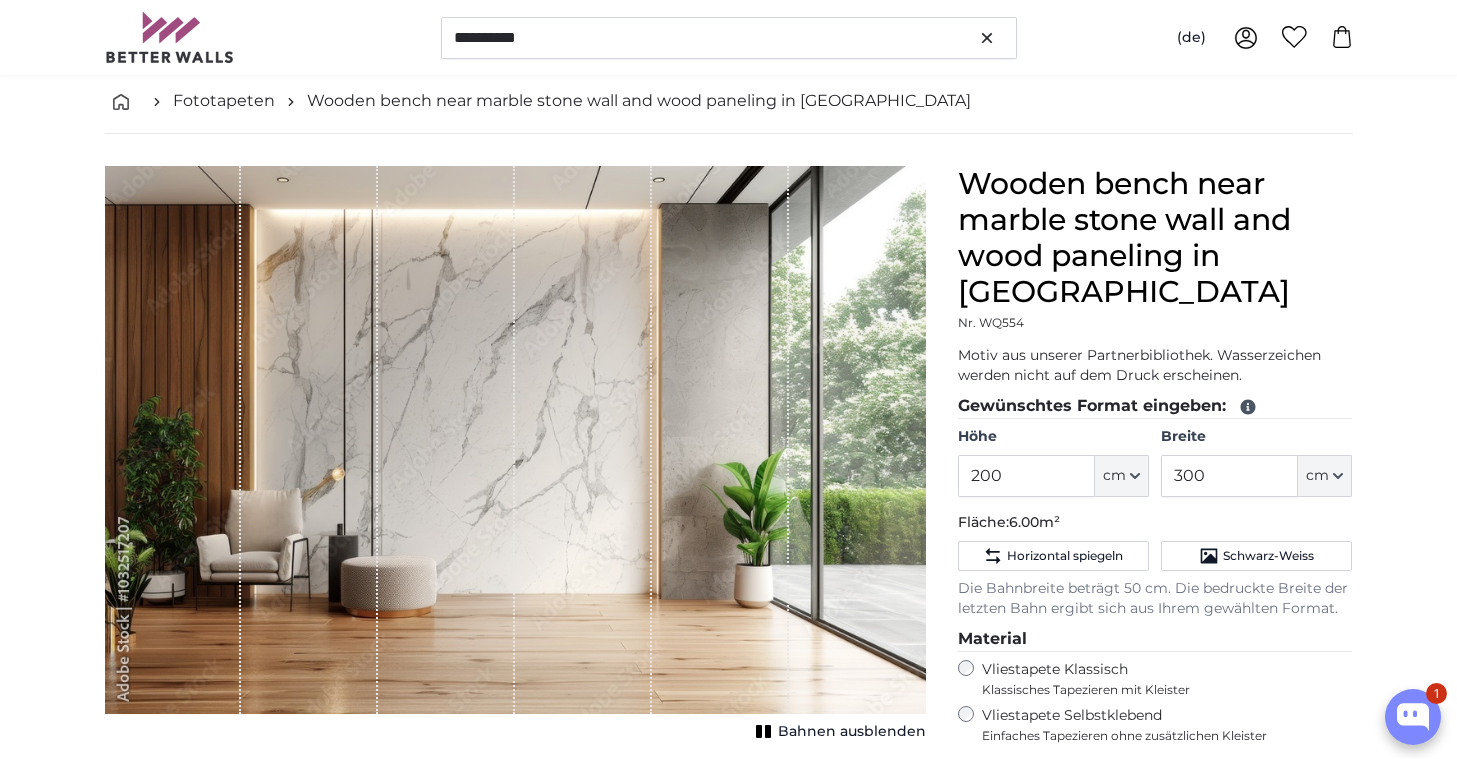 scroll, scrollTop: 87, scrollLeft: 0, axis: vertical 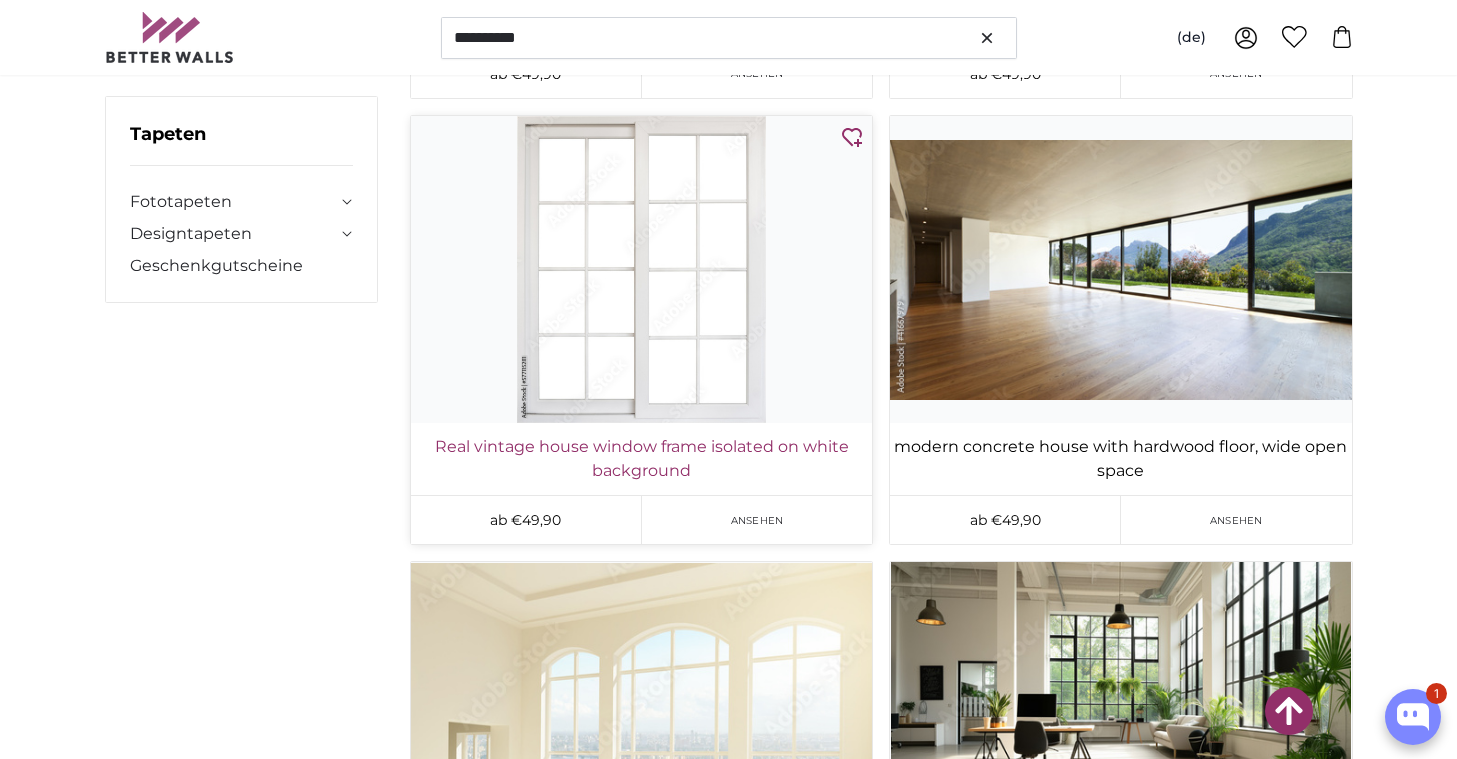 click on "Real vintage house window frame isolated on white background" at bounding box center (641, 459) 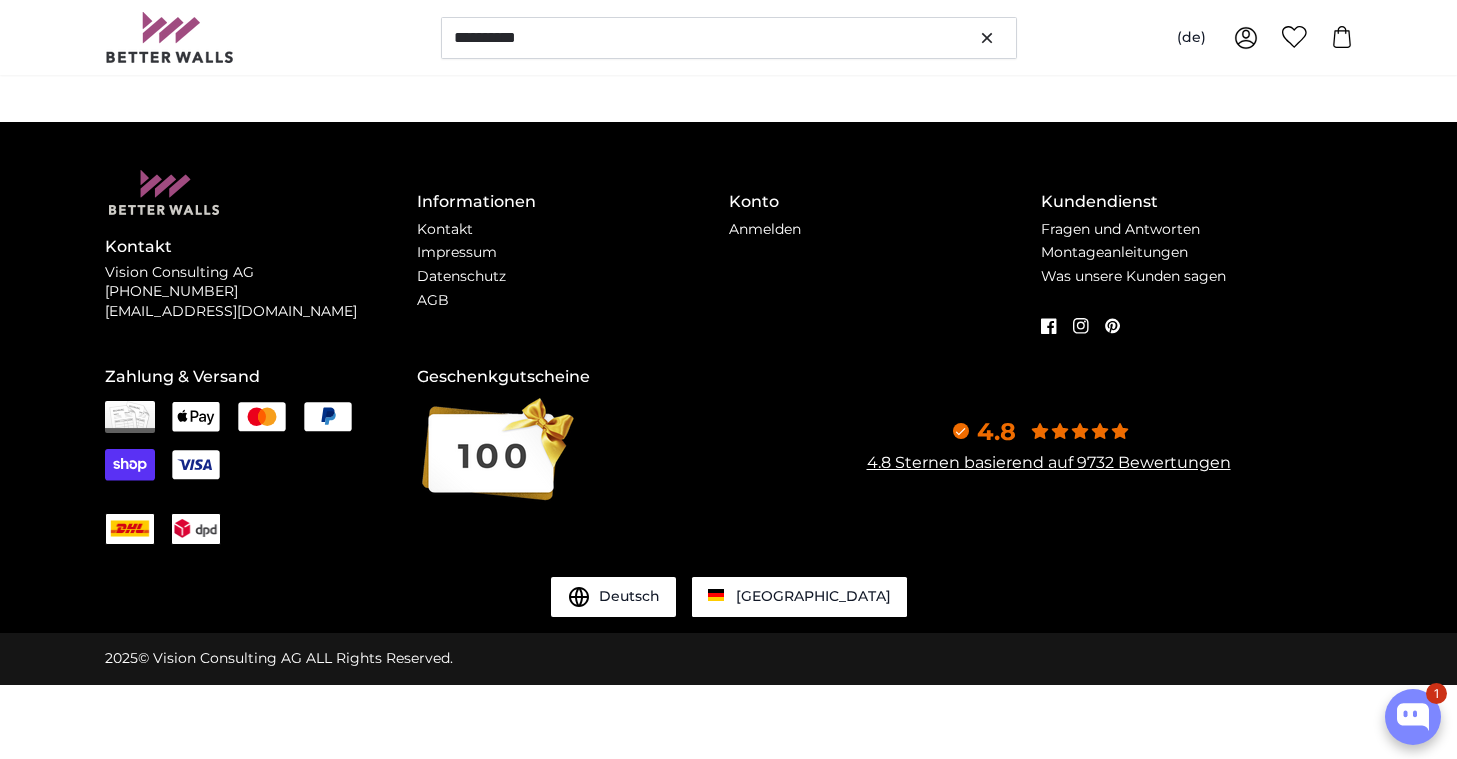 scroll, scrollTop: 0, scrollLeft: 0, axis: both 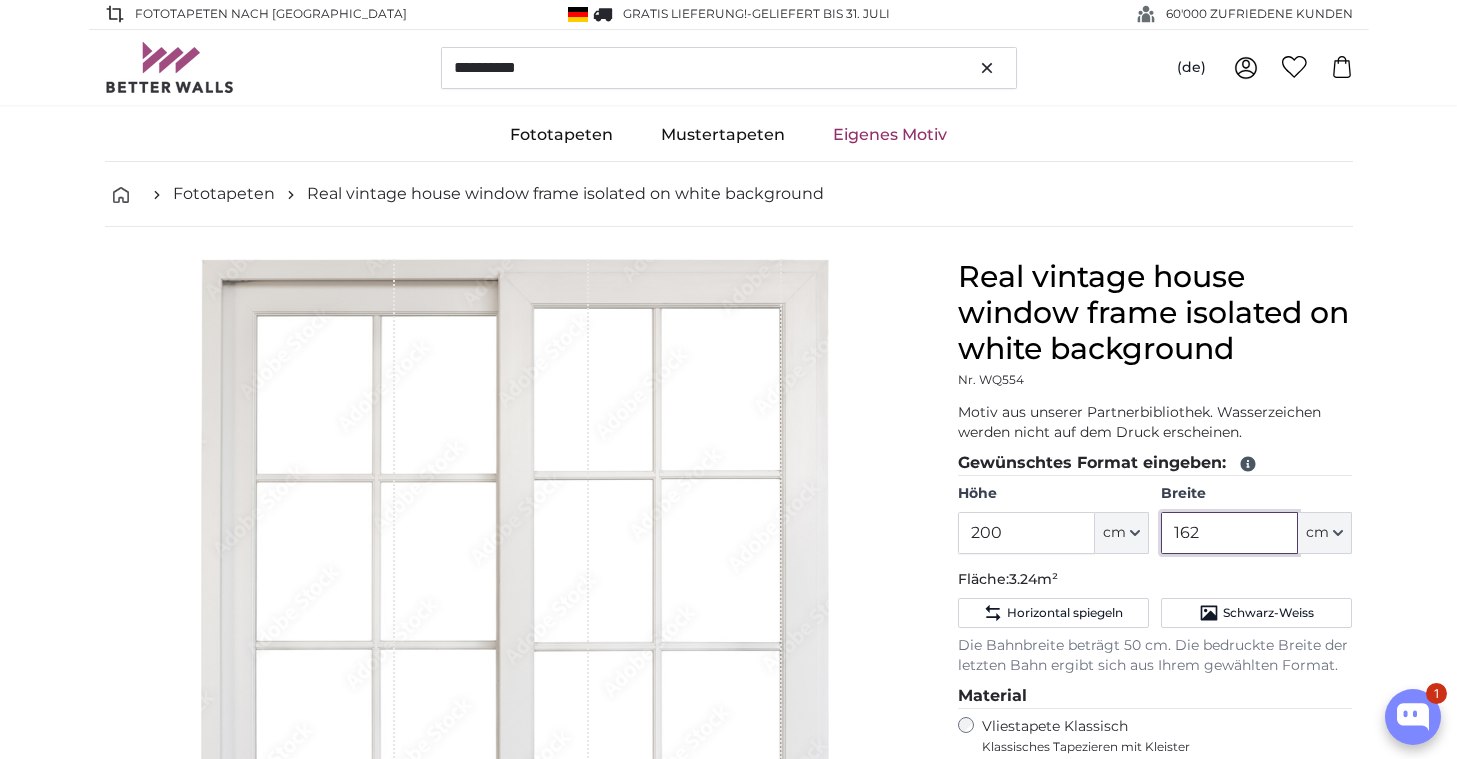 click on "162" at bounding box center [1229, 533] 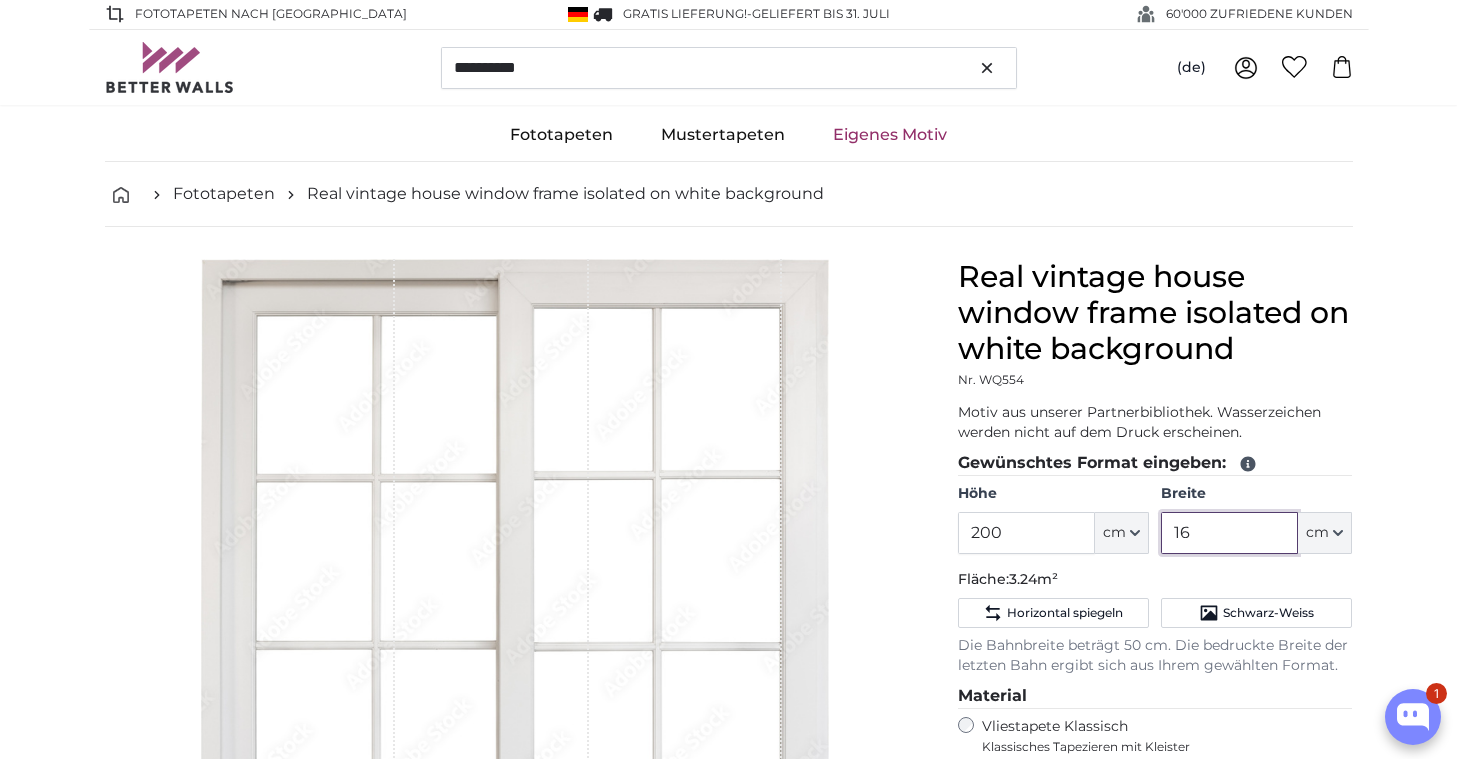 type on "1" 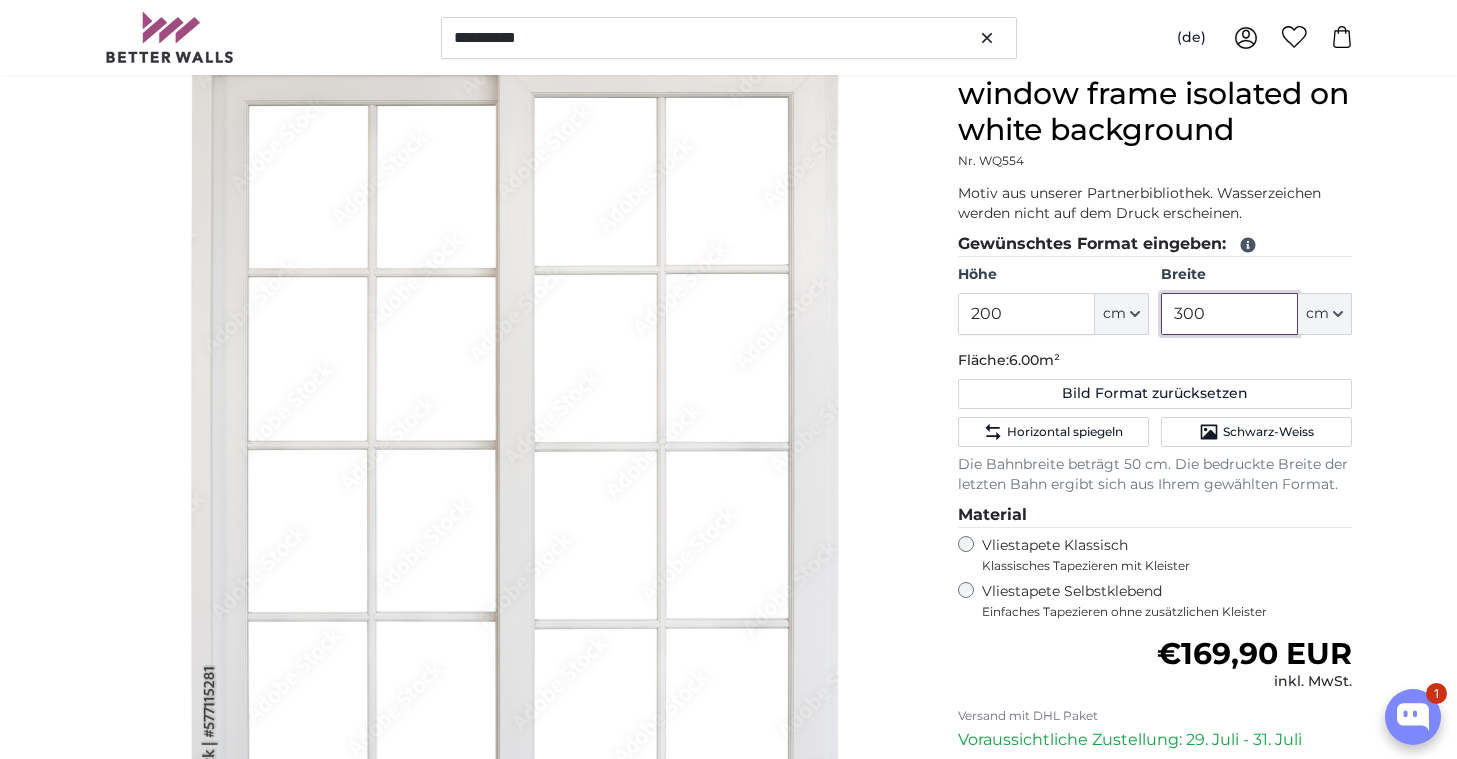scroll, scrollTop: 220, scrollLeft: 1, axis: both 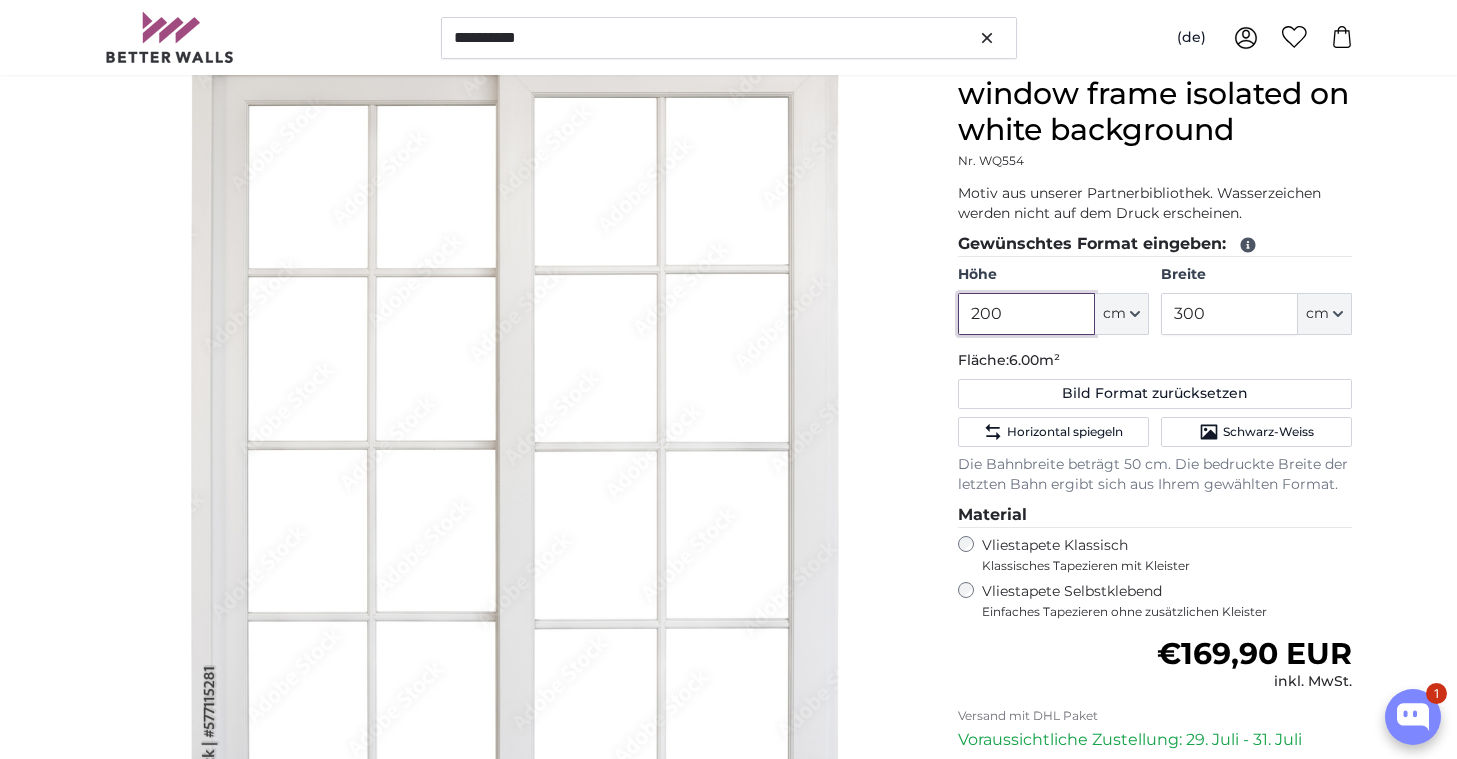 click on "200" at bounding box center [1026, 314] 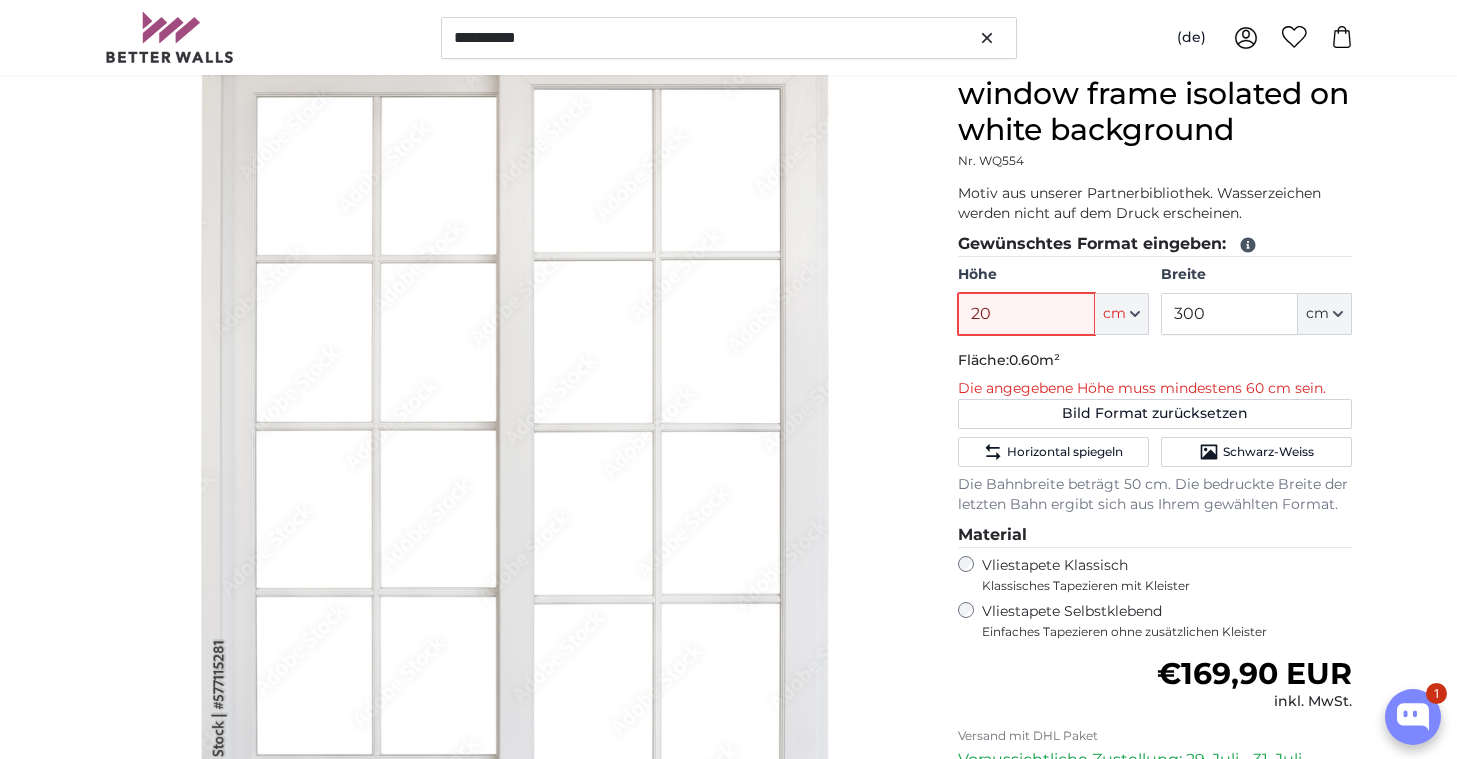 type on "230" 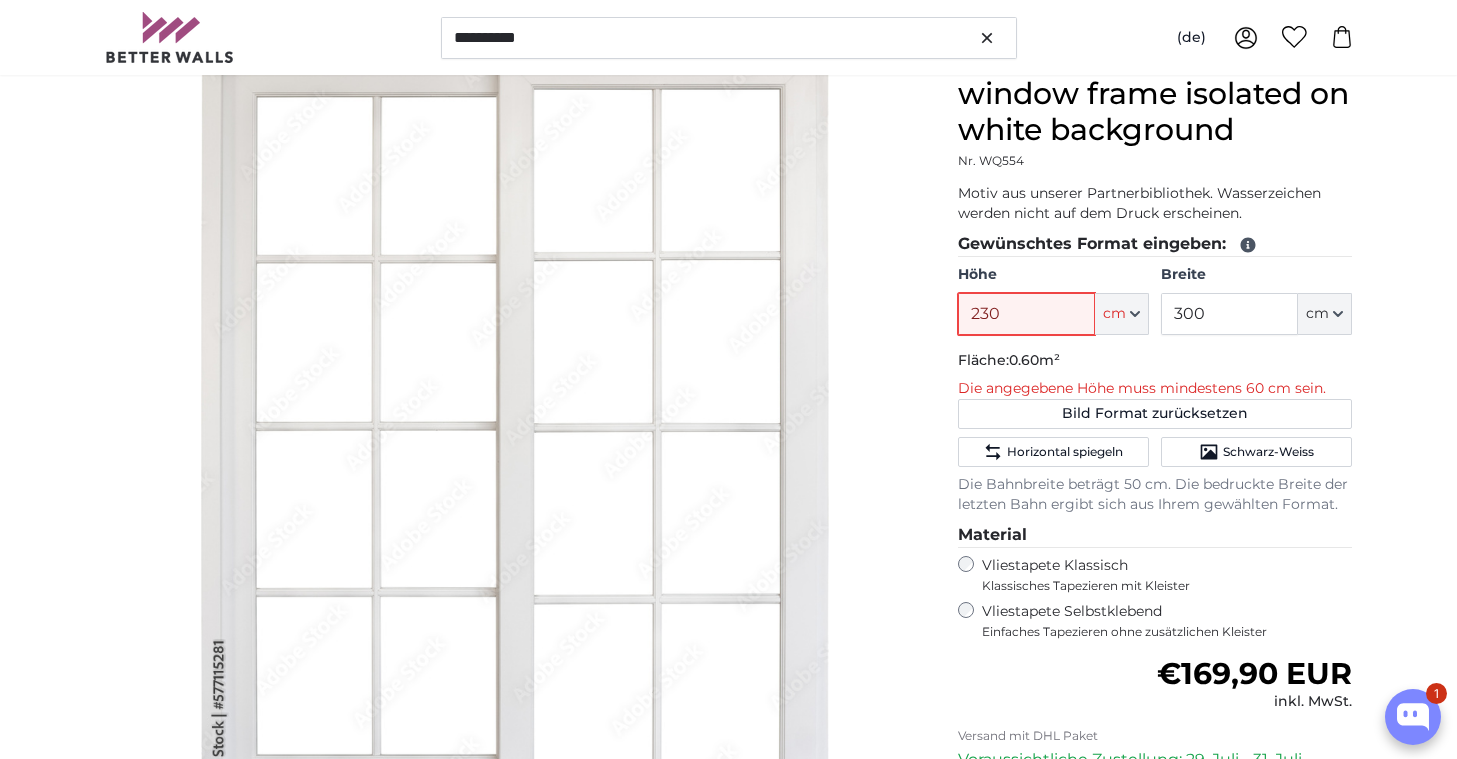 type 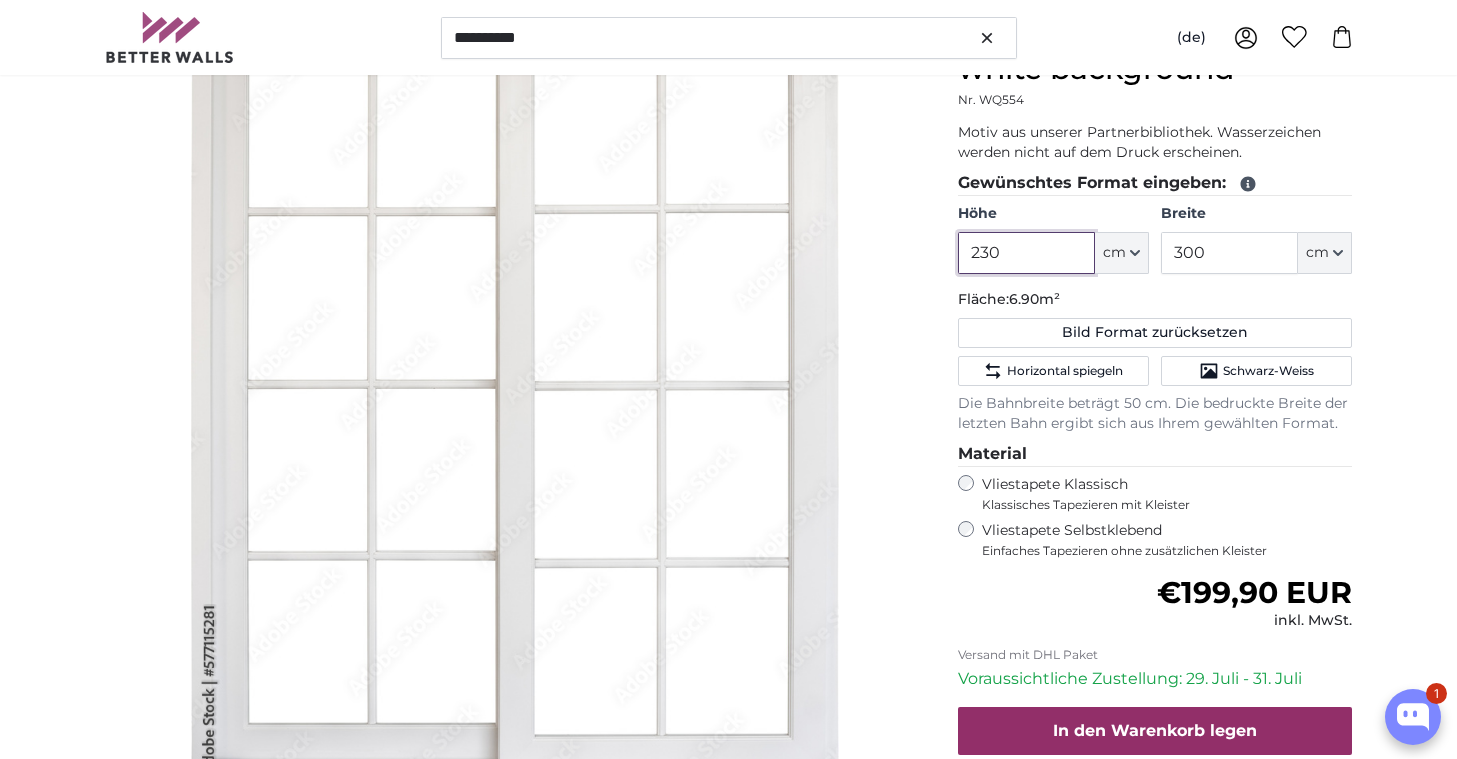 scroll, scrollTop: 282, scrollLeft: 0, axis: vertical 